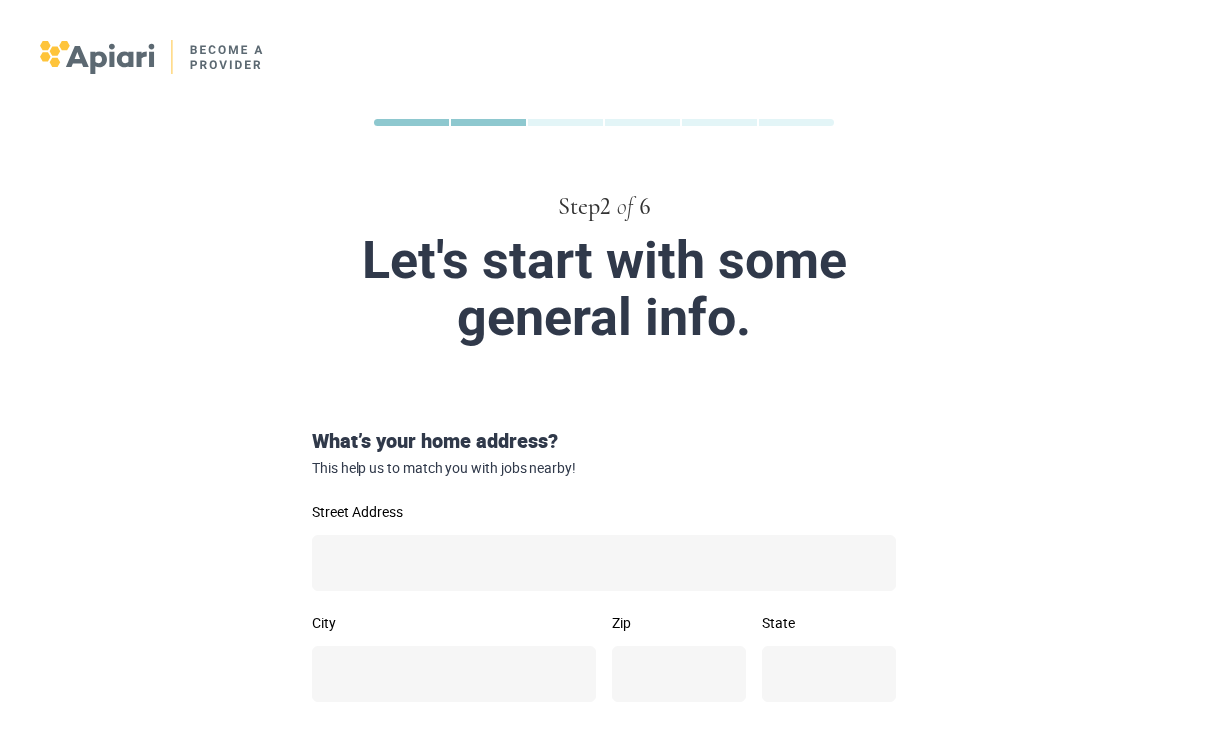 scroll, scrollTop: 0, scrollLeft: 0, axis: both 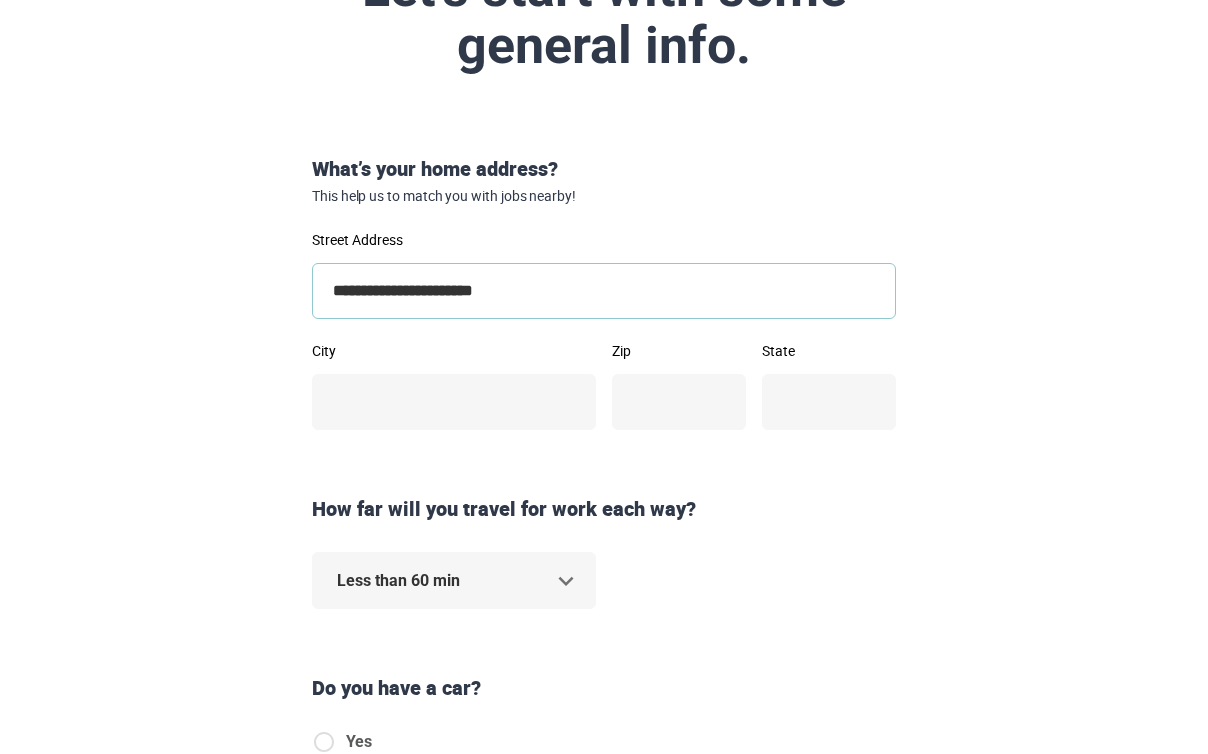 type on "**********" 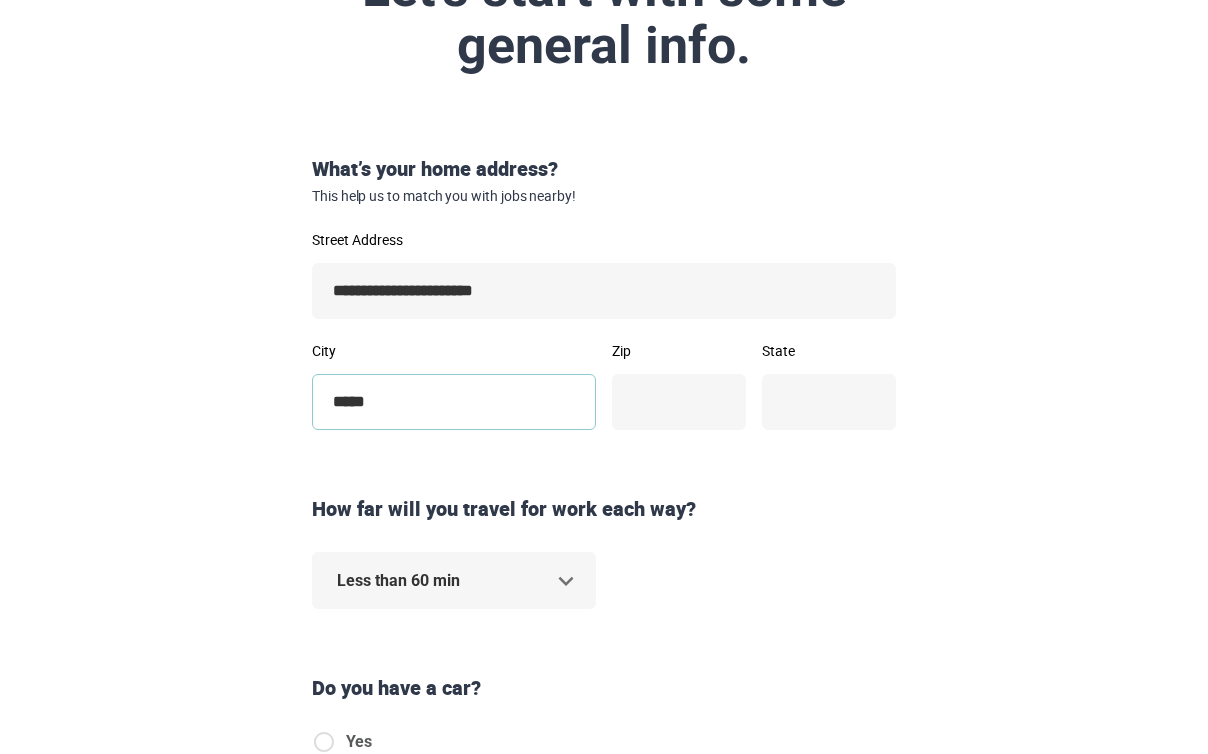 type on "*****" 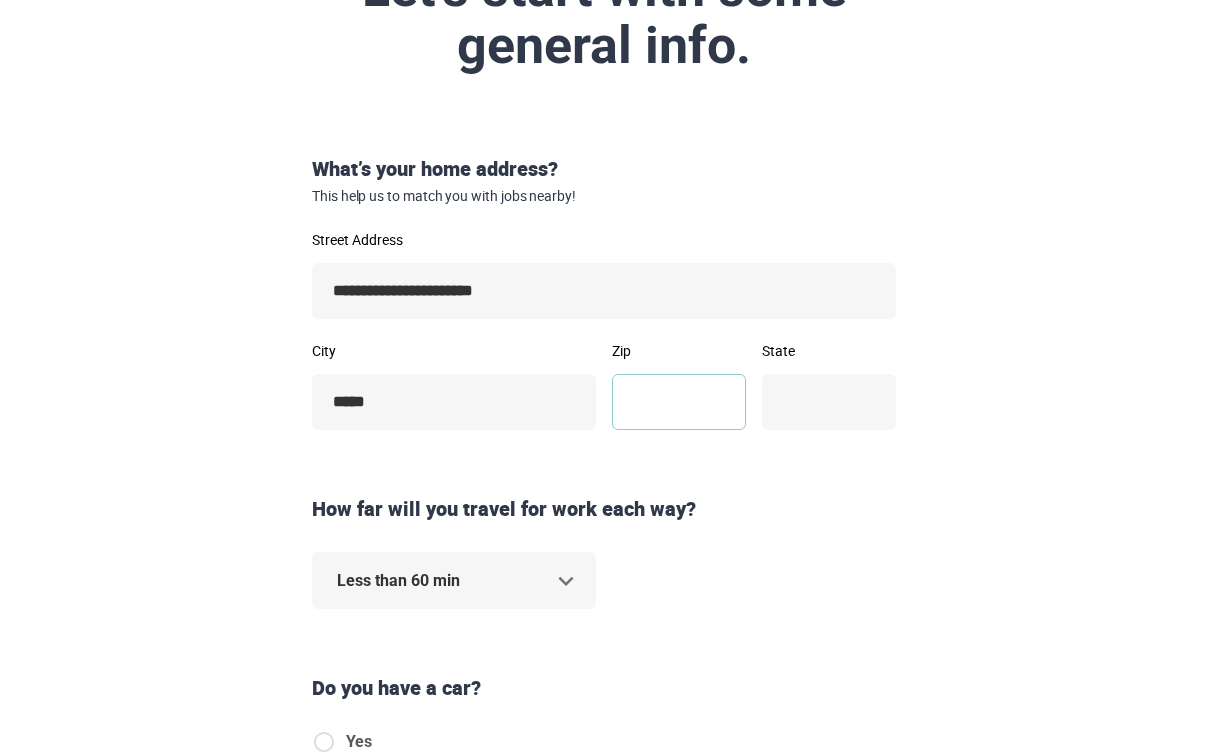 type on "*" 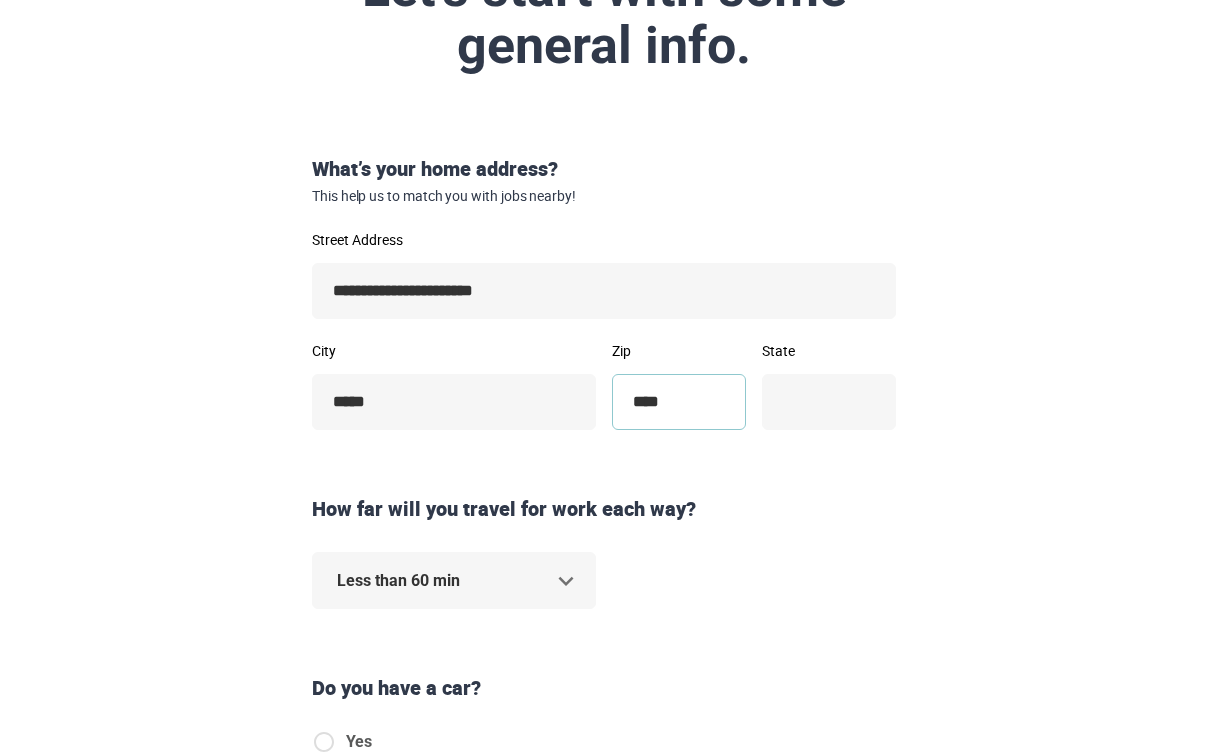 type on "*****" 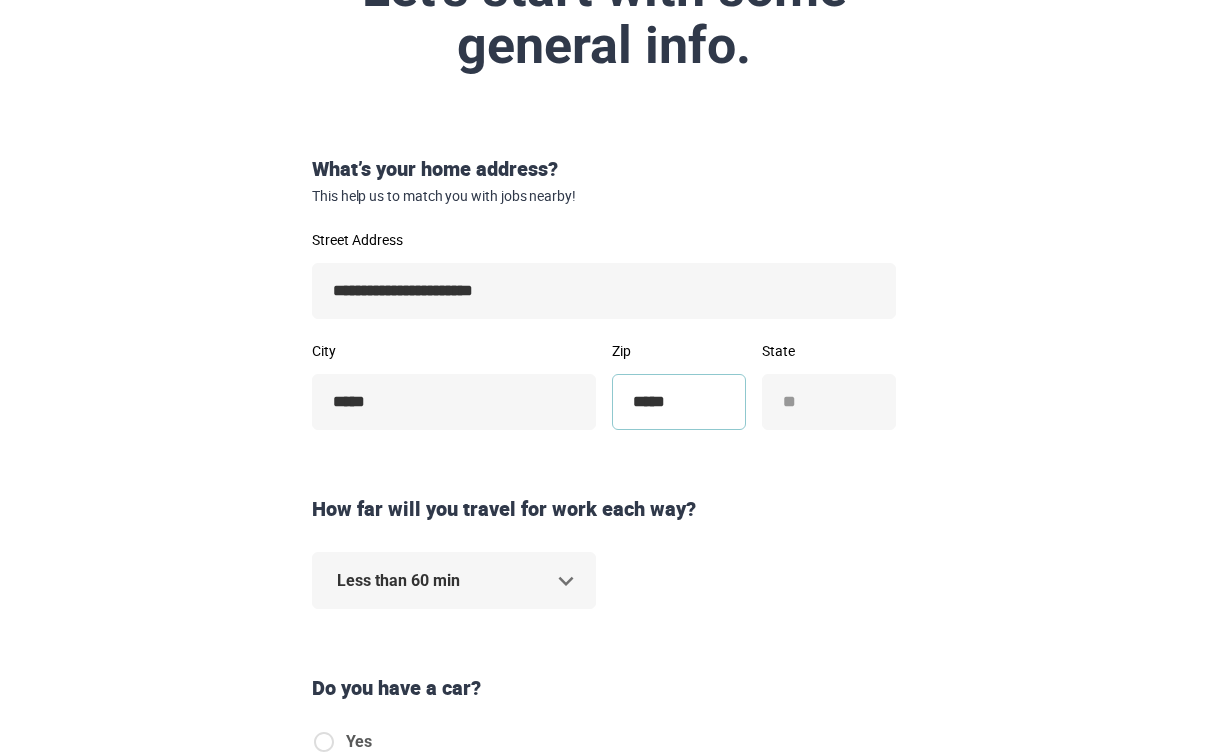 type on "*****" 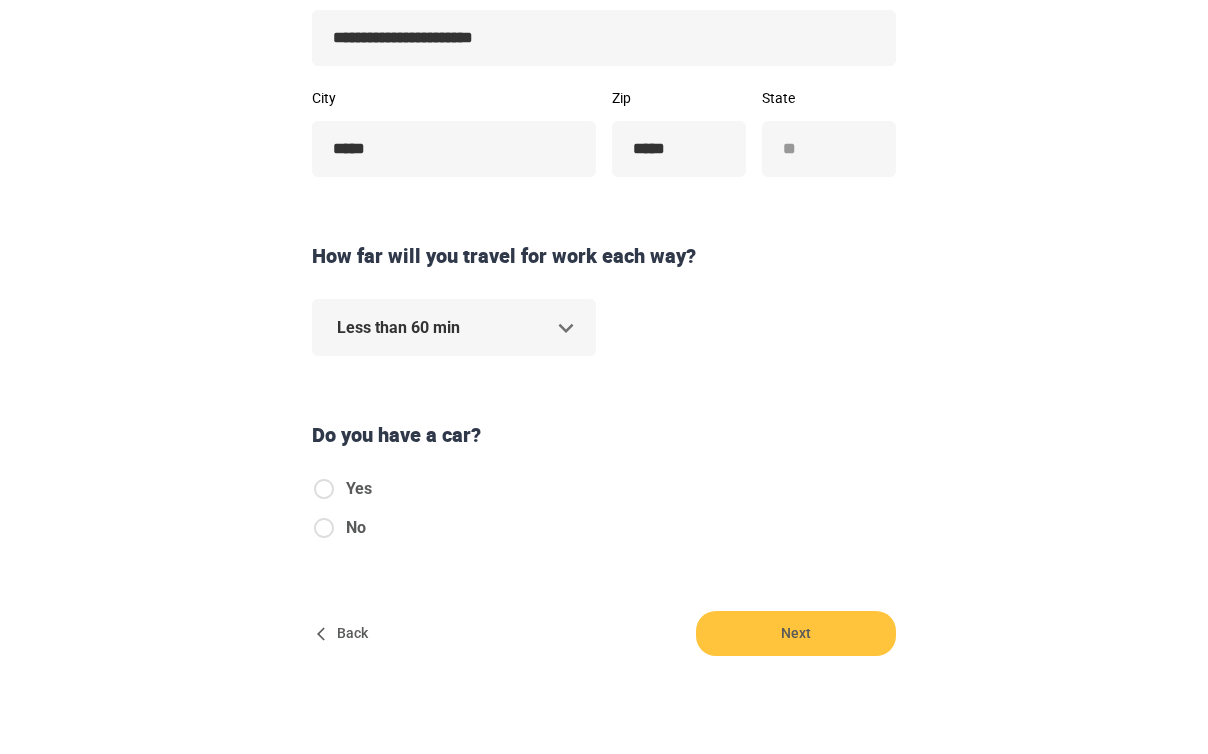 scroll, scrollTop: 524, scrollLeft: 0, axis: vertical 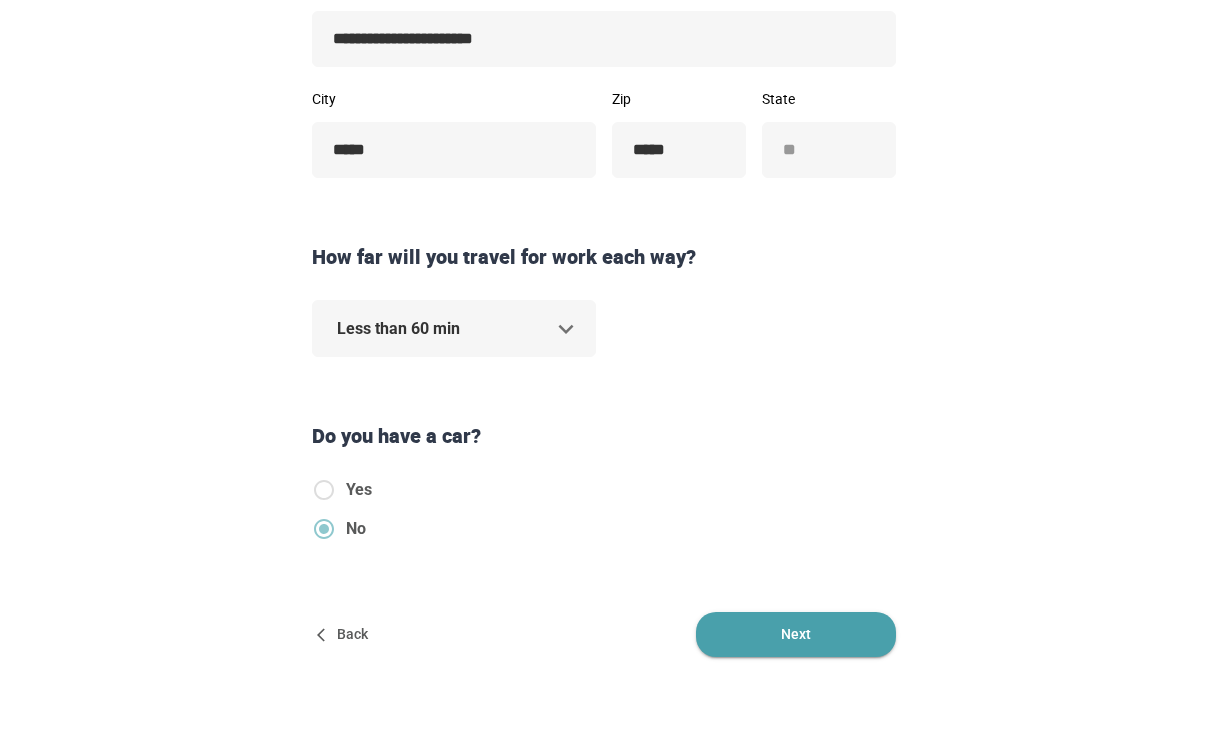 click on "Next" at bounding box center (796, 634) 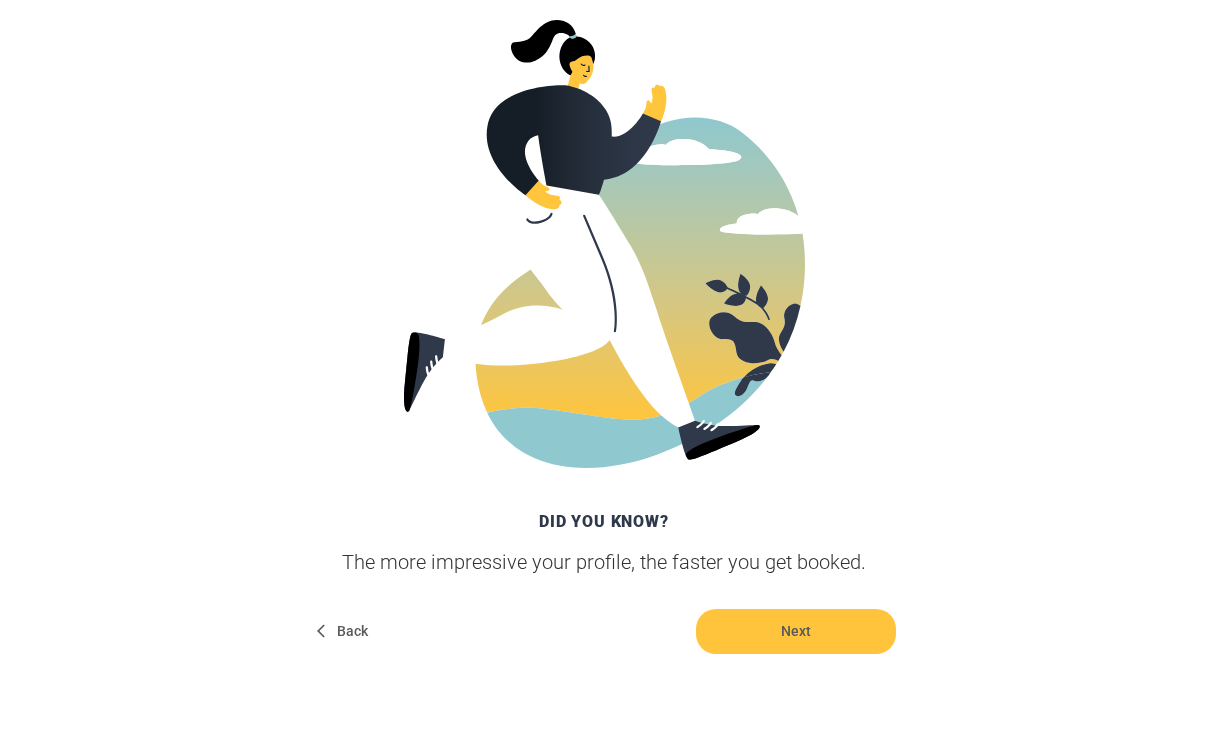 scroll, scrollTop: 406, scrollLeft: 0, axis: vertical 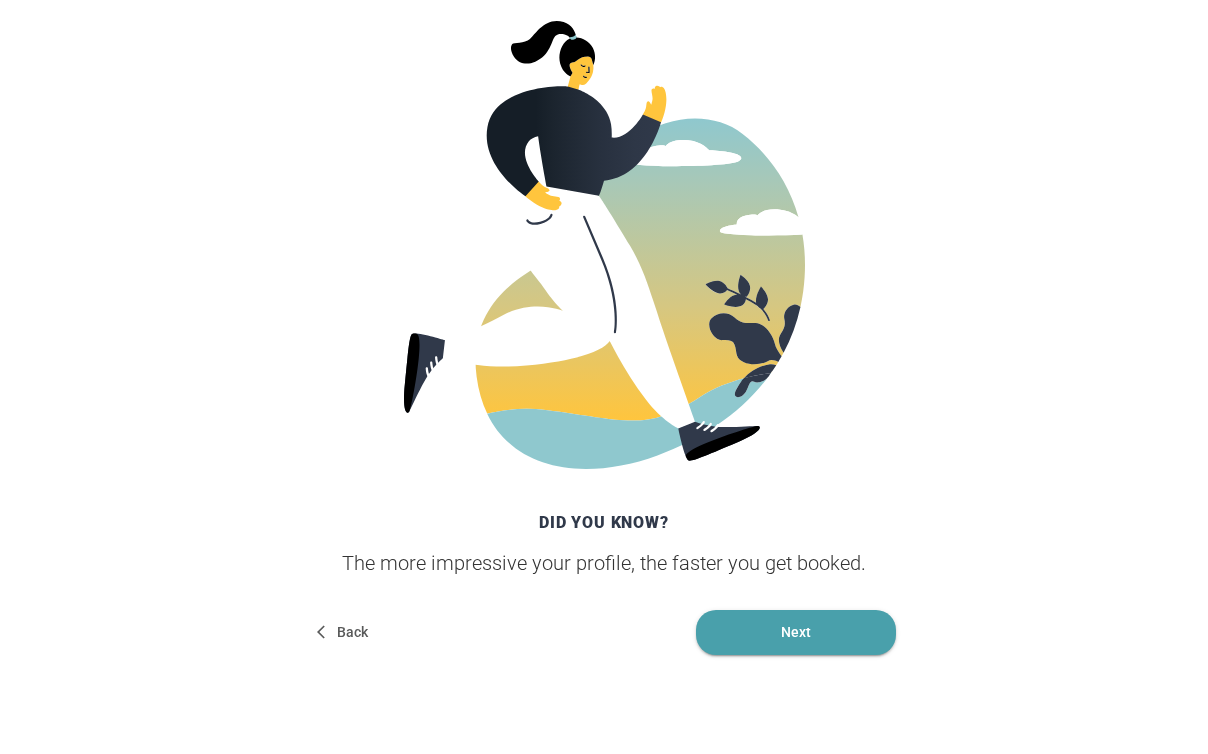 click on "Next" at bounding box center [796, 632] 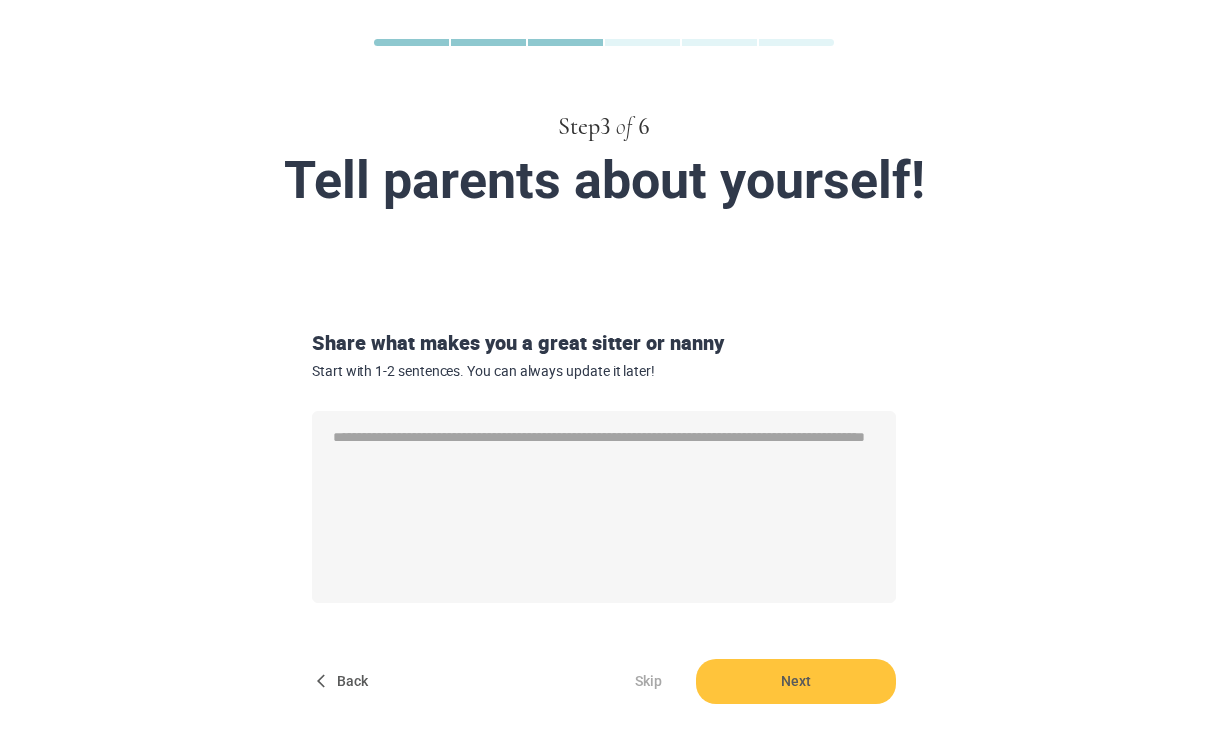scroll, scrollTop: 86, scrollLeft: 0, axis: vertical 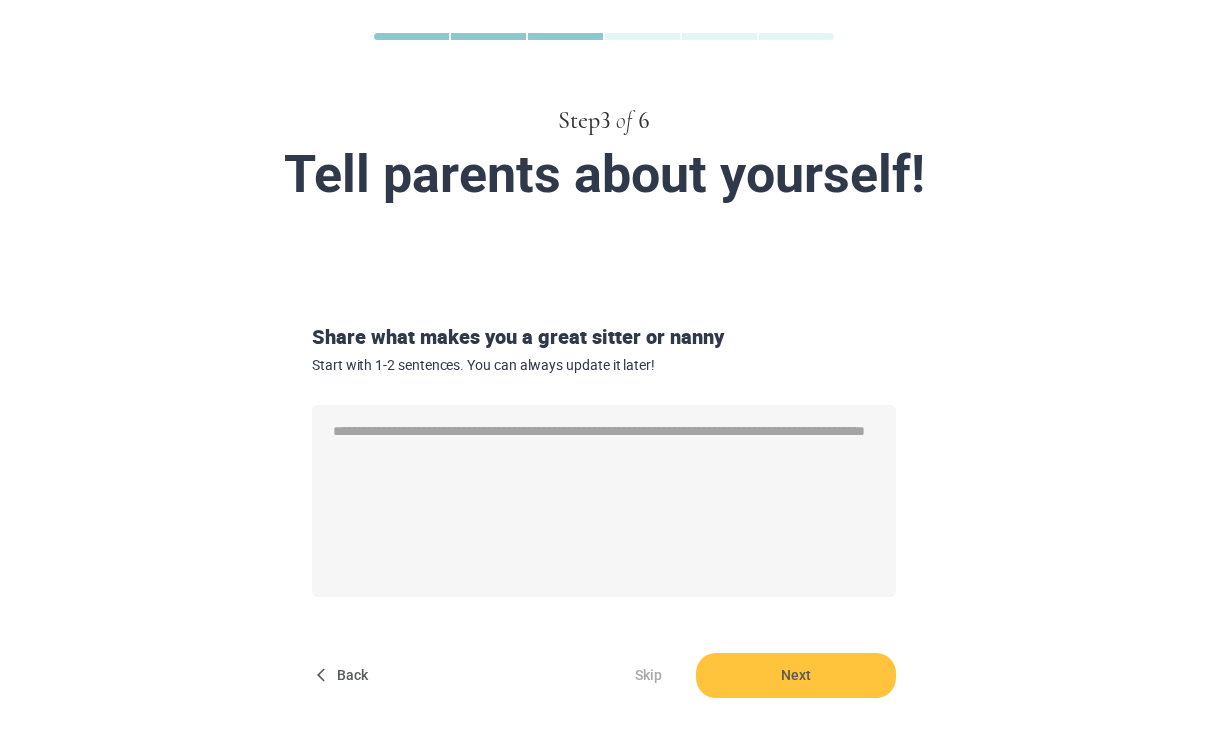 click on "Skip" at bounding box center [648, 675] 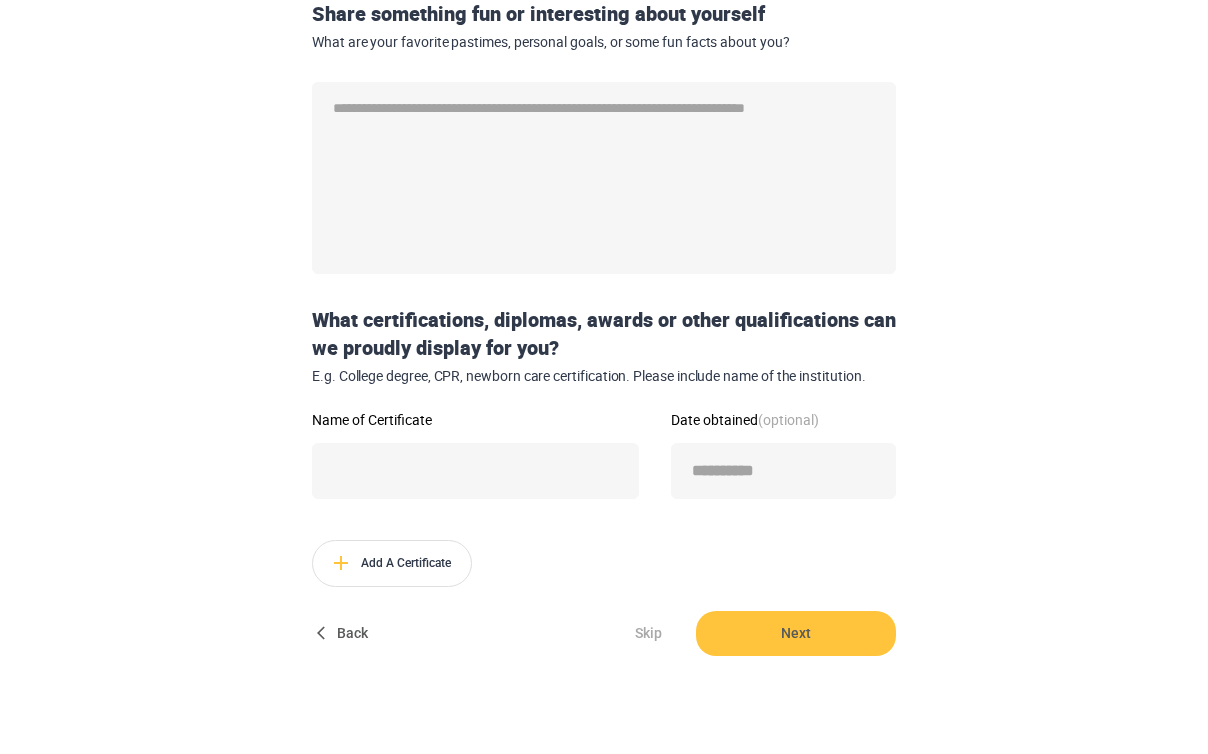 scroll, scrollTop: 367, scrollLeft: 0, axis: vertical 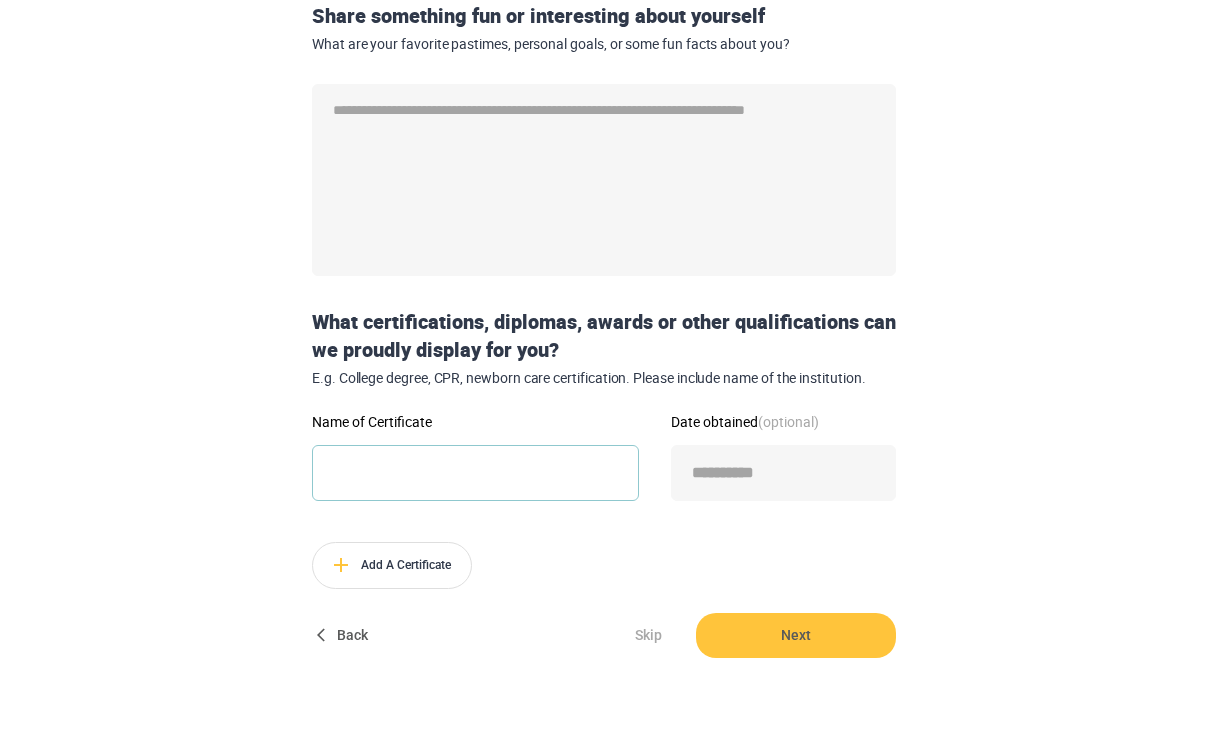 click on "Name of Certificate" at bounding box center (475, 473) 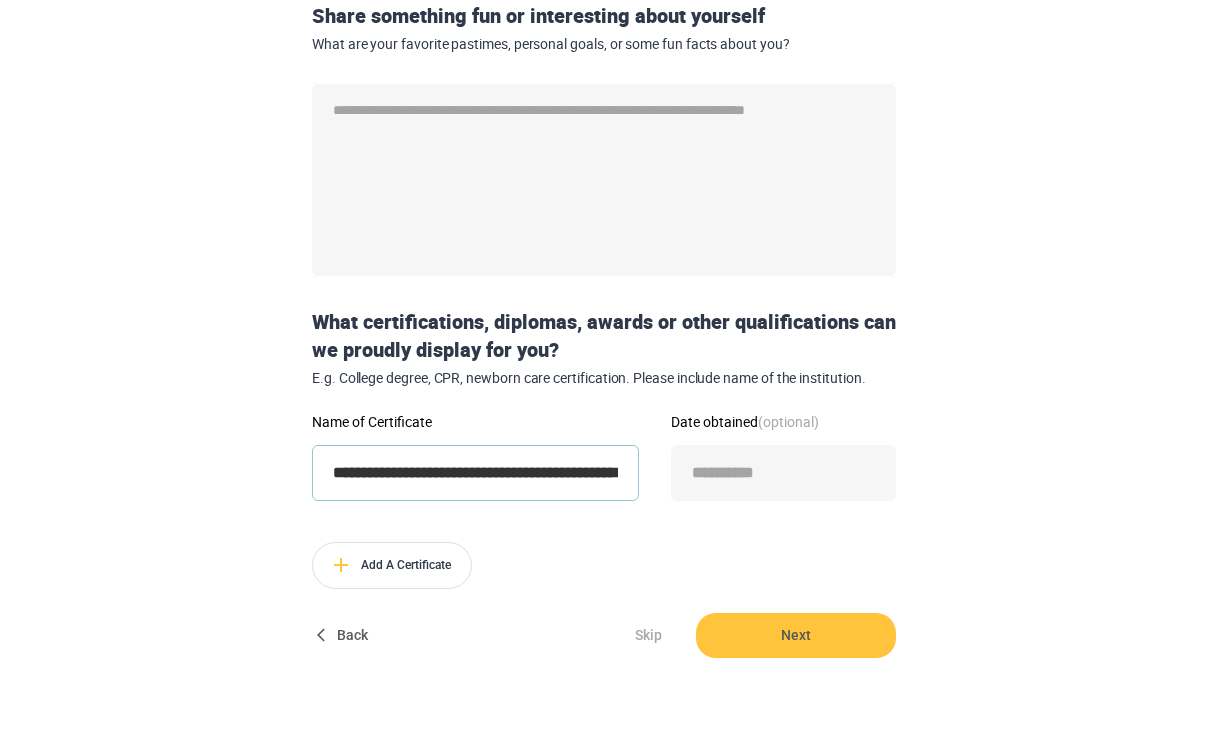 type on "**********" 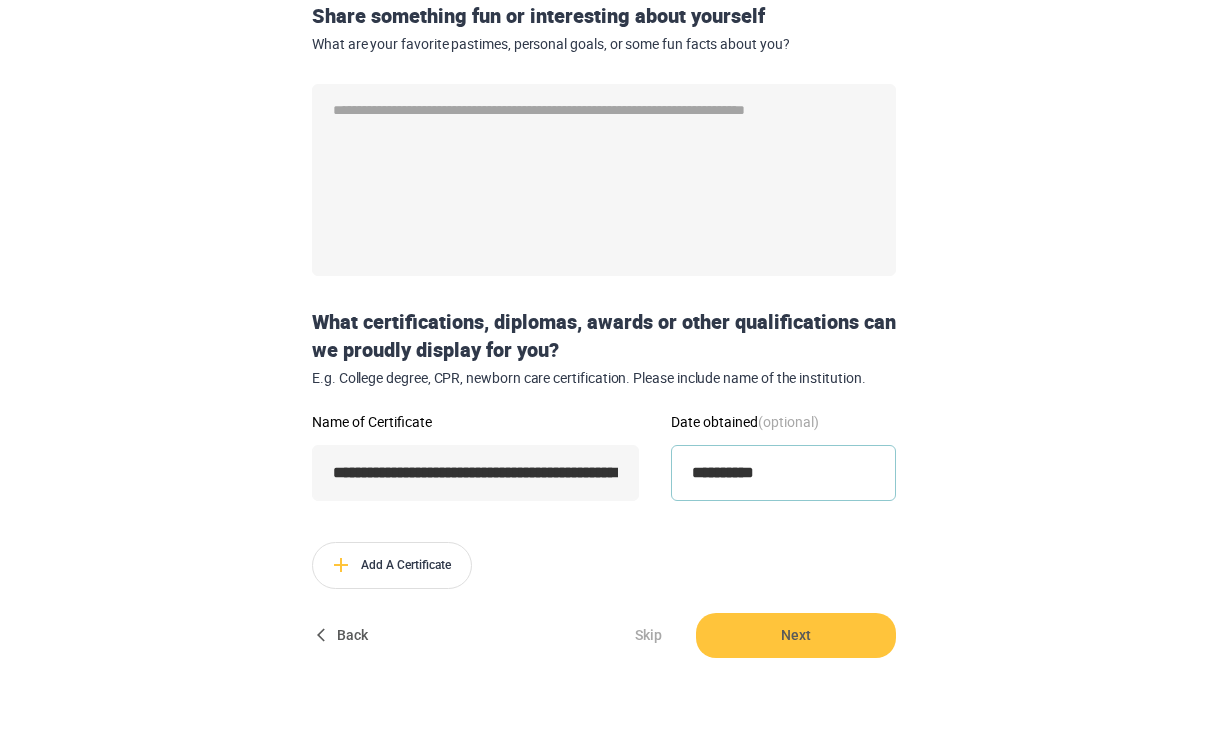 click on "**********" at bounding box center [783, 473] 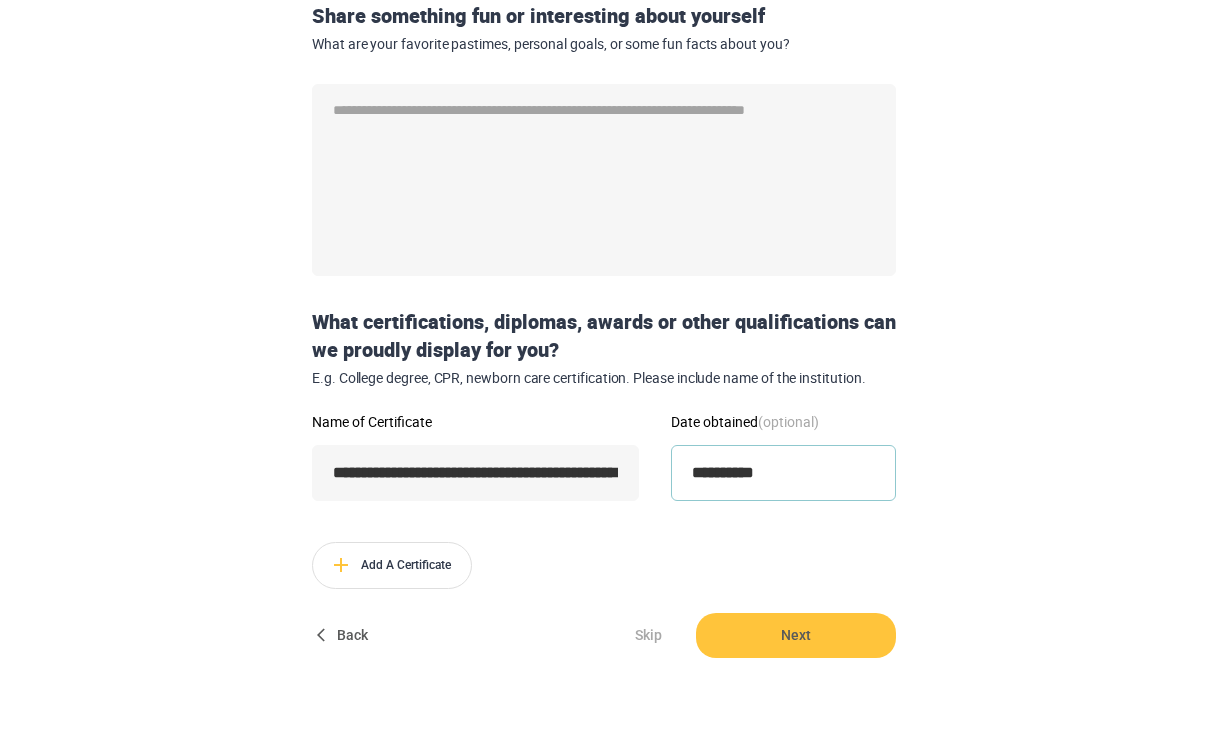 type on "**********" 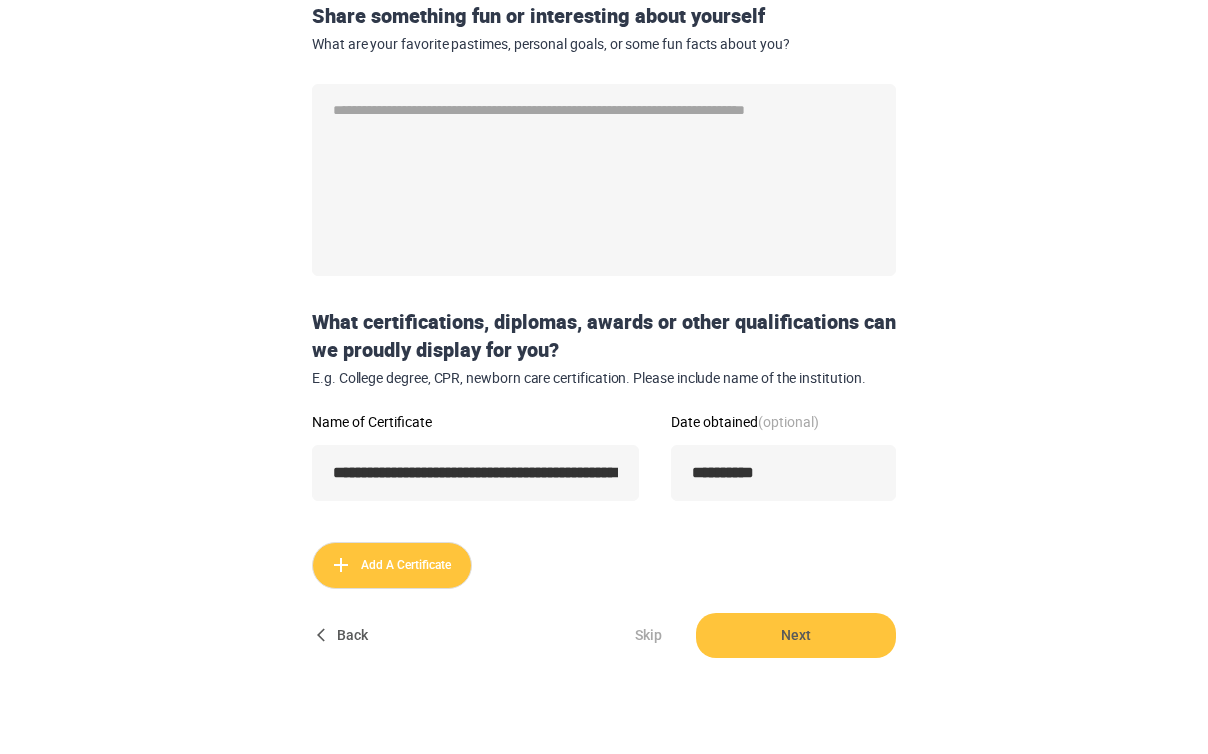 click on "Add A Certificate" at bounding box center (392, 565) 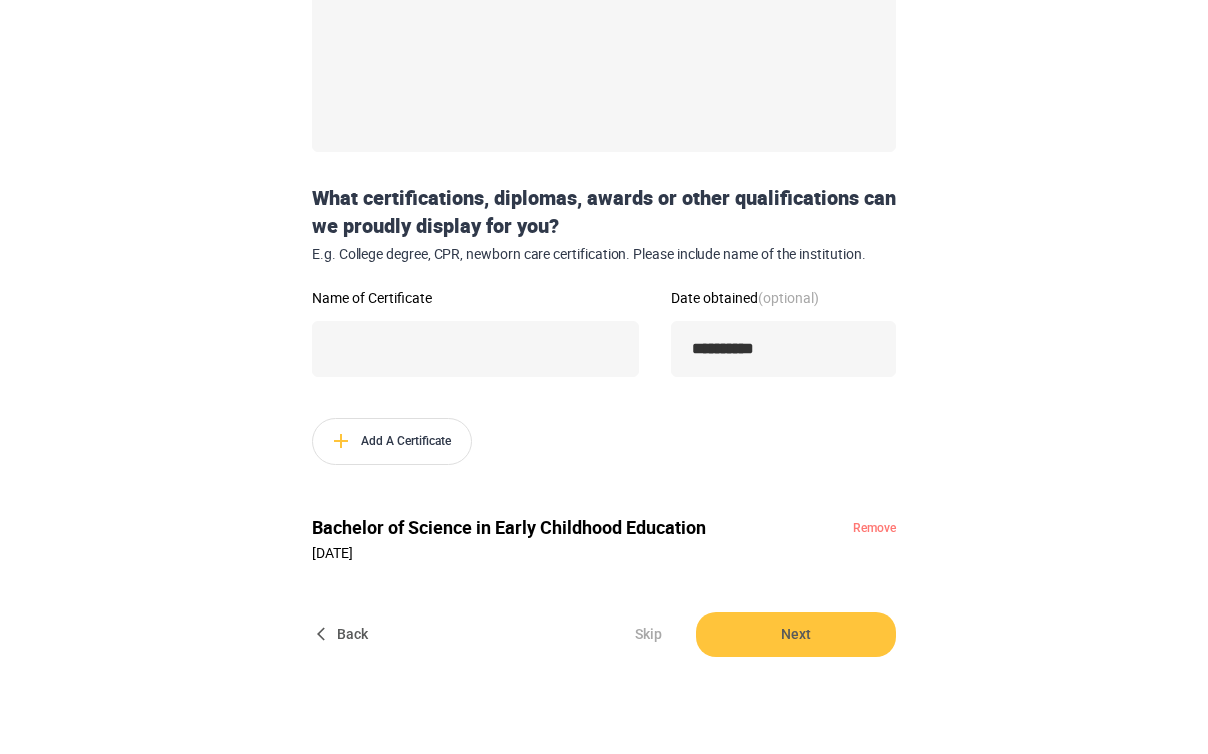 scroll, scrollTop: 490, scrollLeft: 0, axis: vertical 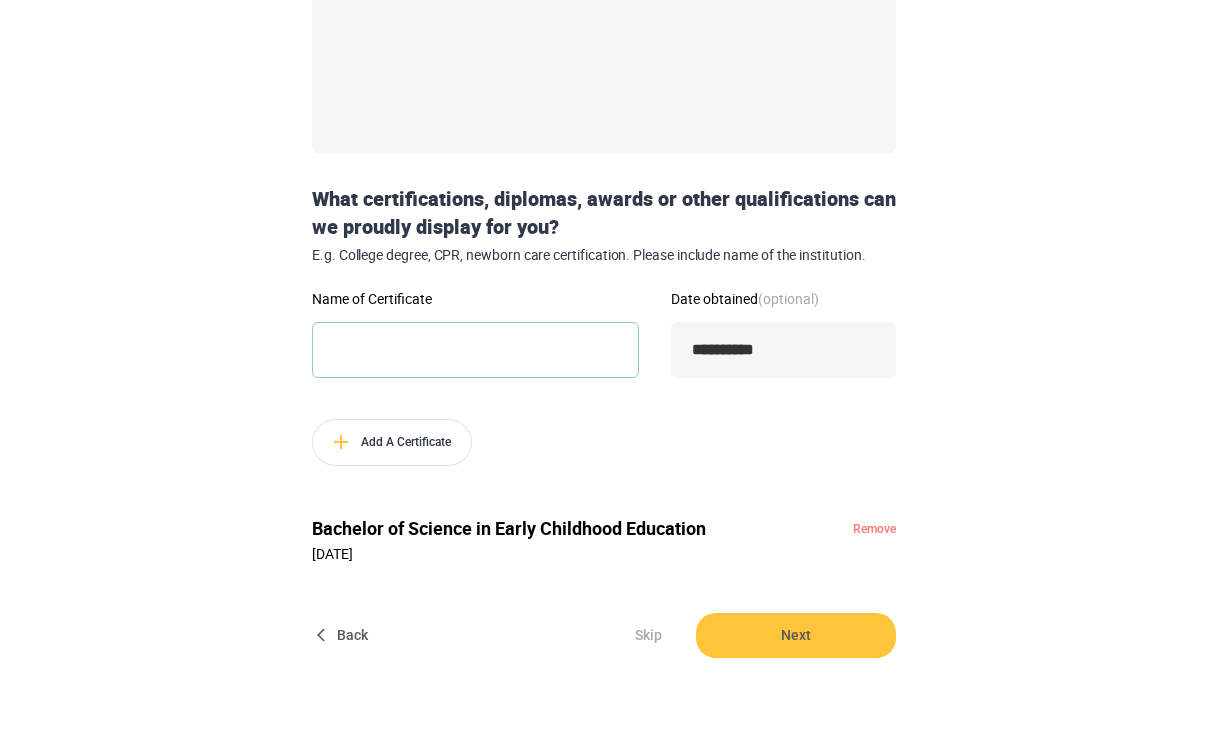 click on "Name of Certificate" at bounding box center (475, 350) 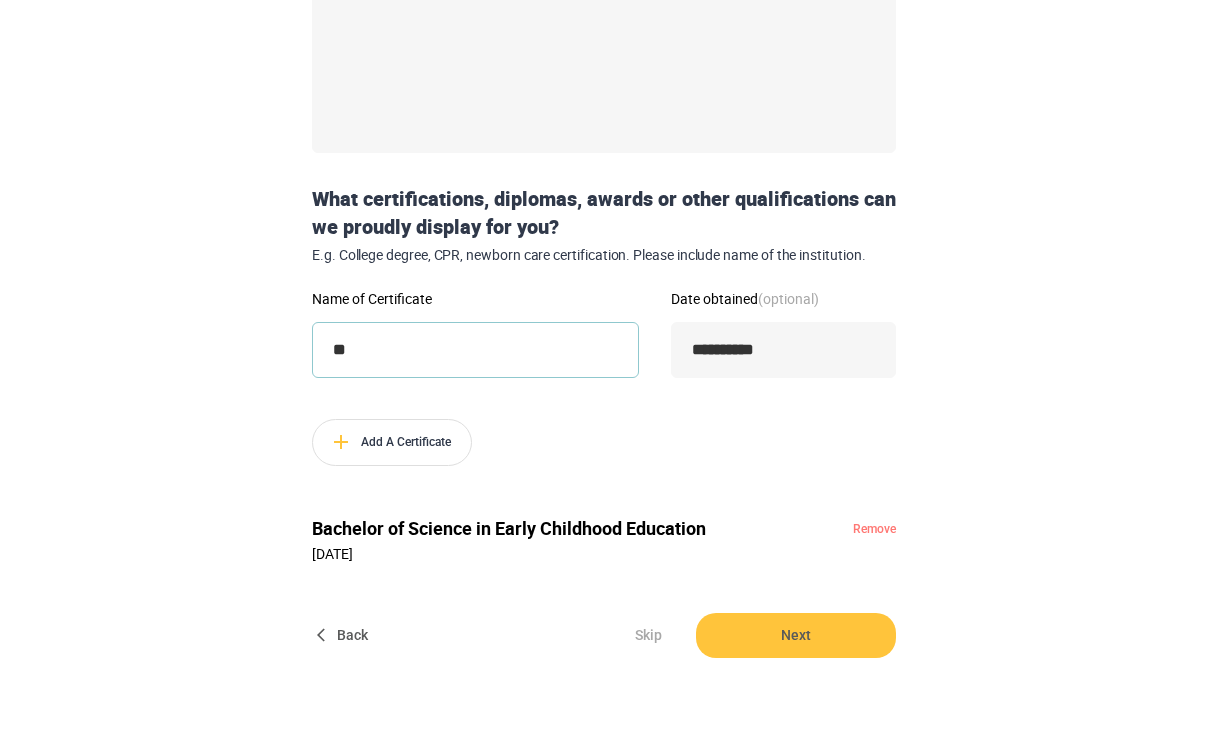 type on "*" 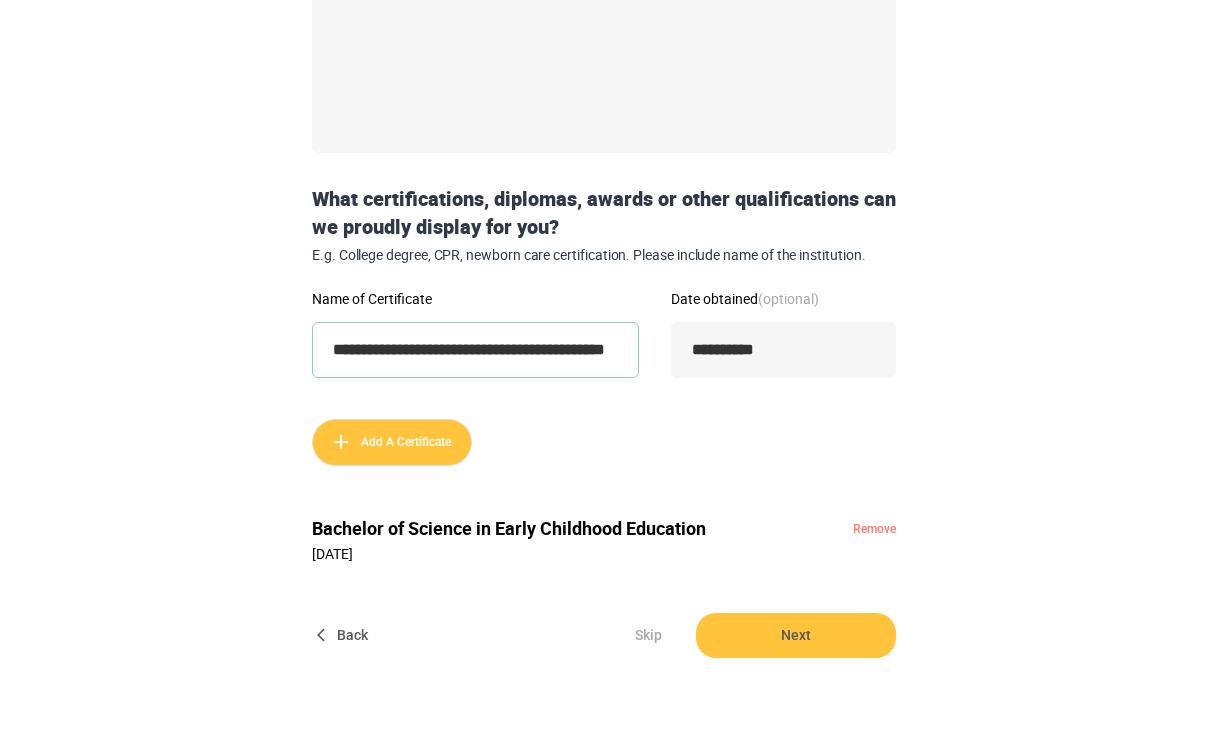 type on "**********" 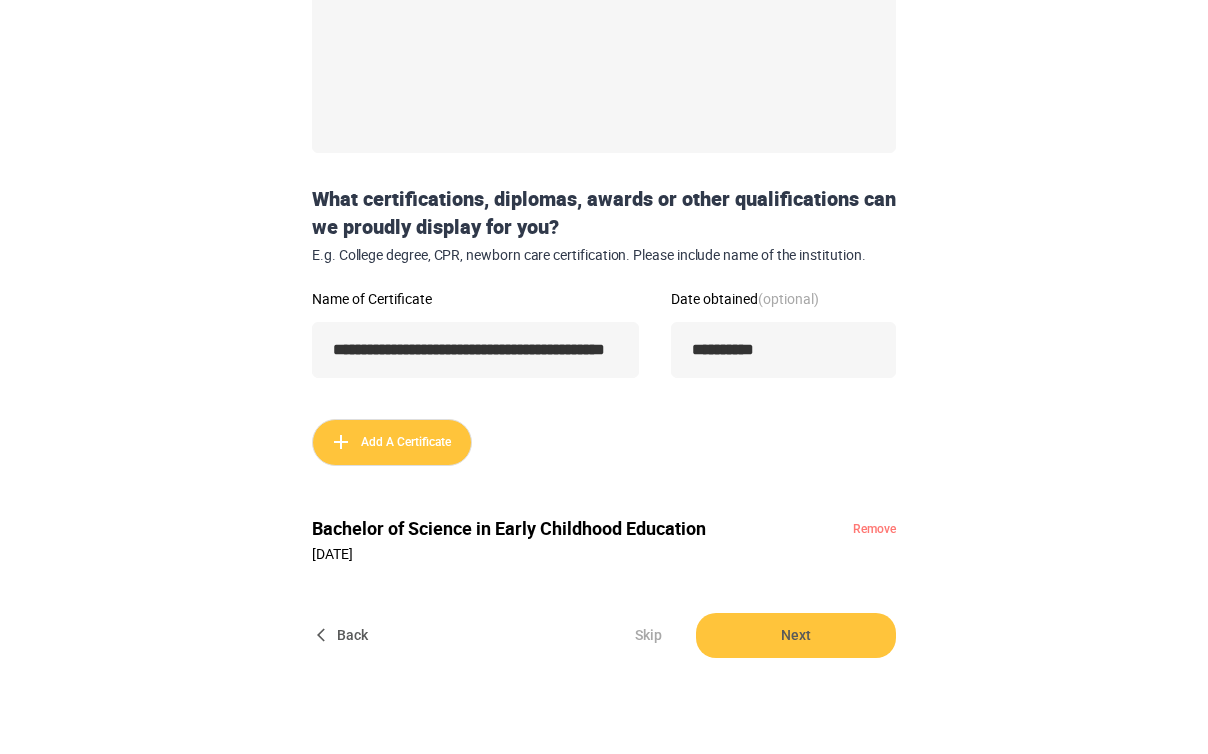 click on "Add A Certificate" at bounding box center [392, 442] 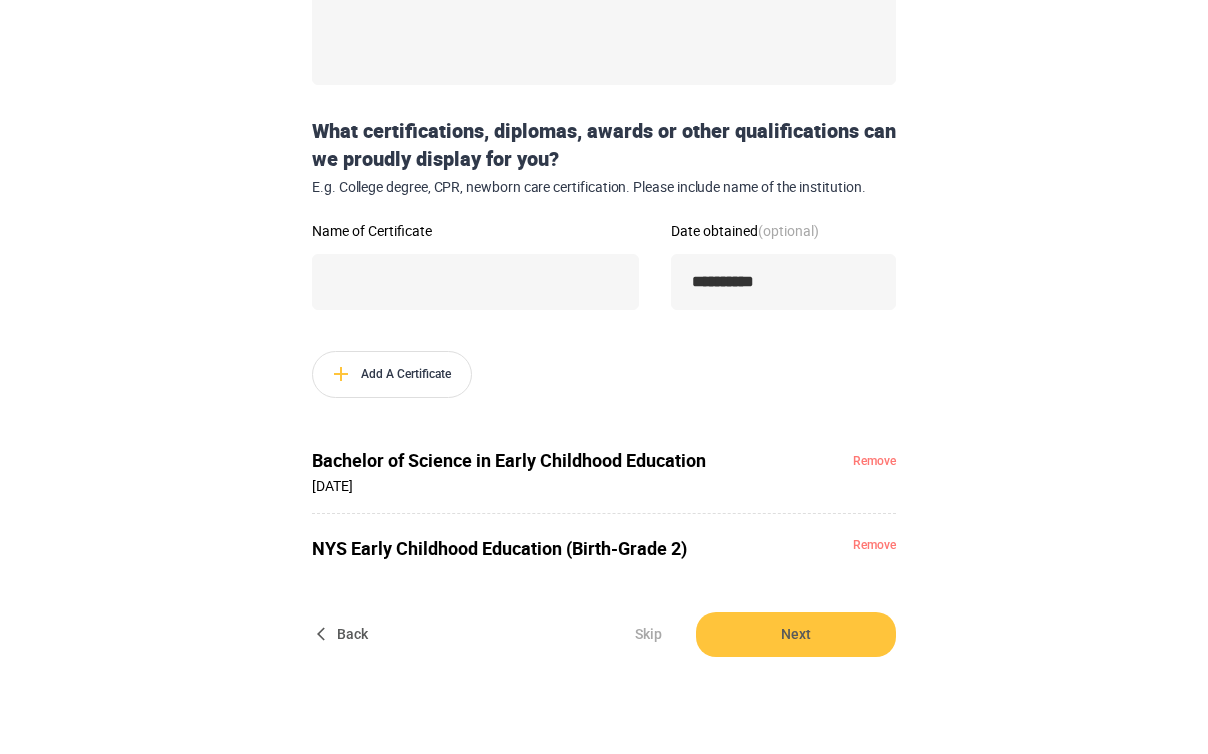 scroll, scrollTop: 557, scrollLeft: 0, axis: vertical 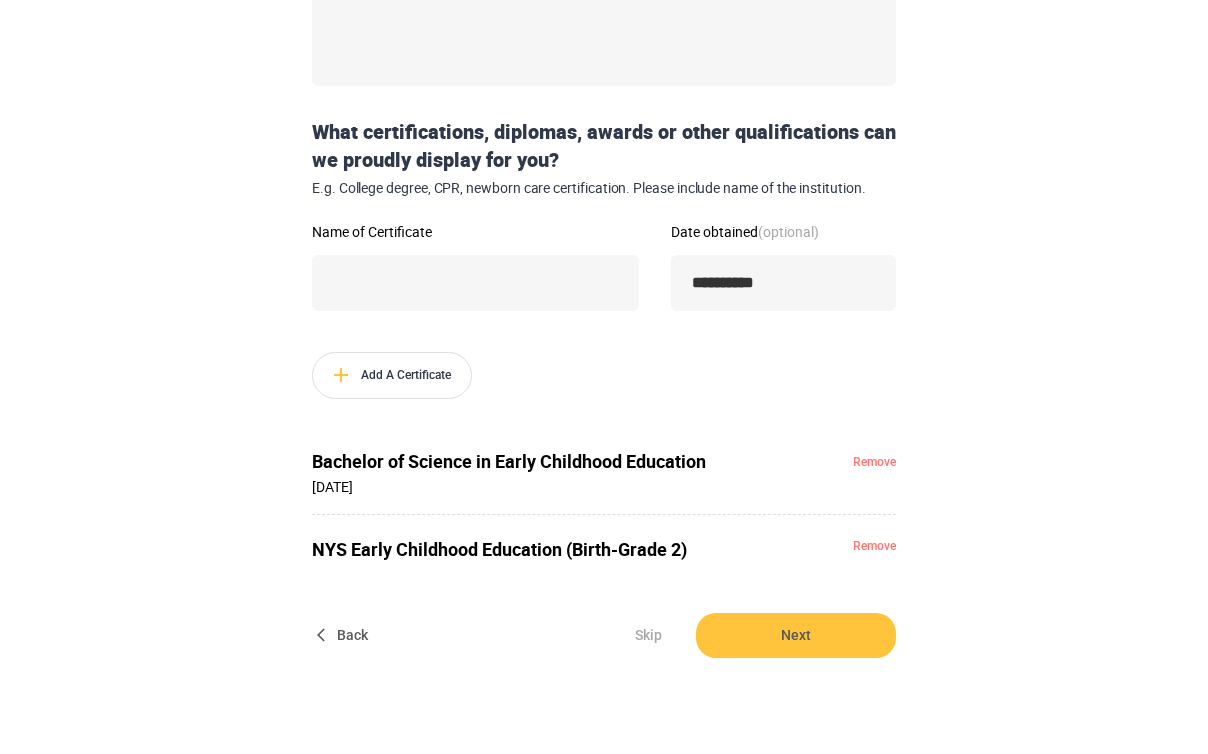 click on "NYS Early Childhood Education (Birth-Grade 2)" at bounding box center [544, 549] 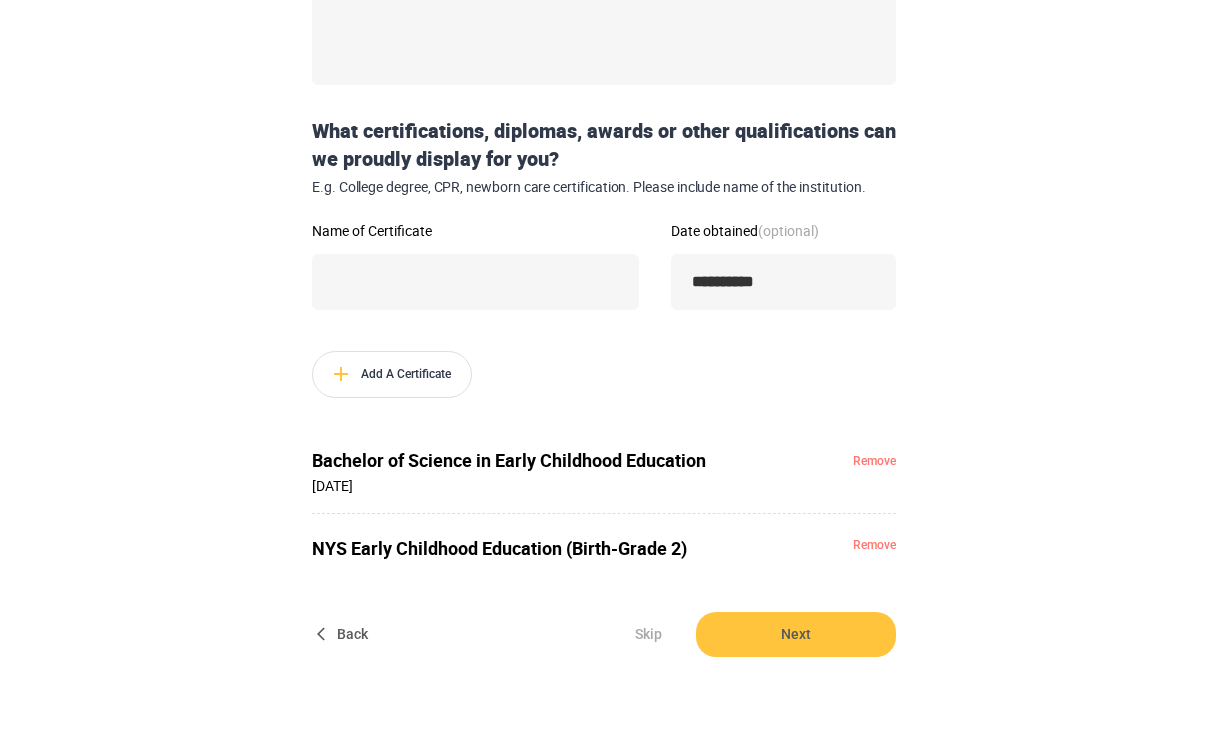 scroll, scrollTop: 557, scrollLeft: 0, axis: vertical 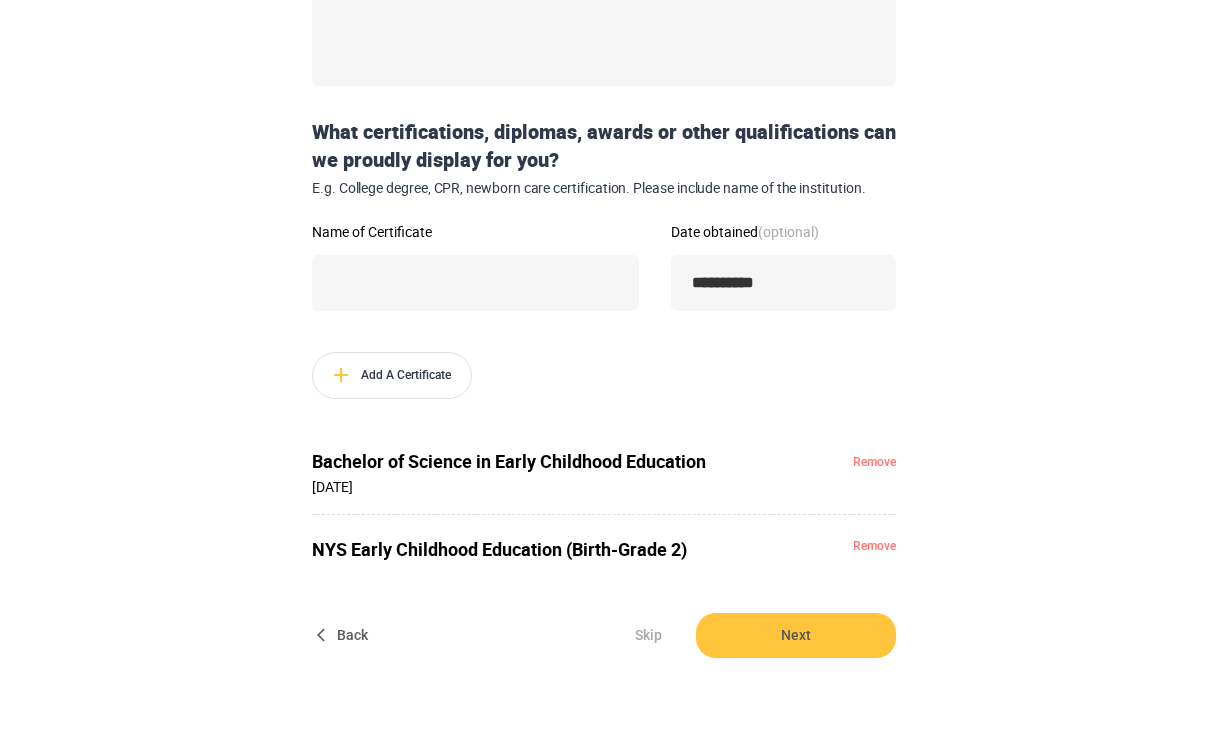 click on "NYS Early Childhood Education (Birth-Grade 2)" at bounding box center (544, 549) 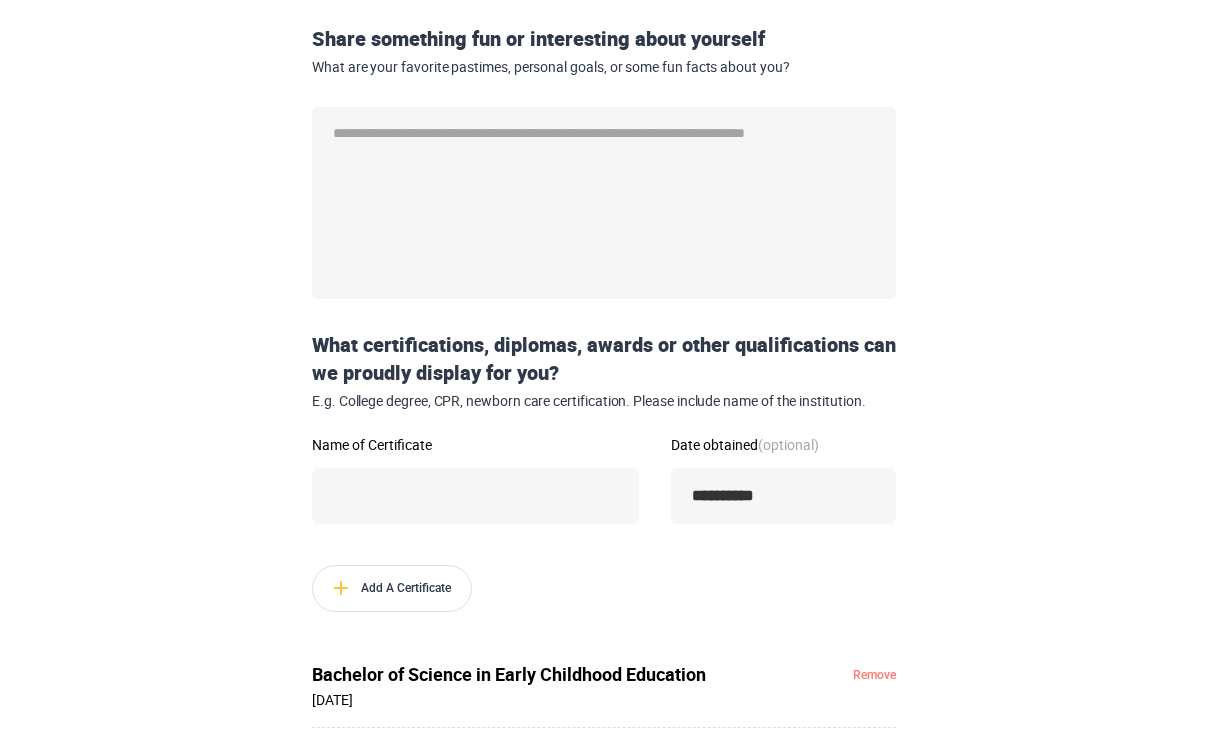scroll, scrollTop: 457, scrollLeft: 0, axis: vertical 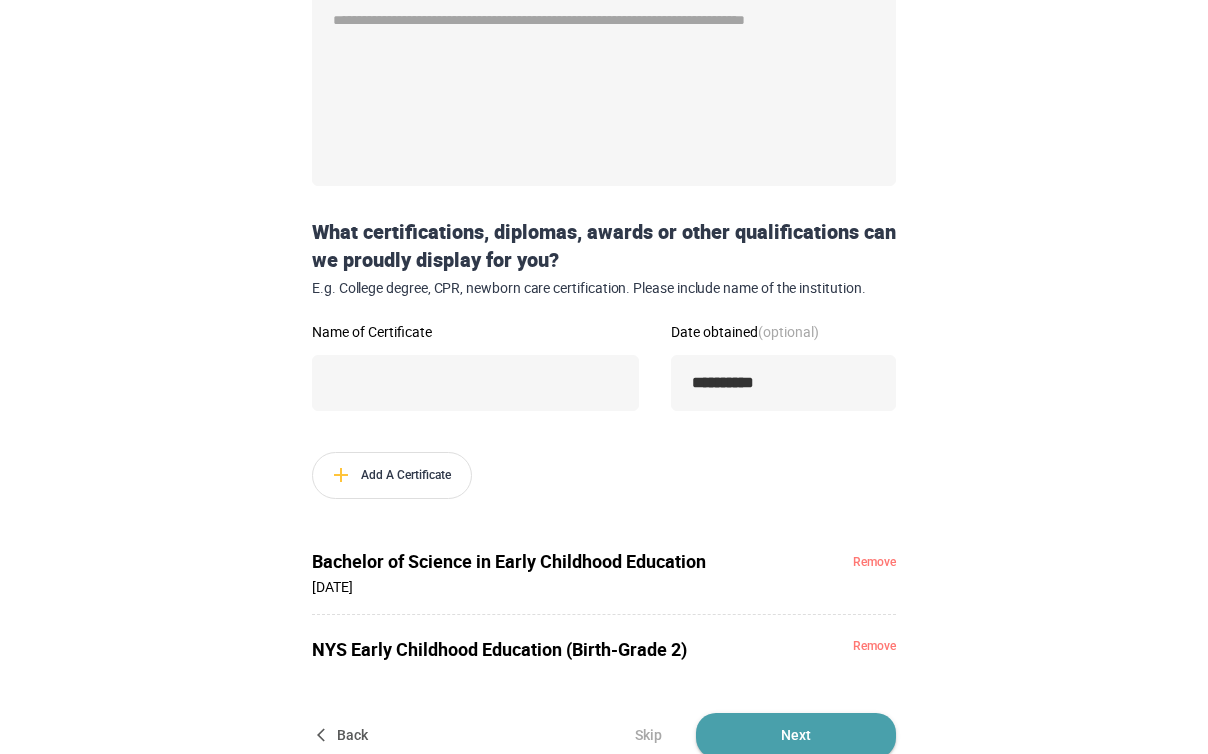 click on "Next" at bounding box center (796, 735) 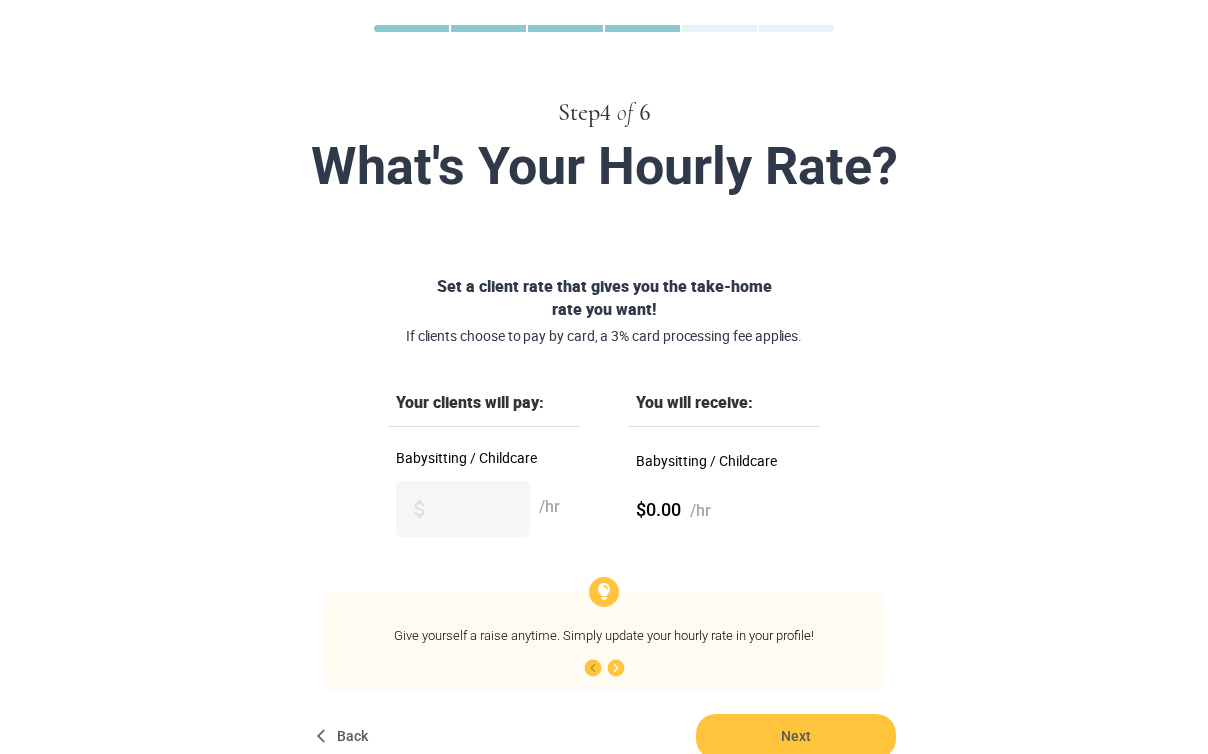 scroll, scrollTop: 97, scrollLeft: 0, axis: vertical 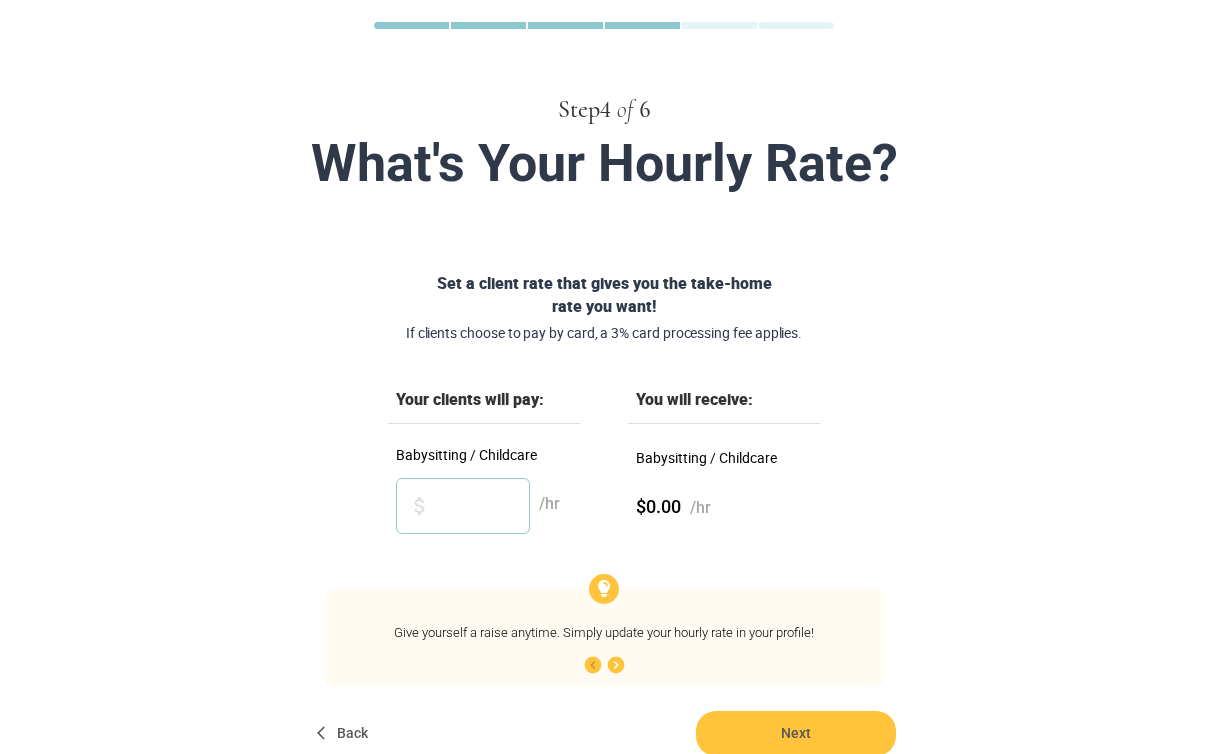 click on "Babysitting / Childcare" at bounding box center (463, 506) 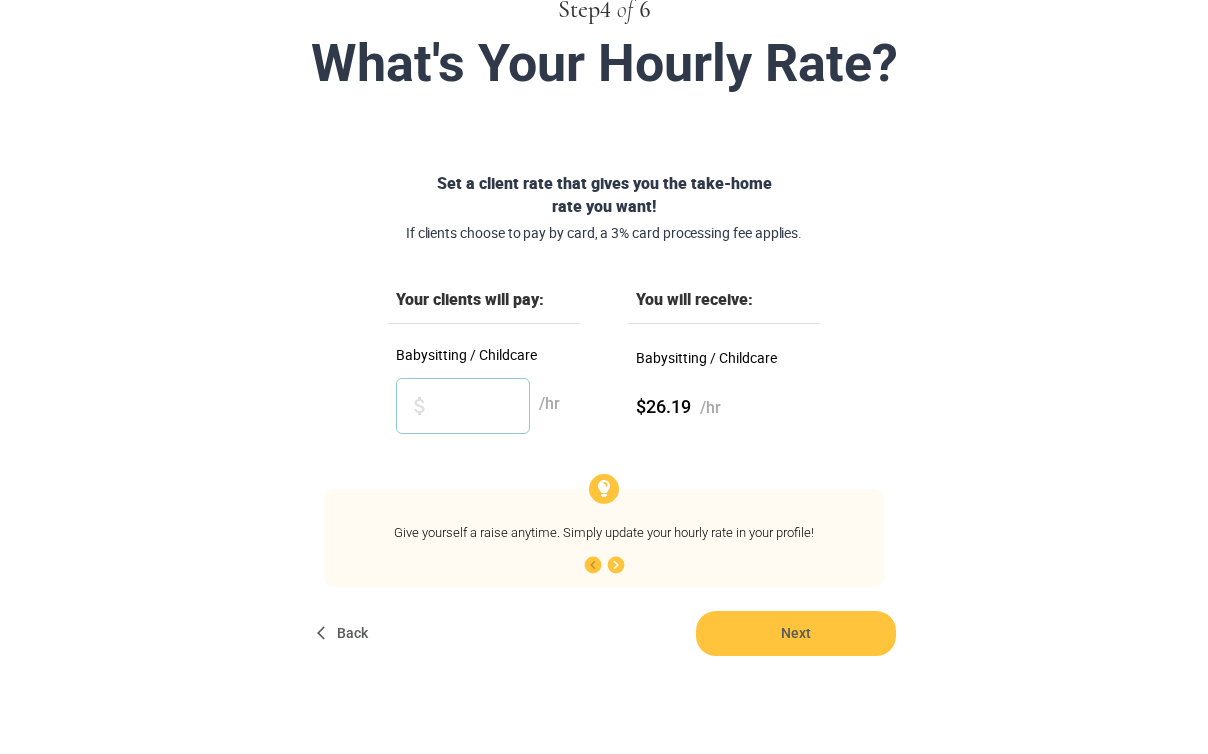 scroll, scrollTop: 196, scrollLeft: 0, axis: vertical 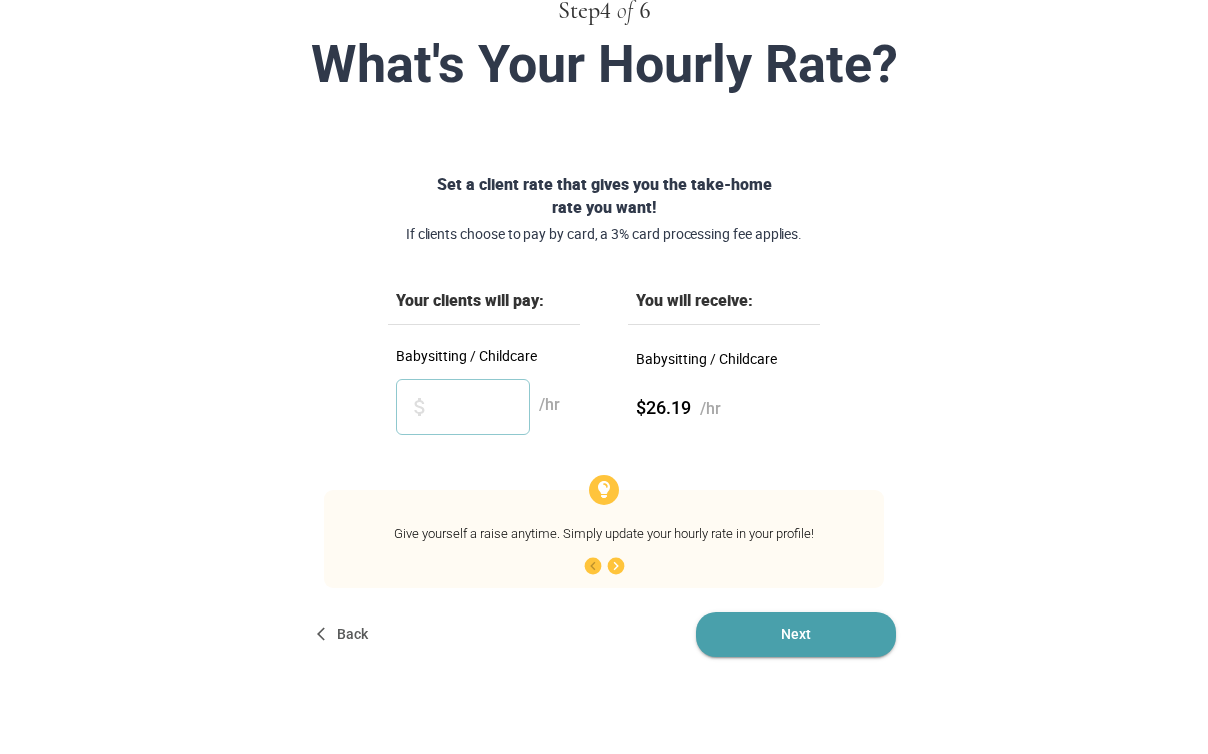type on "**" 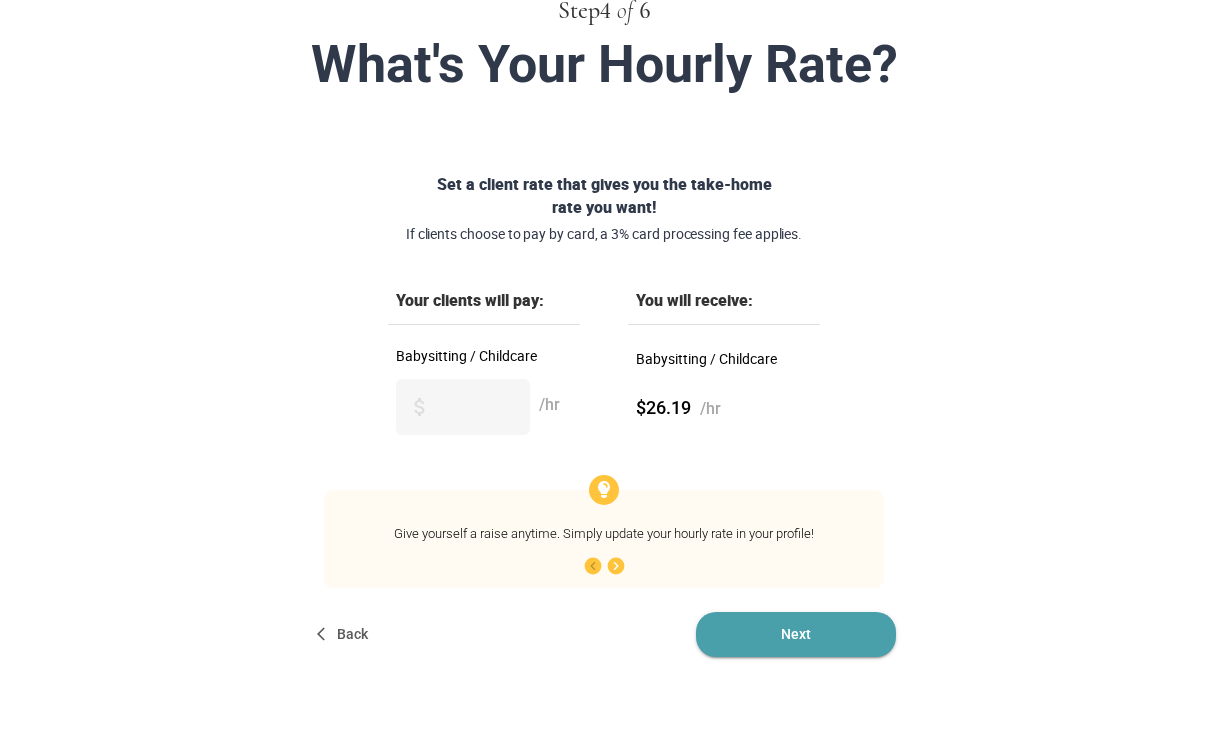 click on "Next" at bounding box center [796, 634] 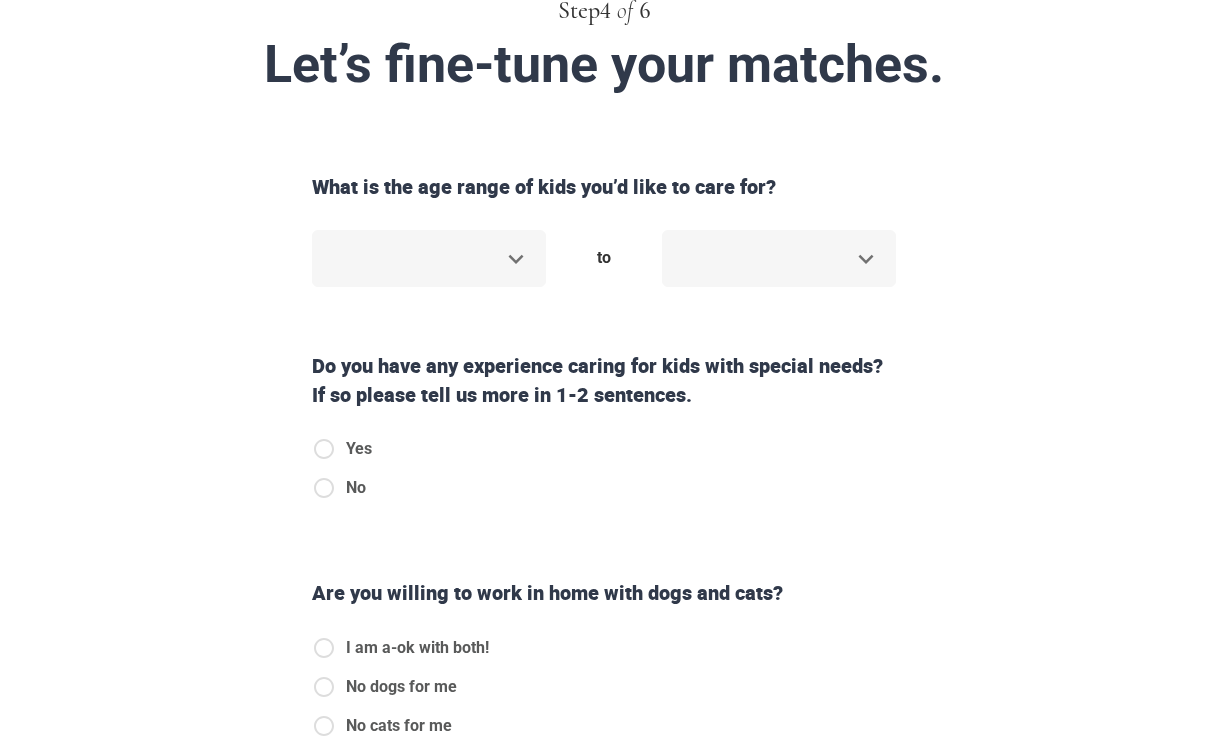 scroll, scrollTop: 0, scrollLeft: 0, axis: both 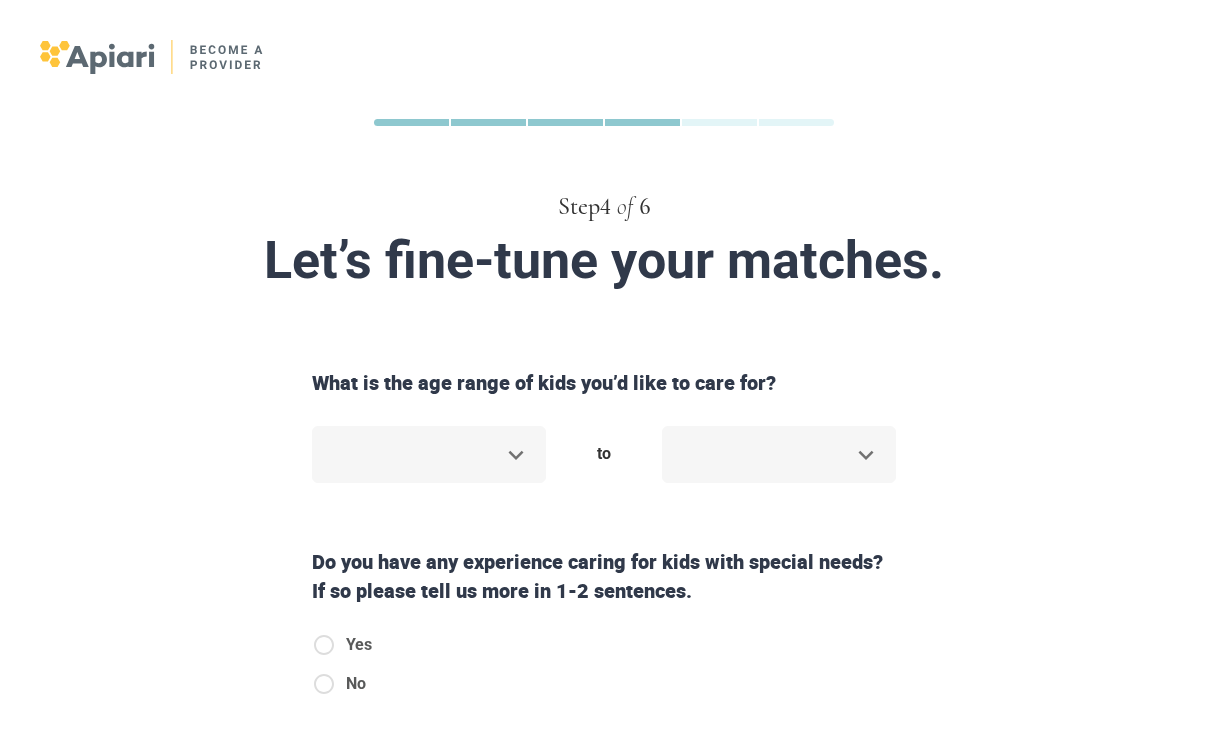 click on "to" at bounding box center (604, 454) 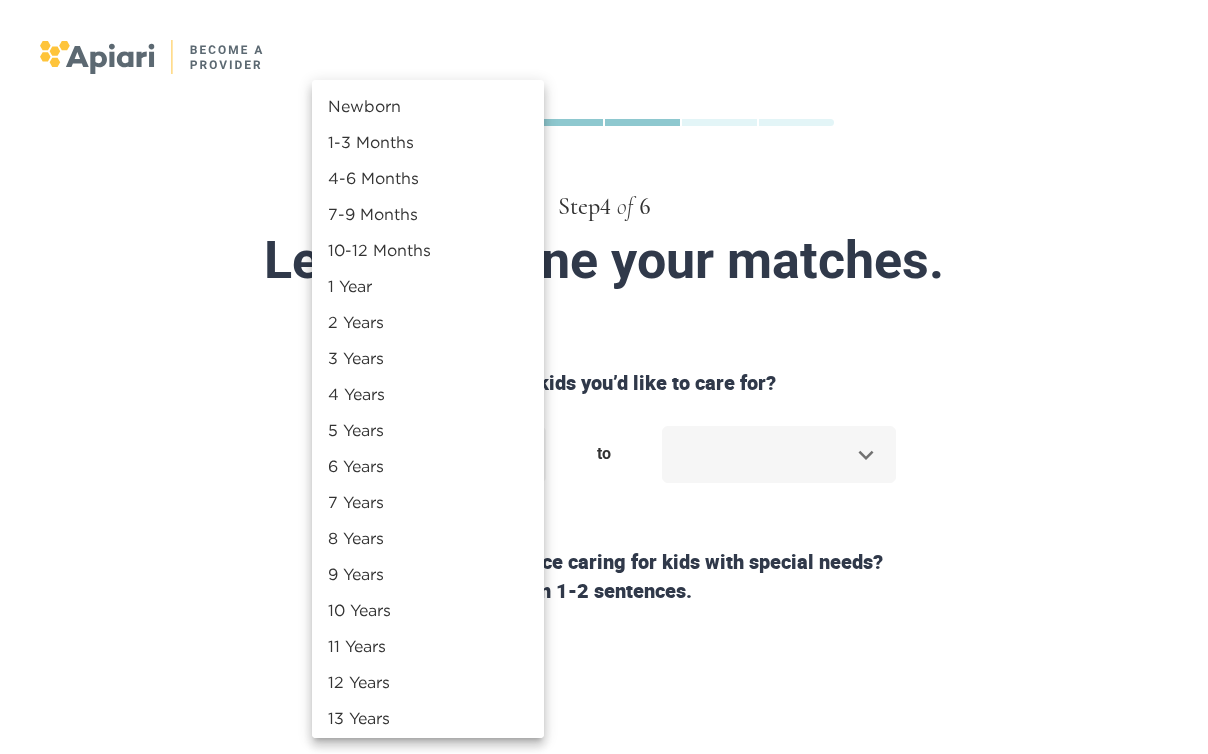 click at bounding box center (604, 377) 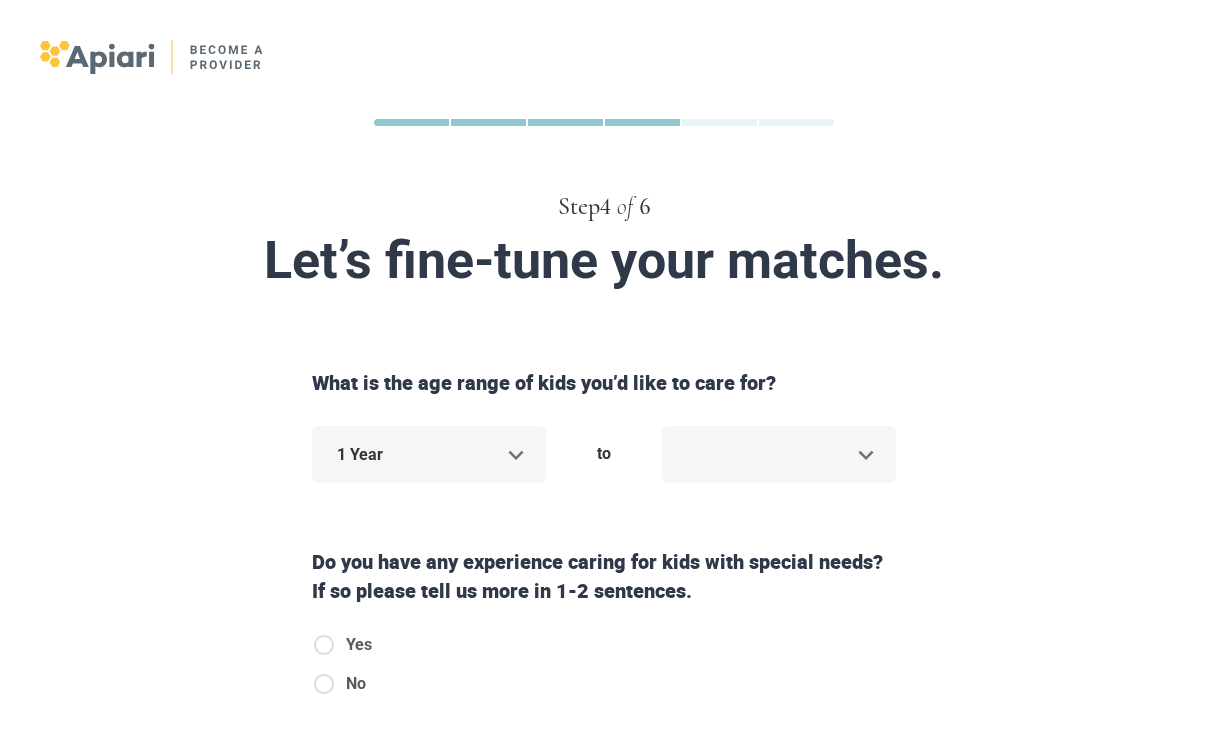 click on "Step  4   of   6 Let’s fine-tune your matches. What is the age range of kids you’d like to care for? 1 Year * to ​ Do you have any experience caring for kids with special needs? If so please tell us more in 1-2 sentences. Yes No Are you willing to work in home with dogs and cats? I am a-ok with both! No dogs for me No cats for me No dogs or cats Do you speak another language besides English? Yes No Back Next Copyright  2025 [EMAIL_ADDRESS][DOMAIN_NAME] [PHONE_NUMBER] Jobs Signup Terms of service Privacy The Sweet Life" at bounding box center [604, 377] 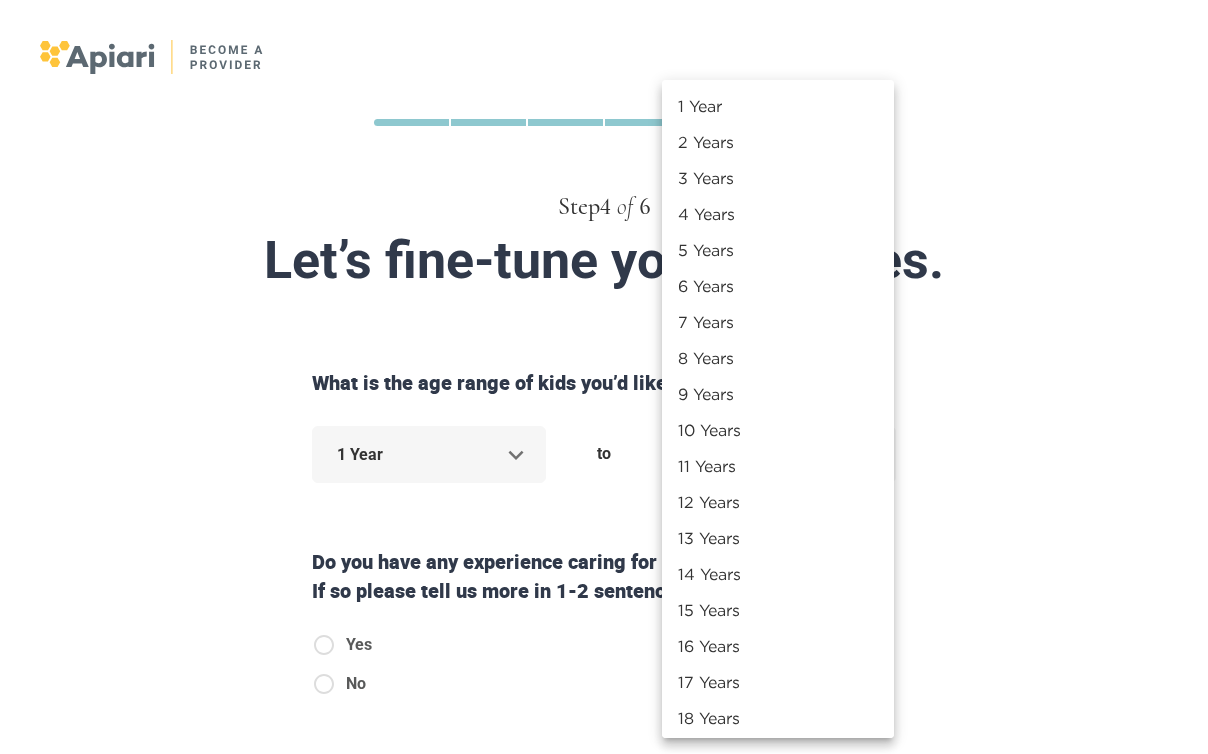click on "10 Years" at bounding box center (778, 430) 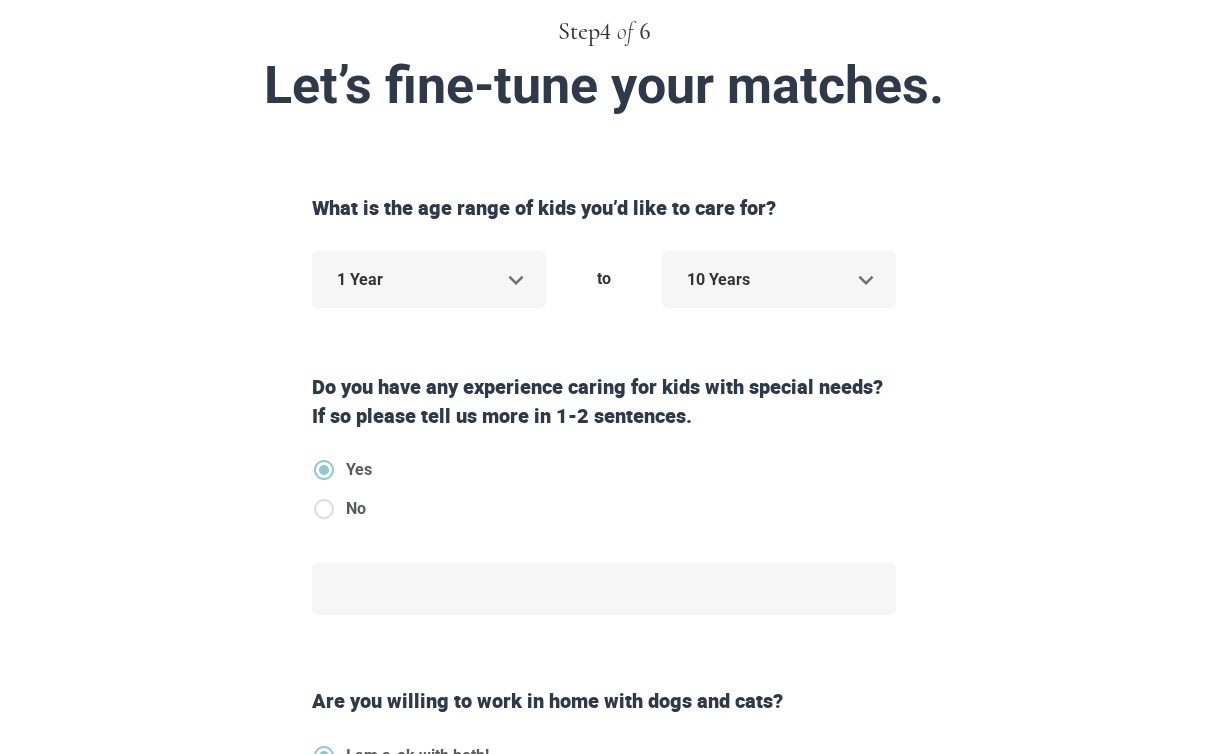 scroll, scrollTop: 205, scrollLeft: 0, axis: vertical 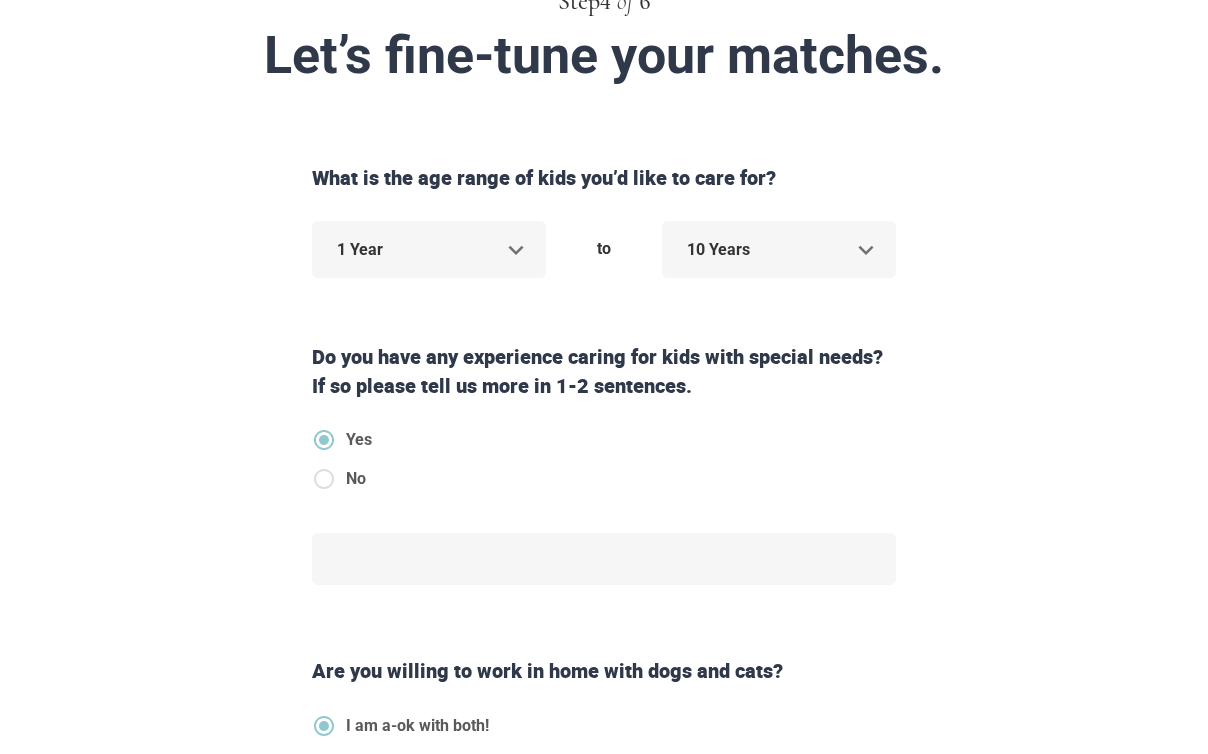 click on "*" at bounding box center [604, 573] 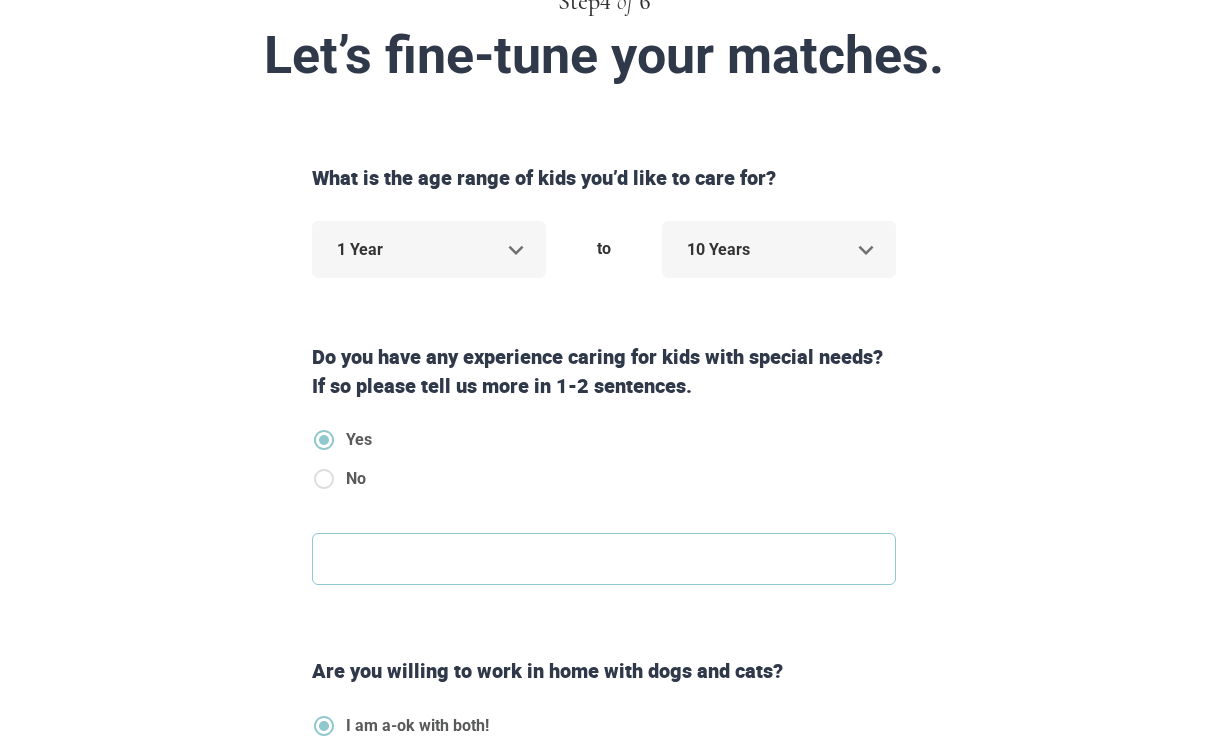 click at bounding box center [604, 559] 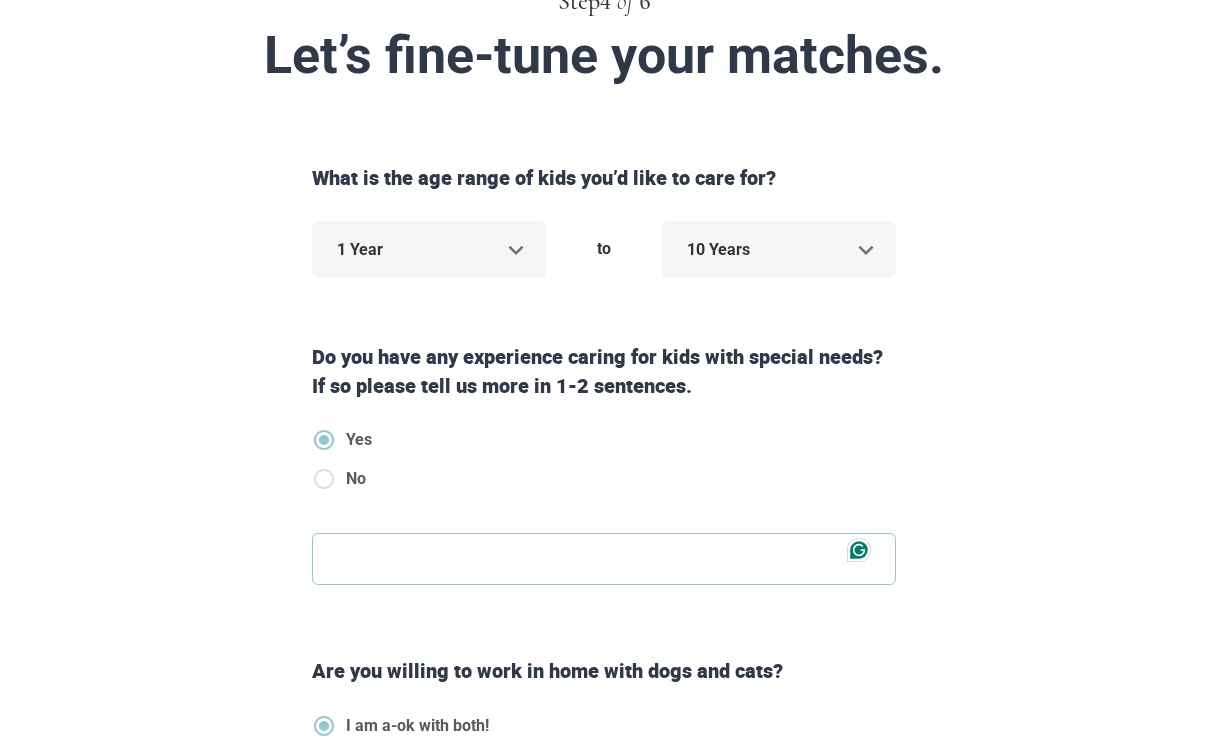type on "*" 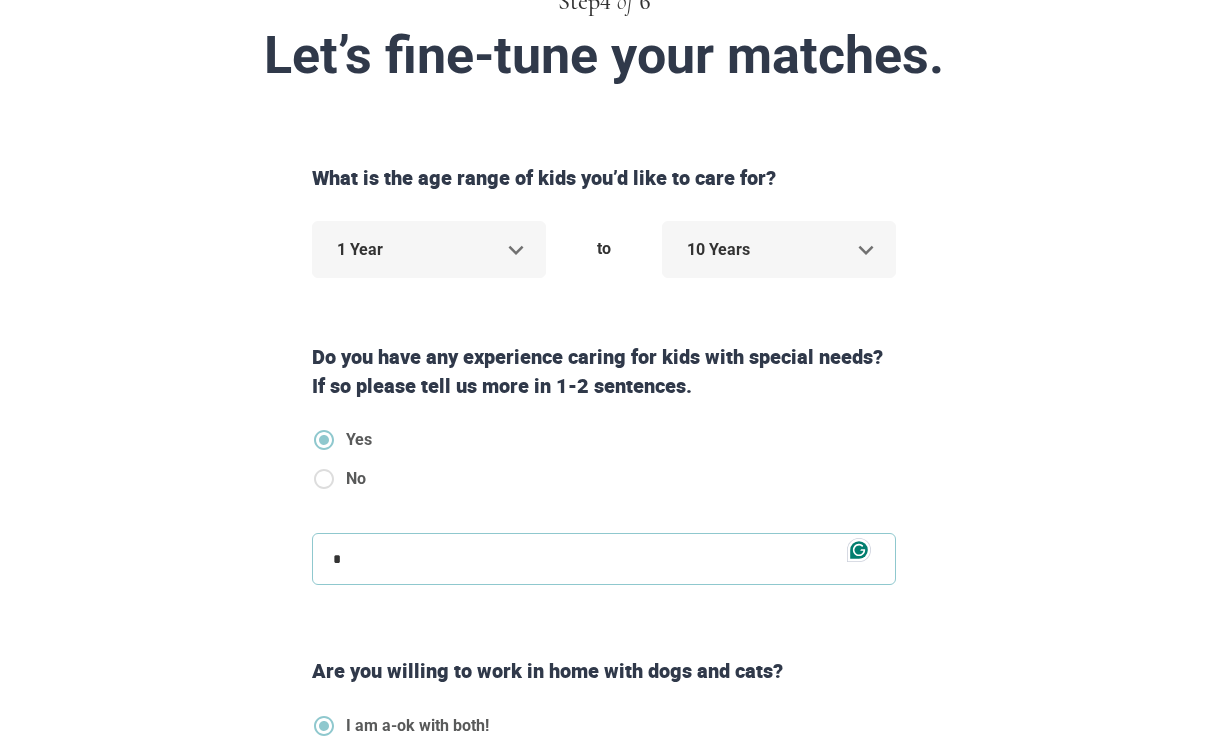 type on "**" 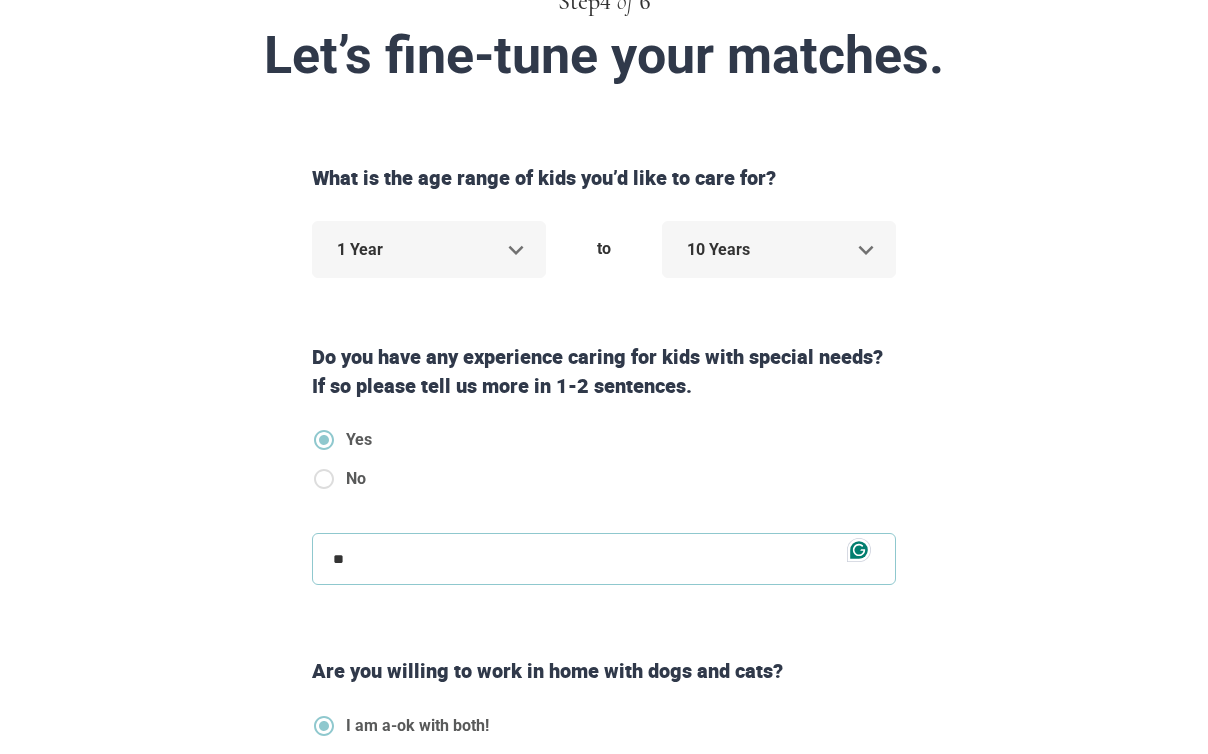 type on "***" 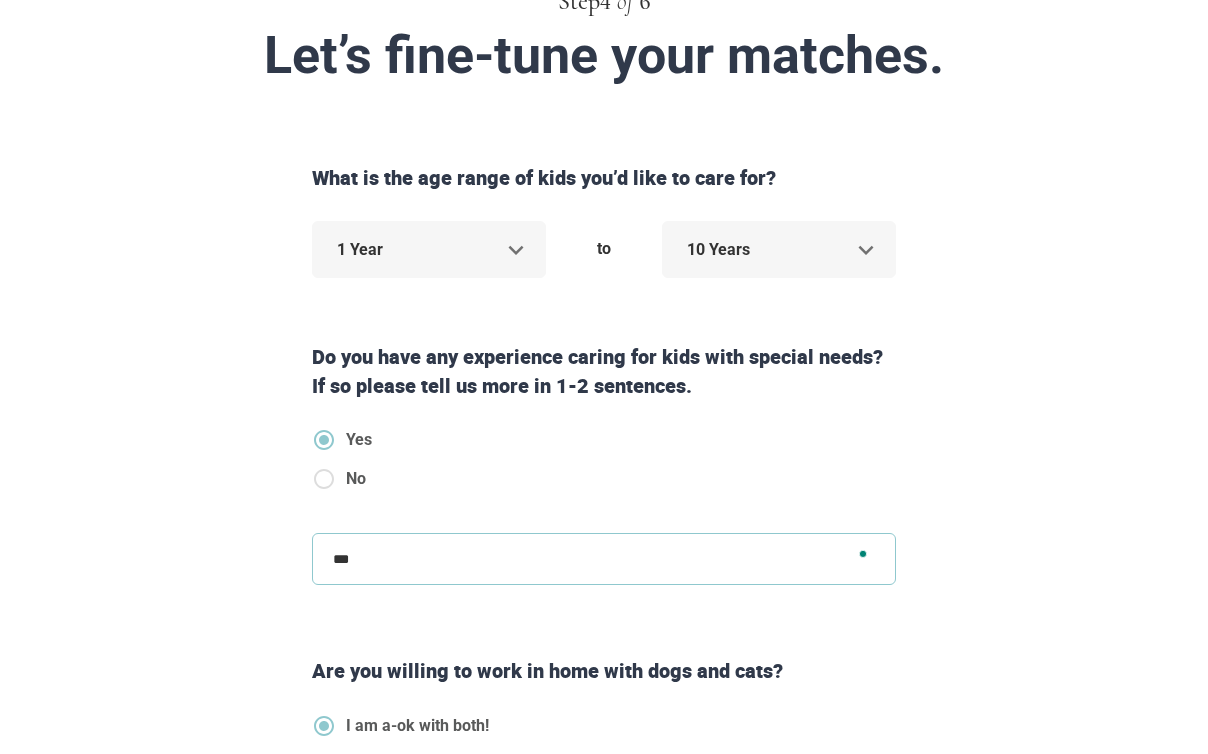 type on "****" 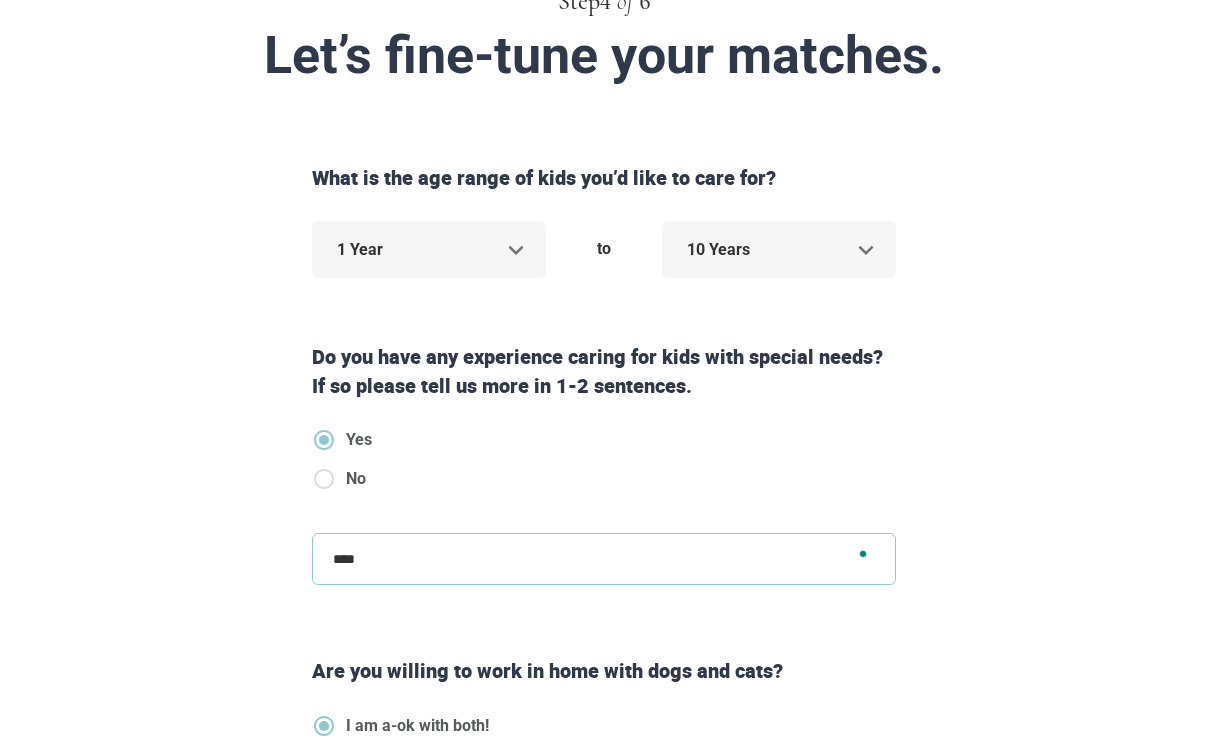 type on "*****" 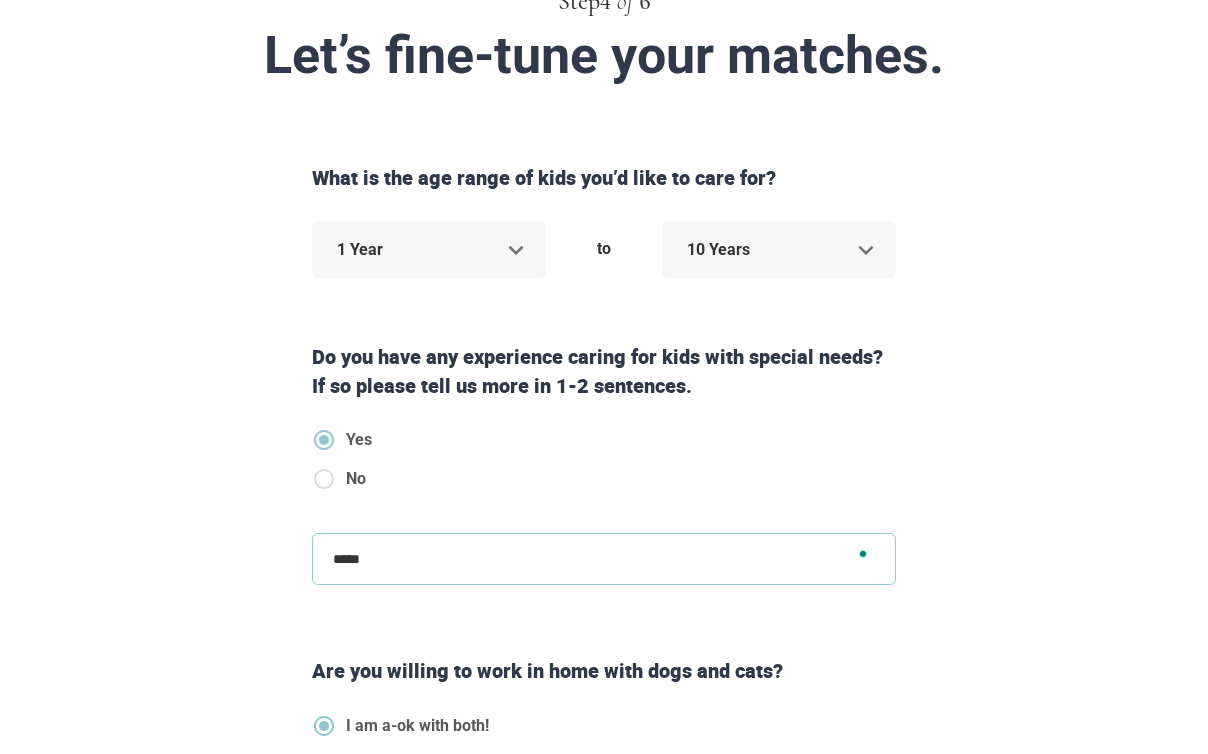 type on "*****" 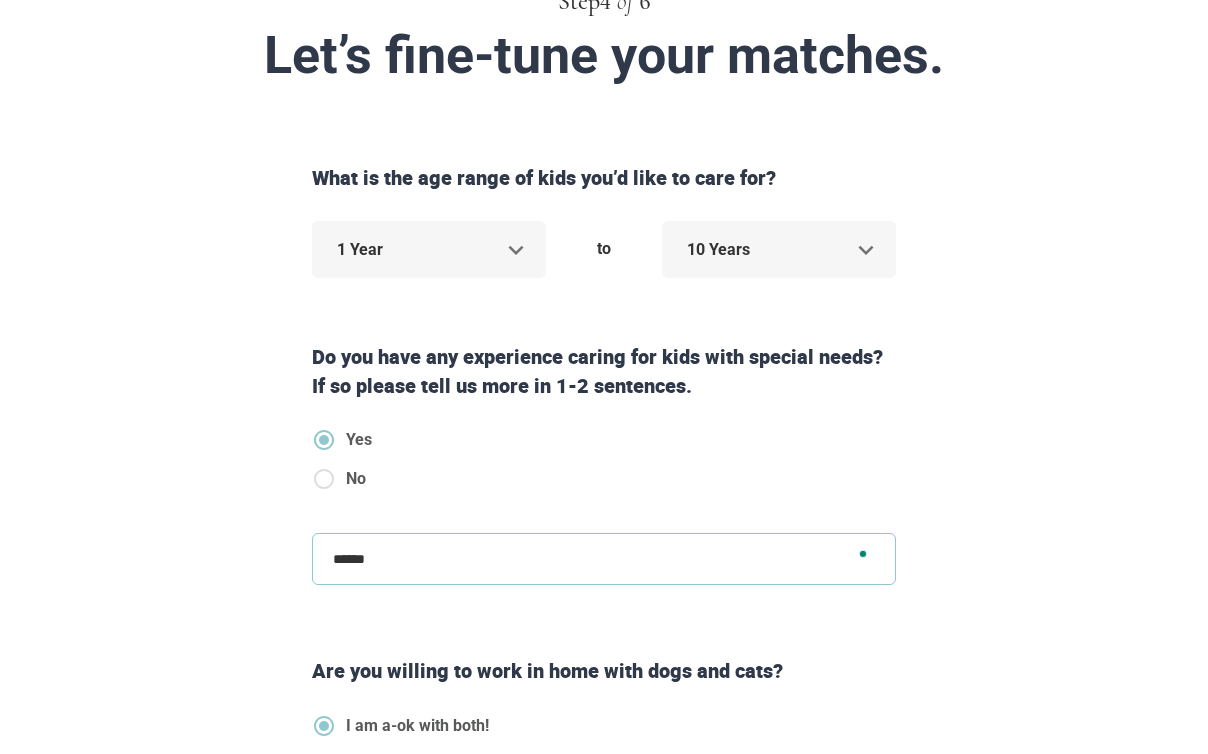 type on "*******" 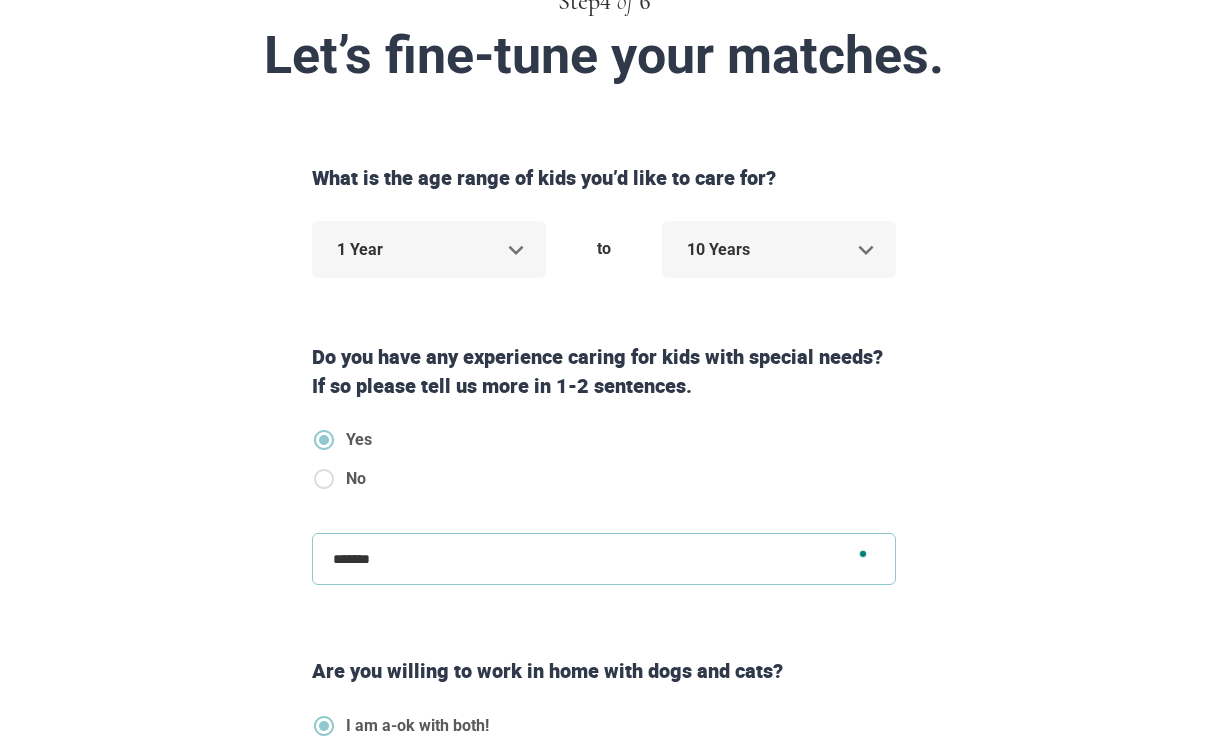 type on "********" 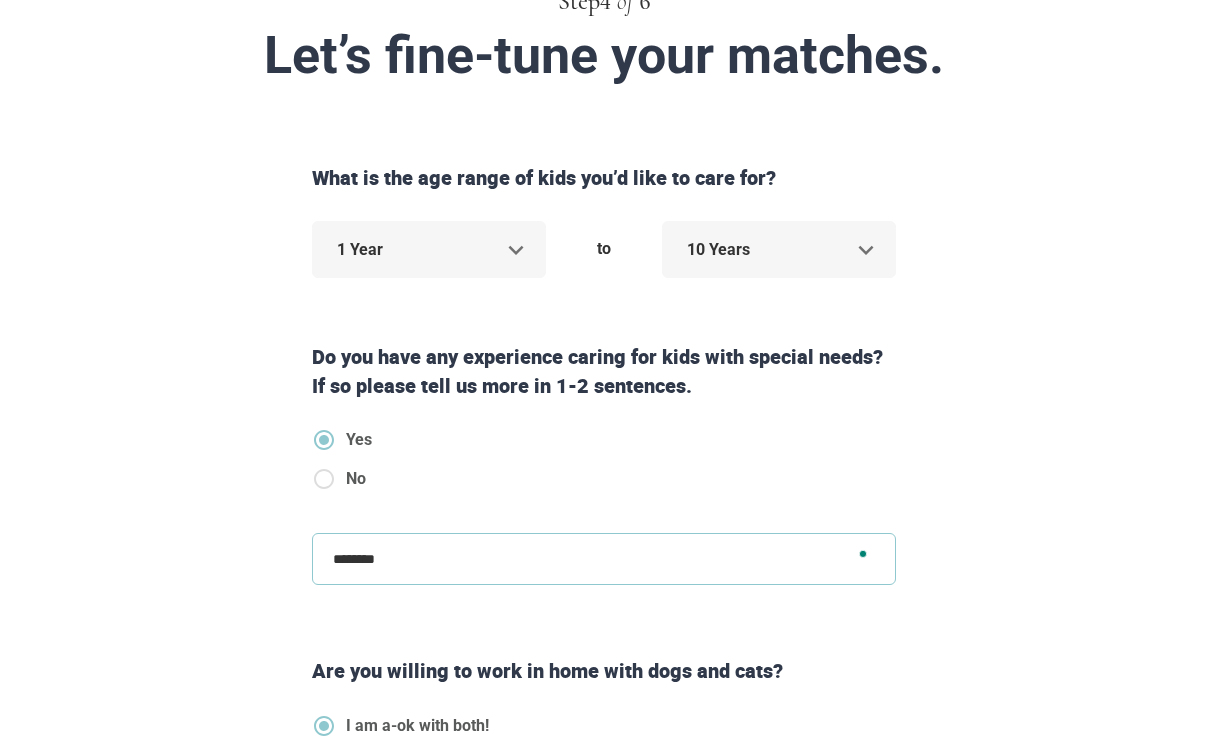 type on "*********" 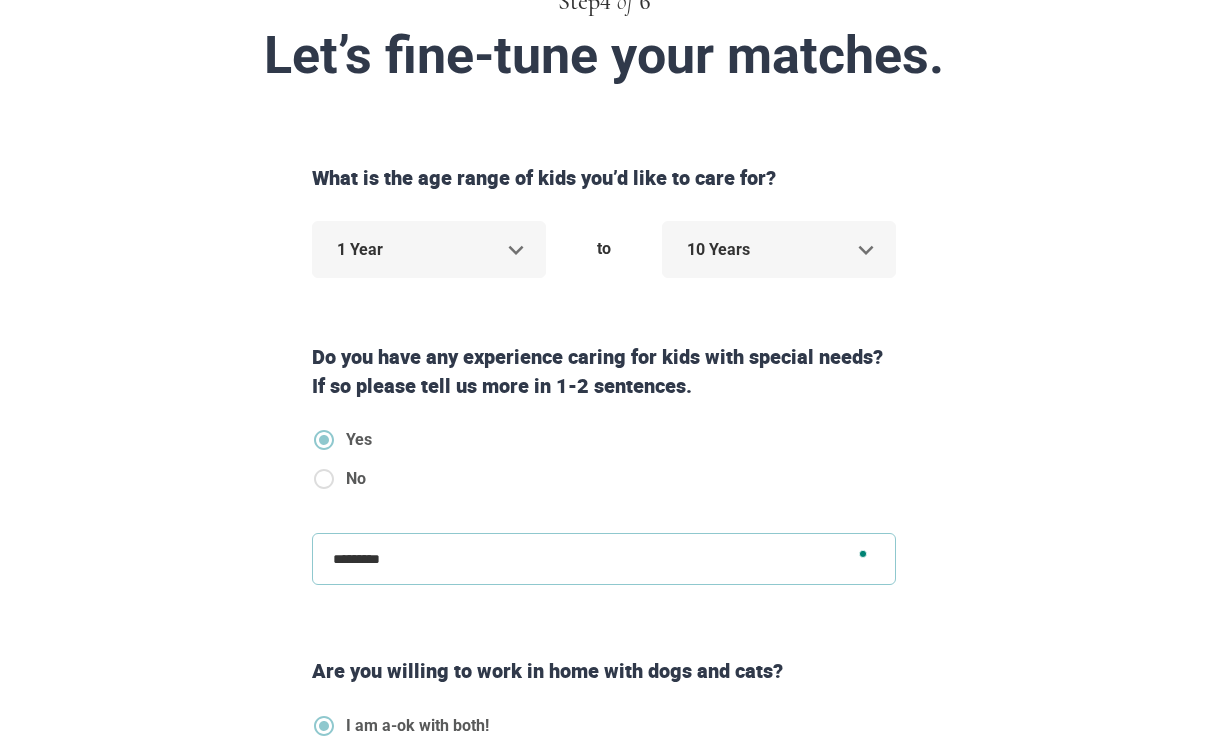 type on "**********" 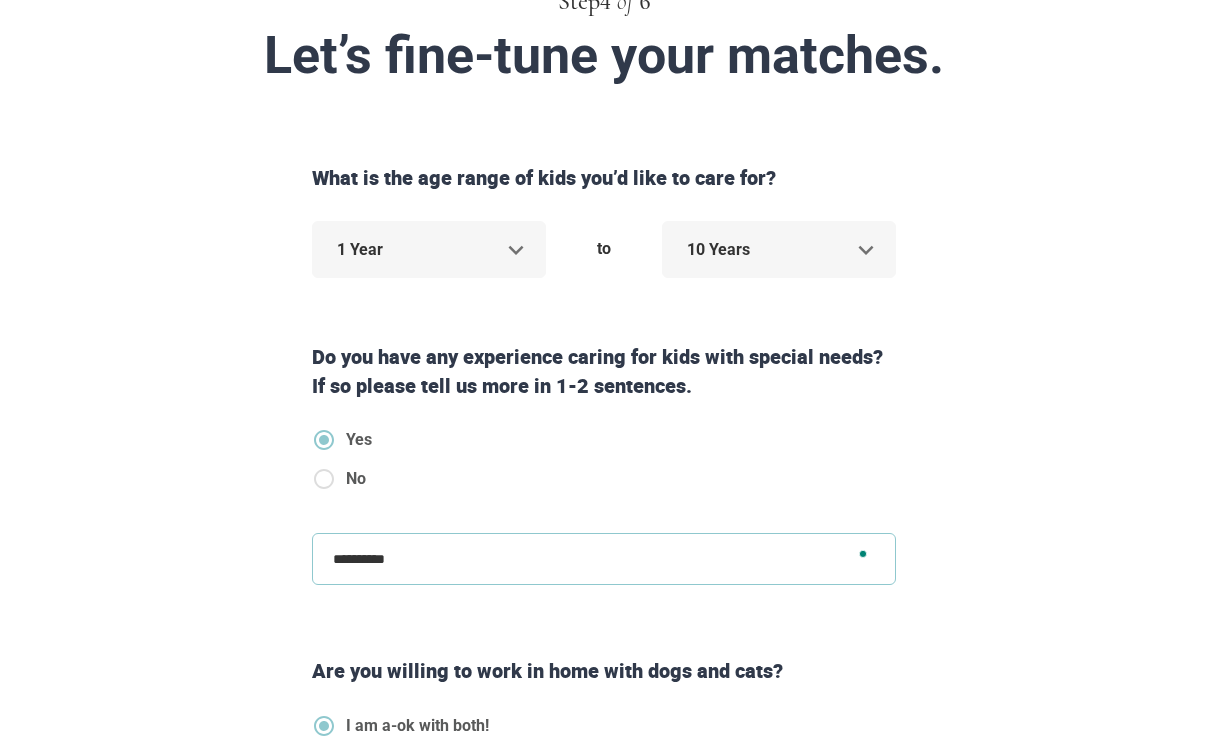 type on "**********" 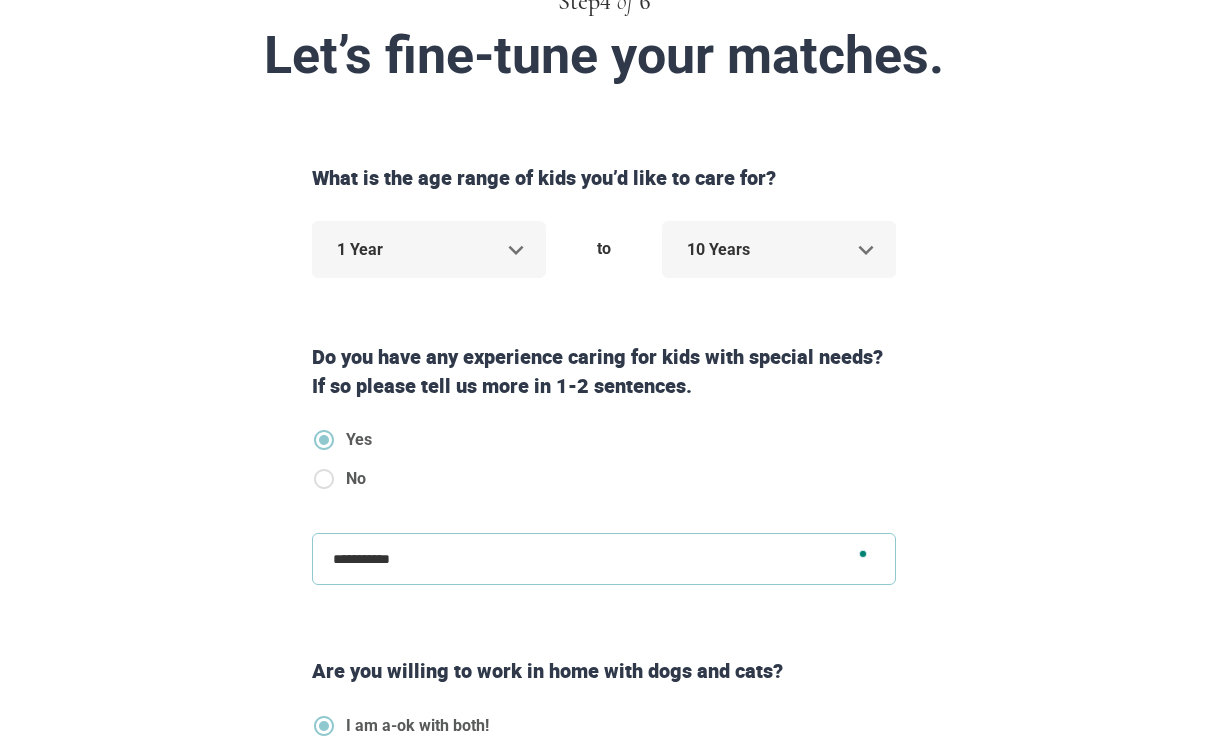 type on "**********" 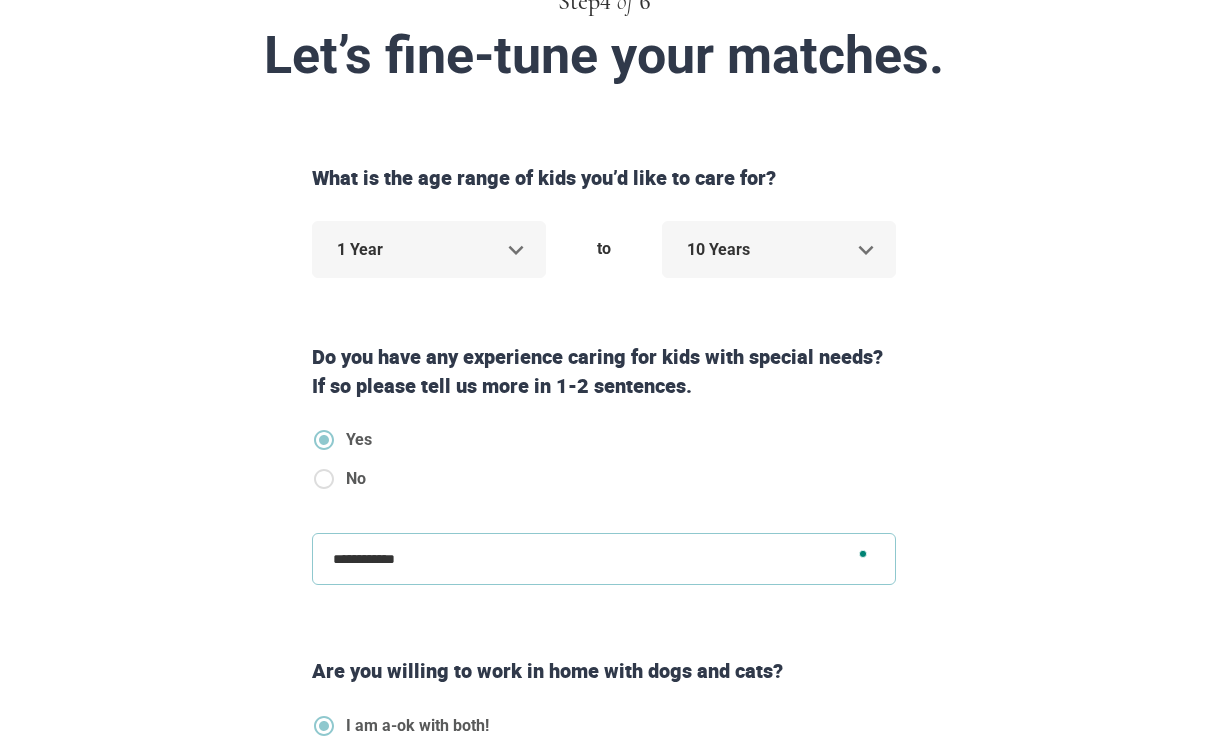 type on "**********" 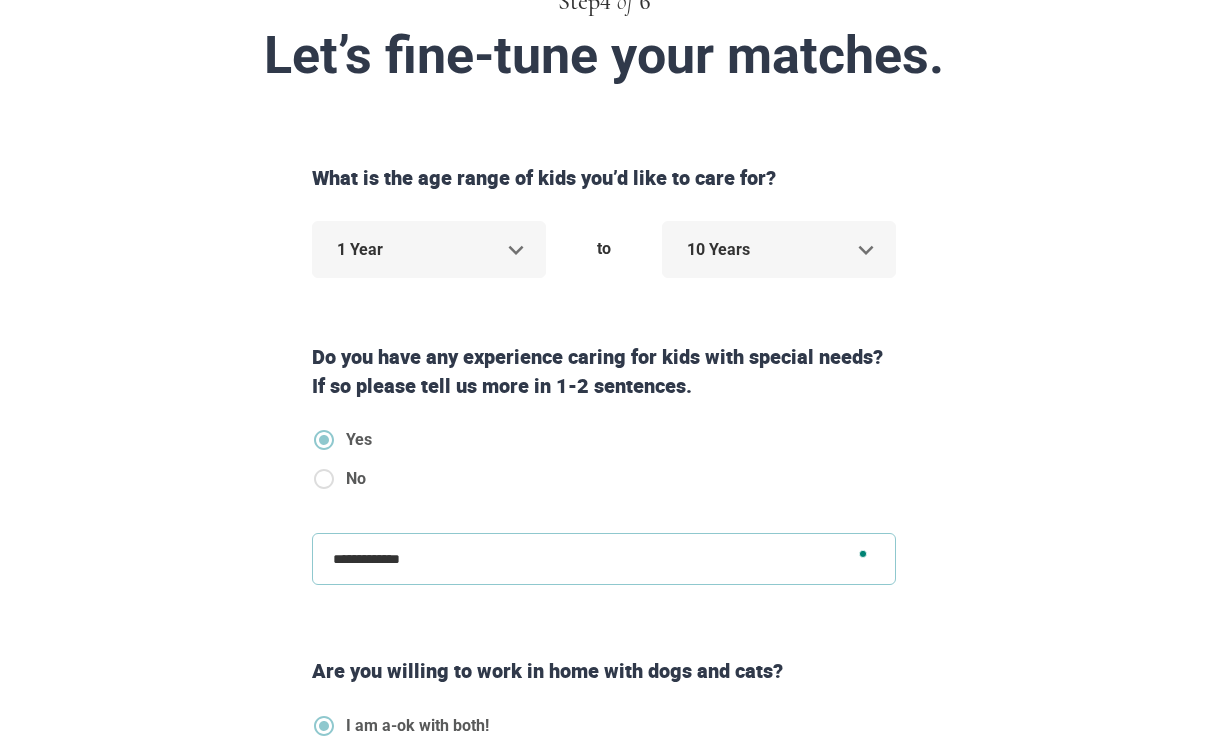 type on "**********" 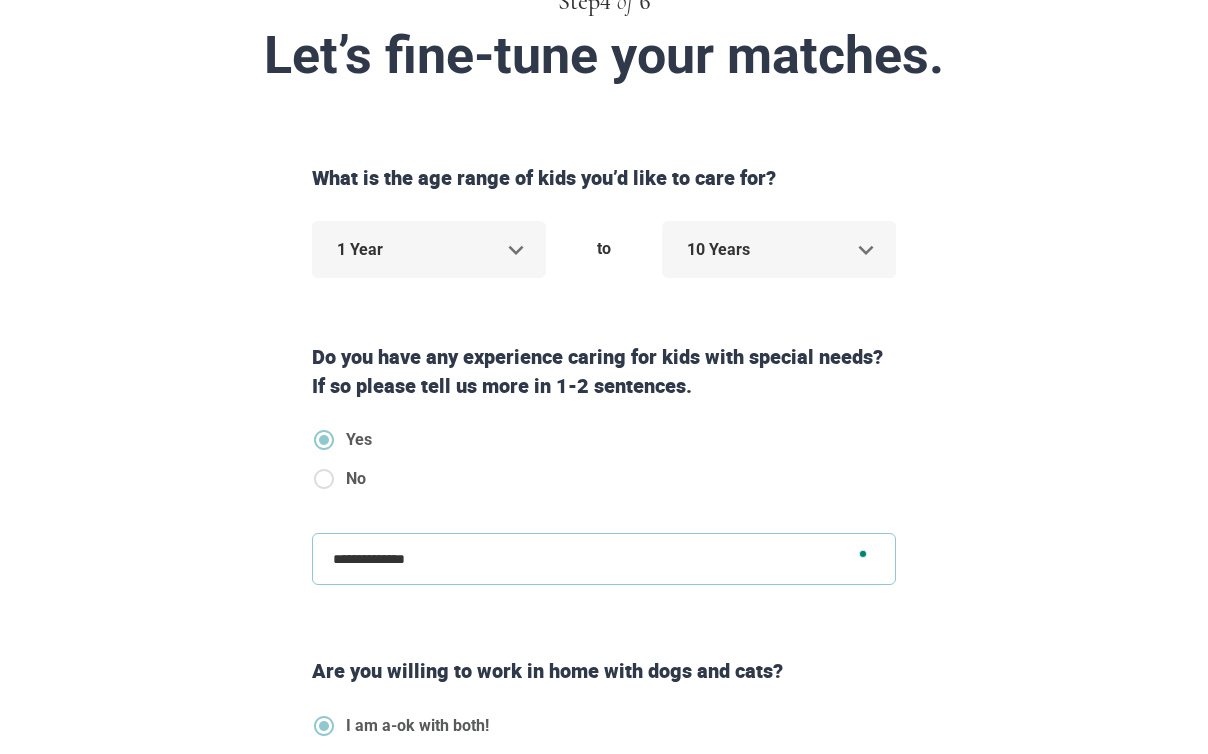 type on "**********" 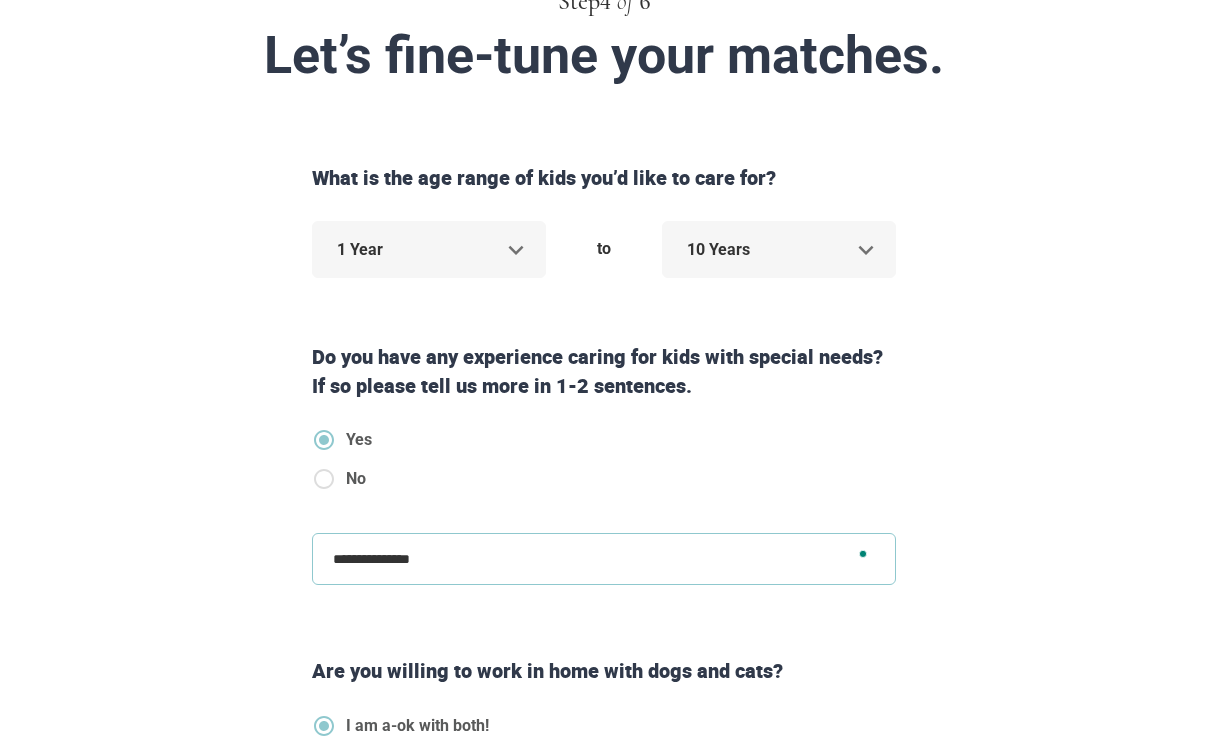 type on "**********" 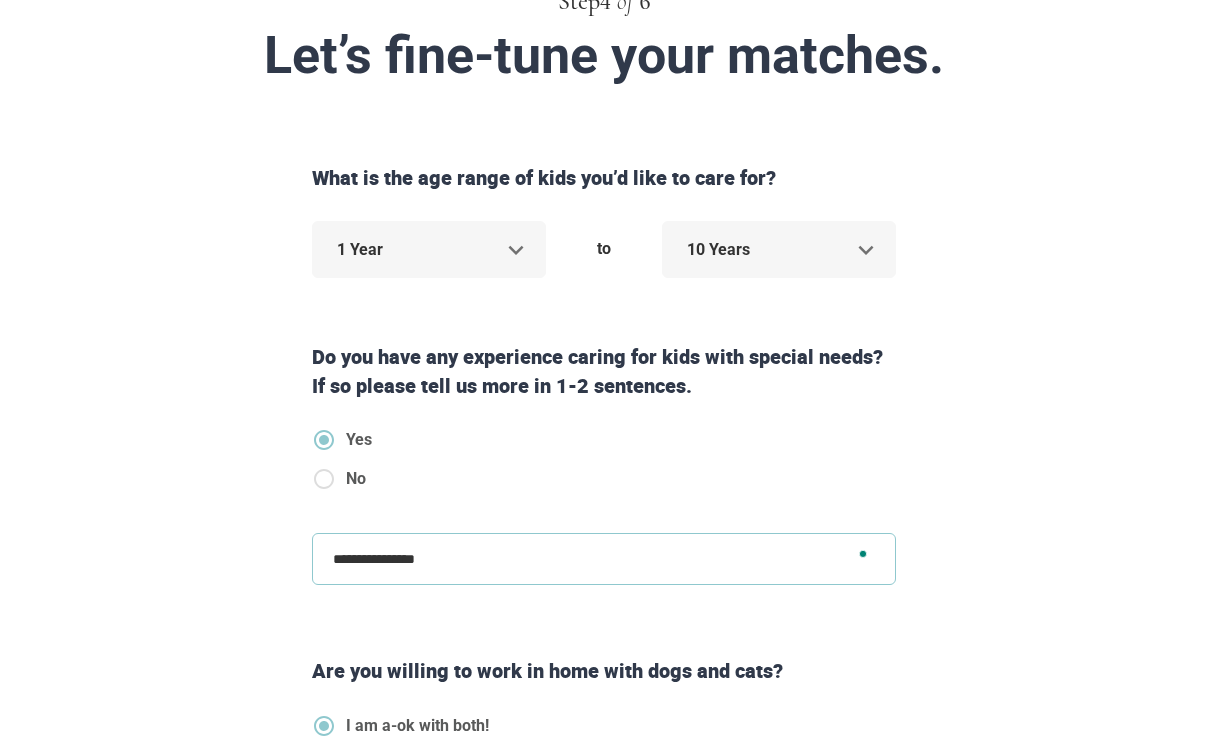 type on "**********" 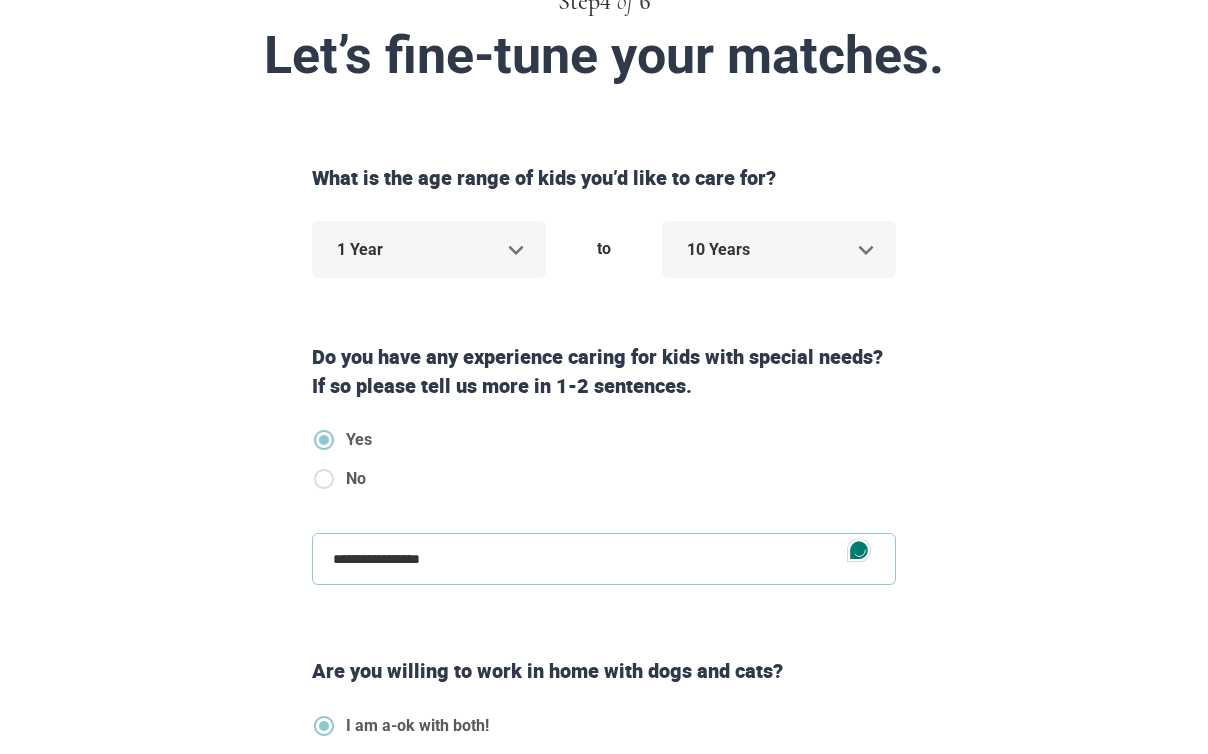 type on "**********" 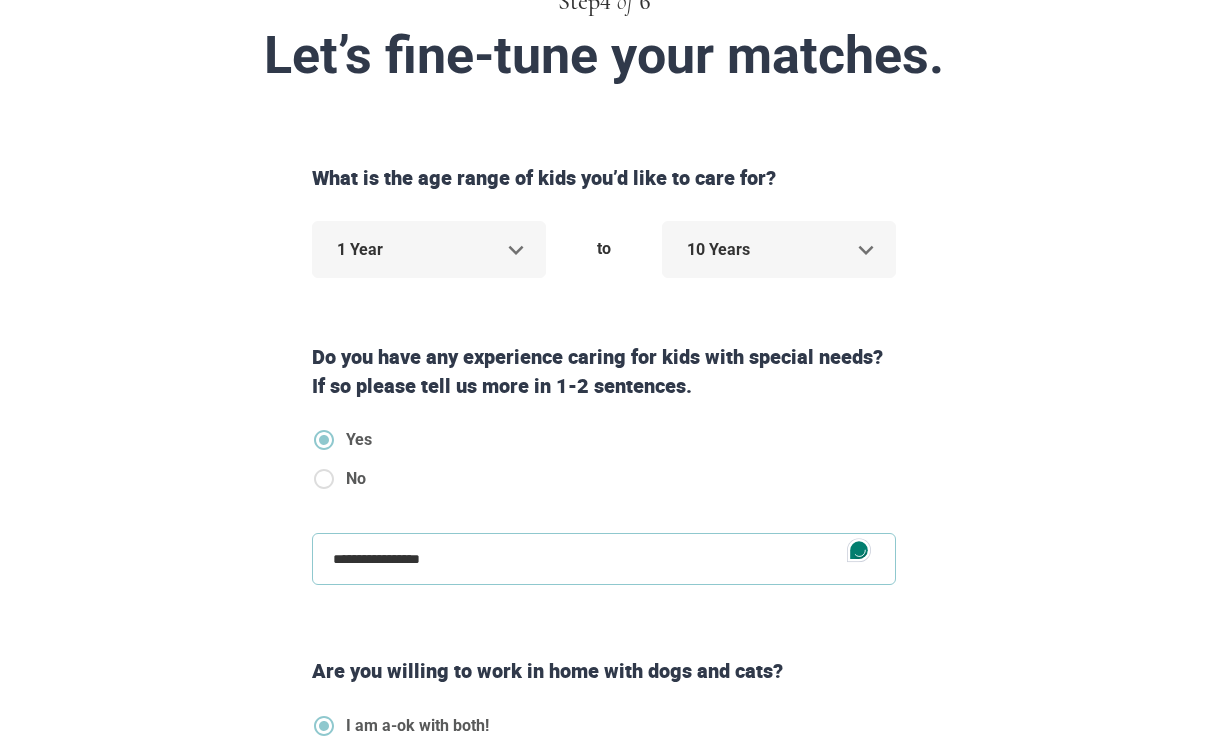 type on "*" 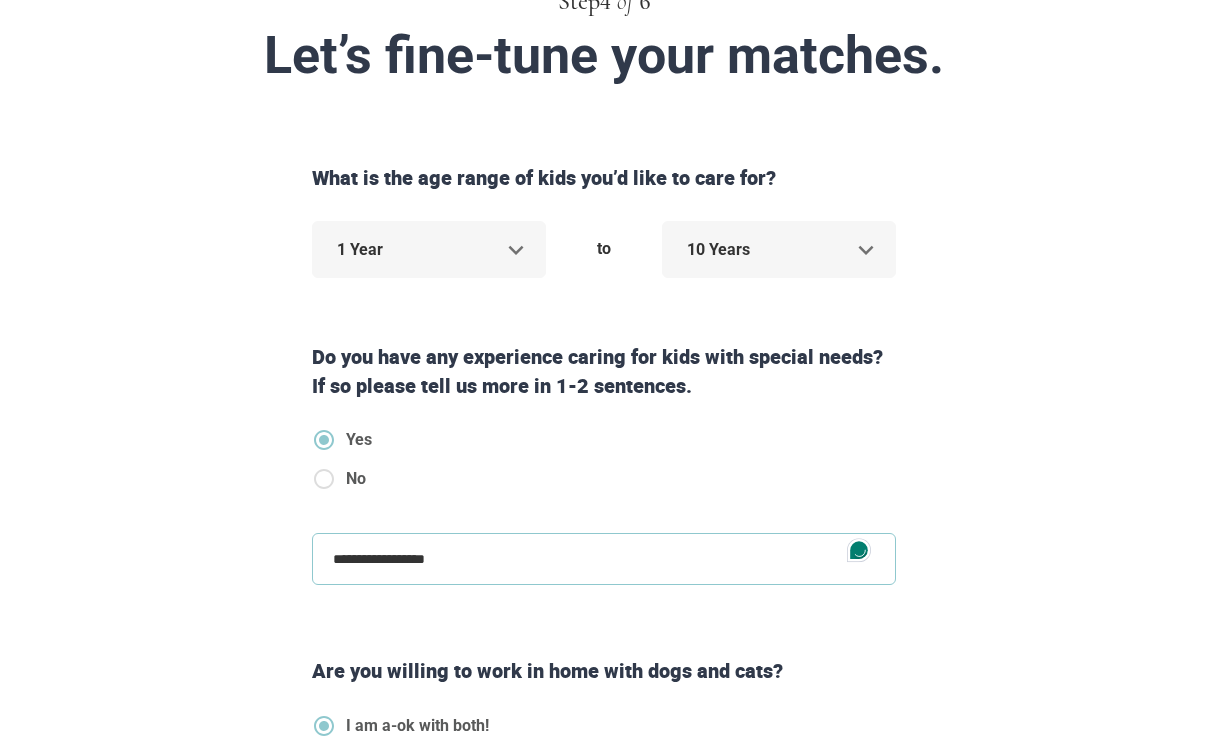 type on "**********" 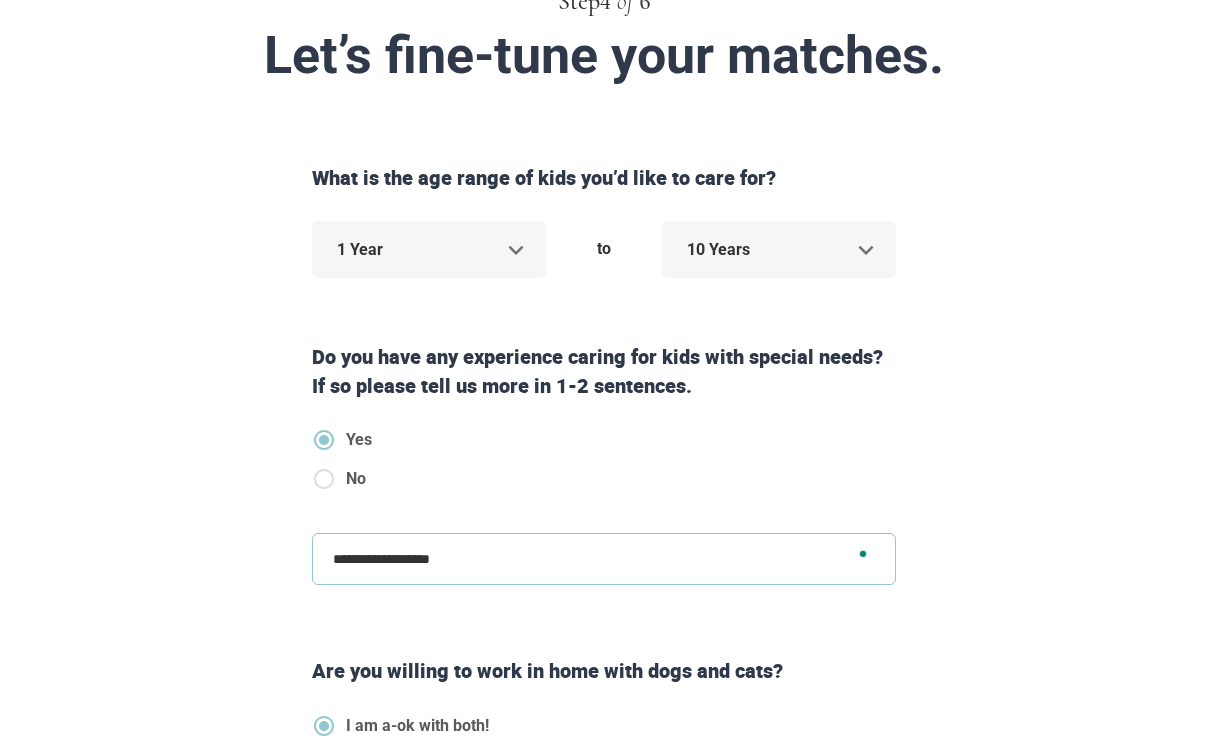 type on "**********" 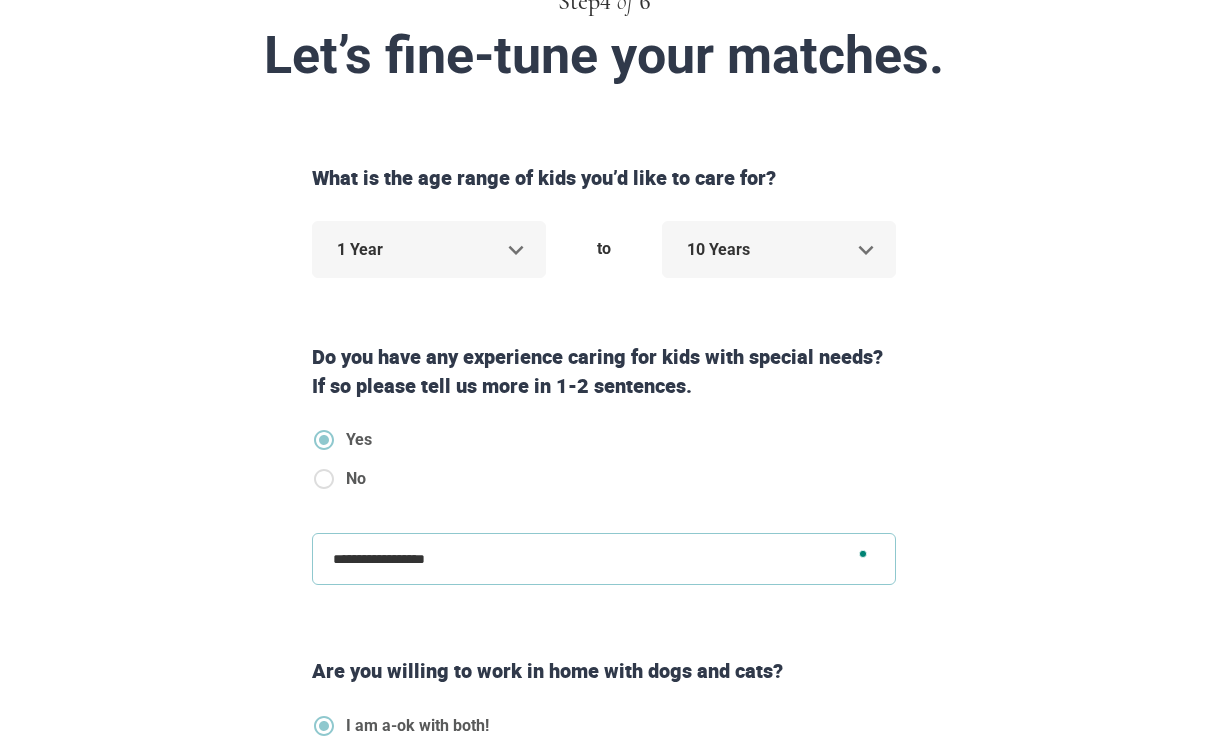 type on "**********" 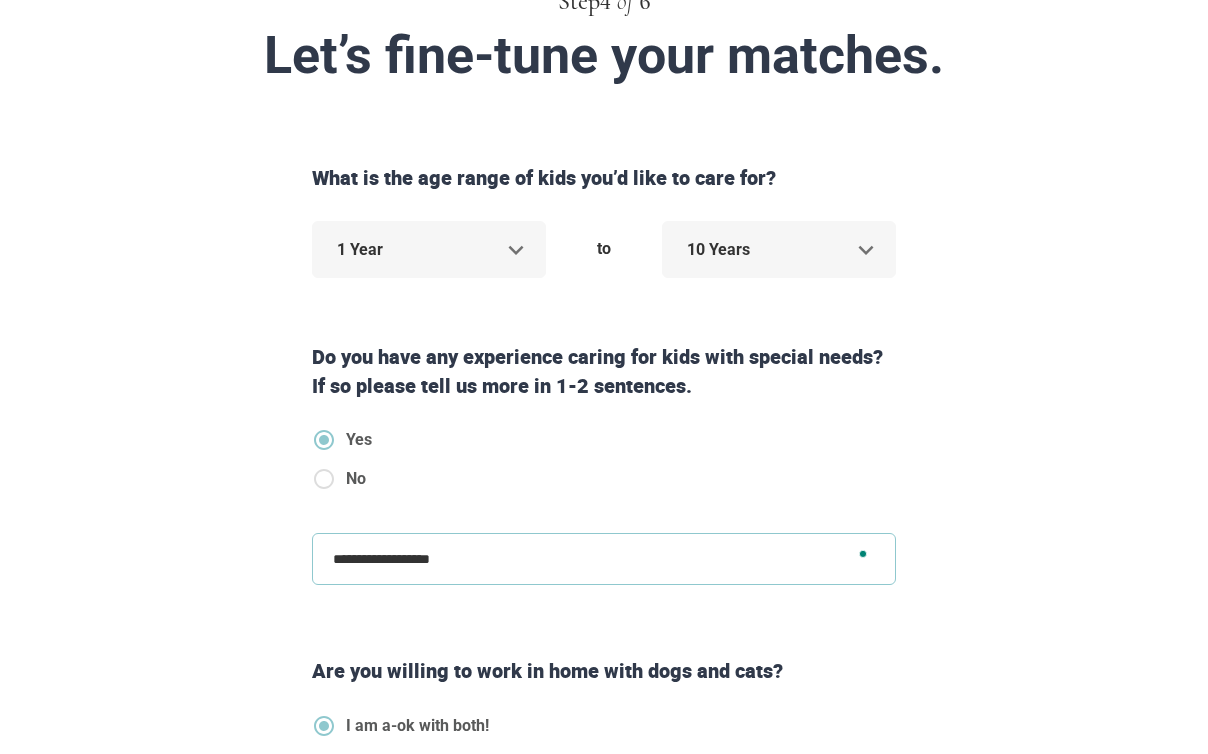 type on "**********" 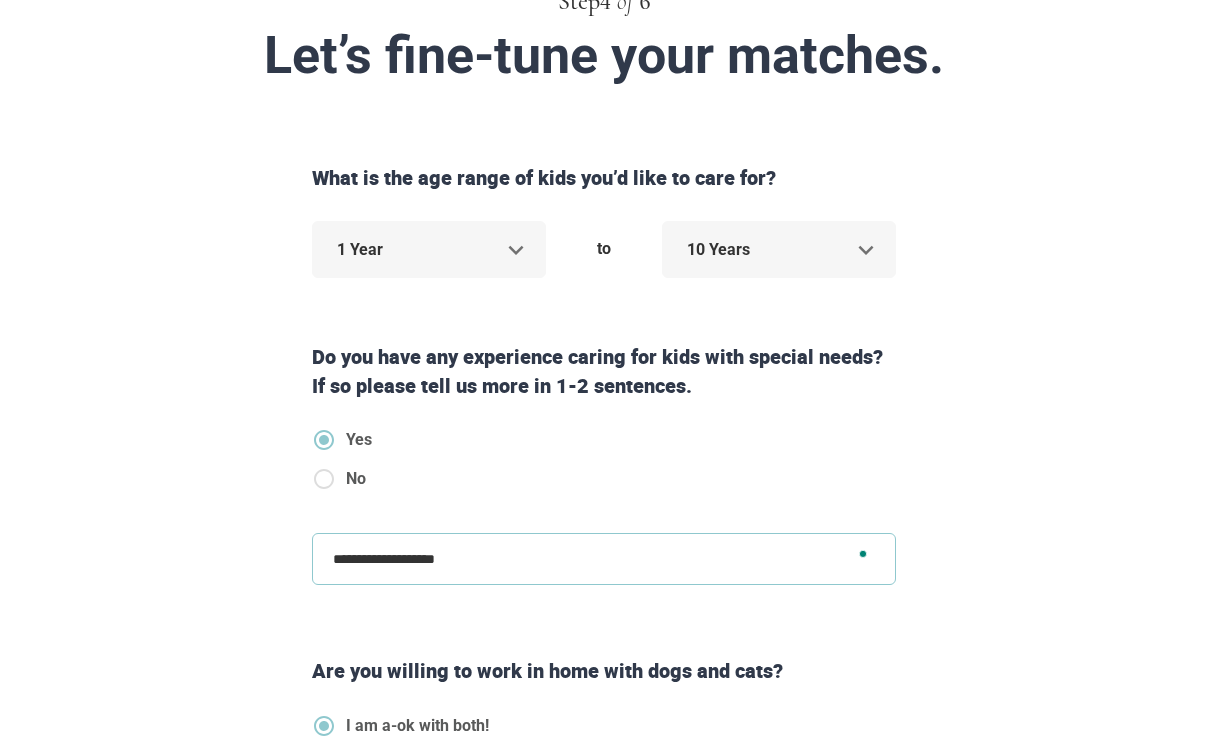 type on "**********" 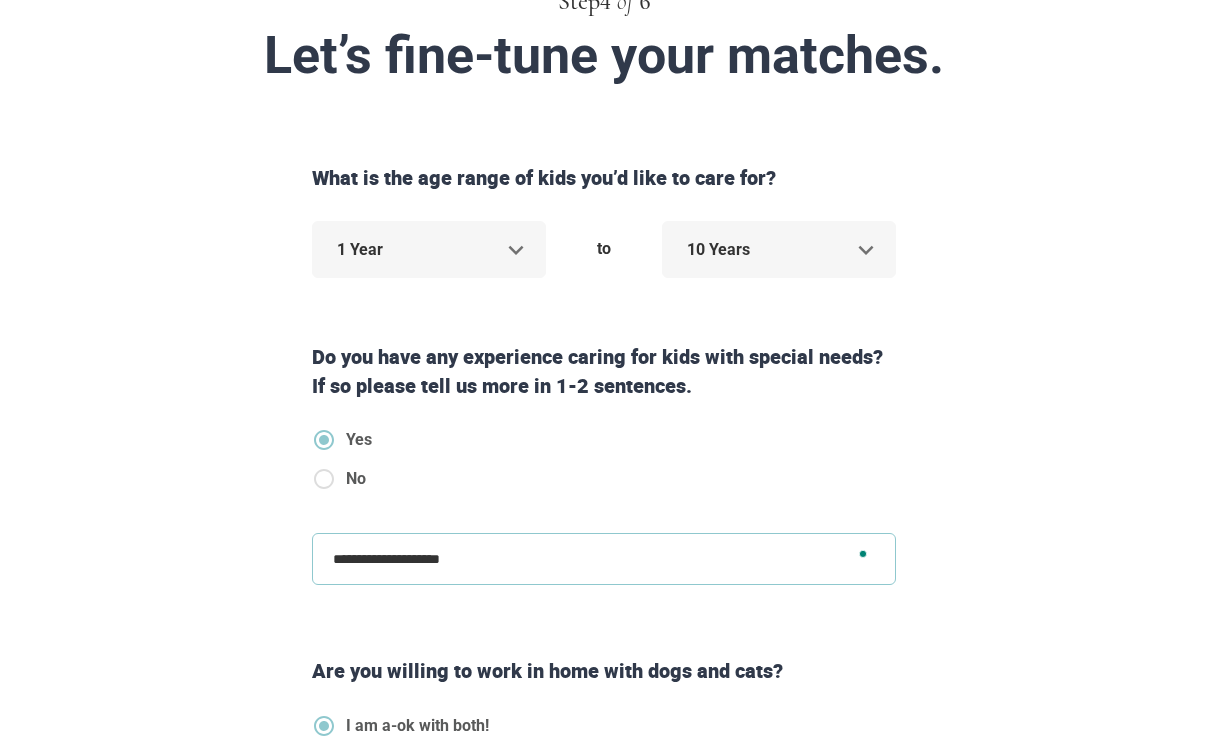 type on "**********" 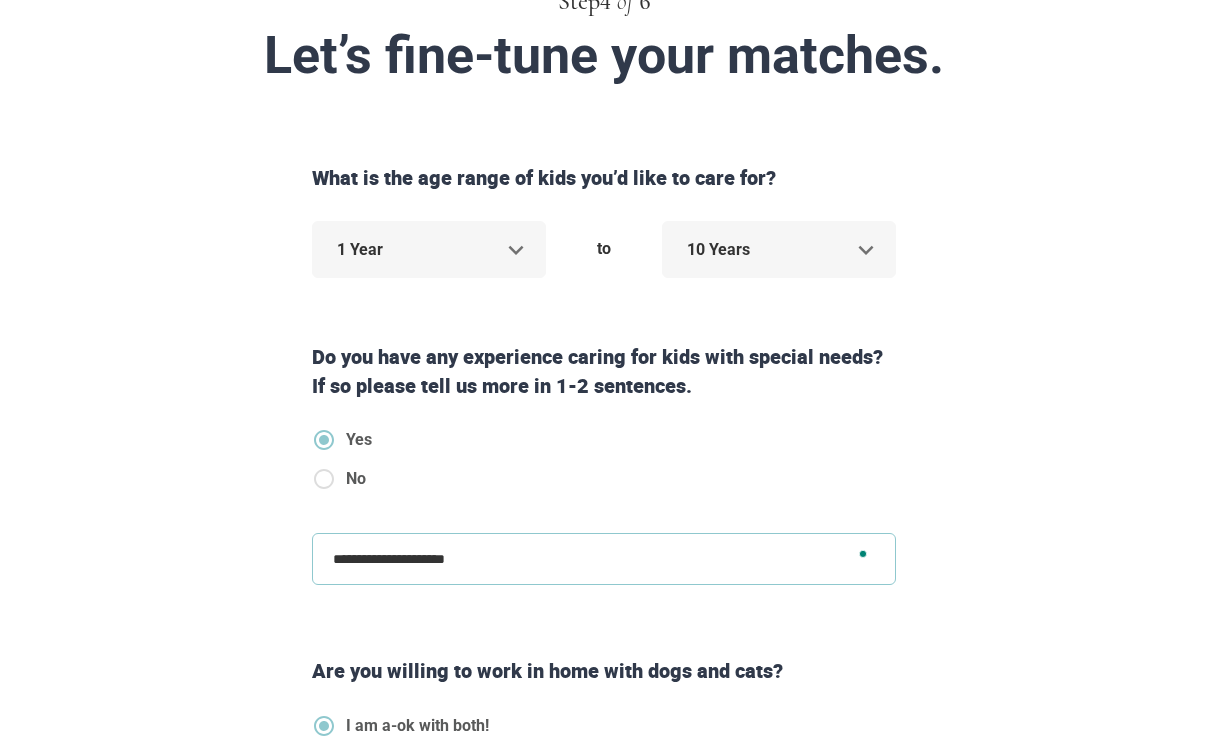 type on "**********" 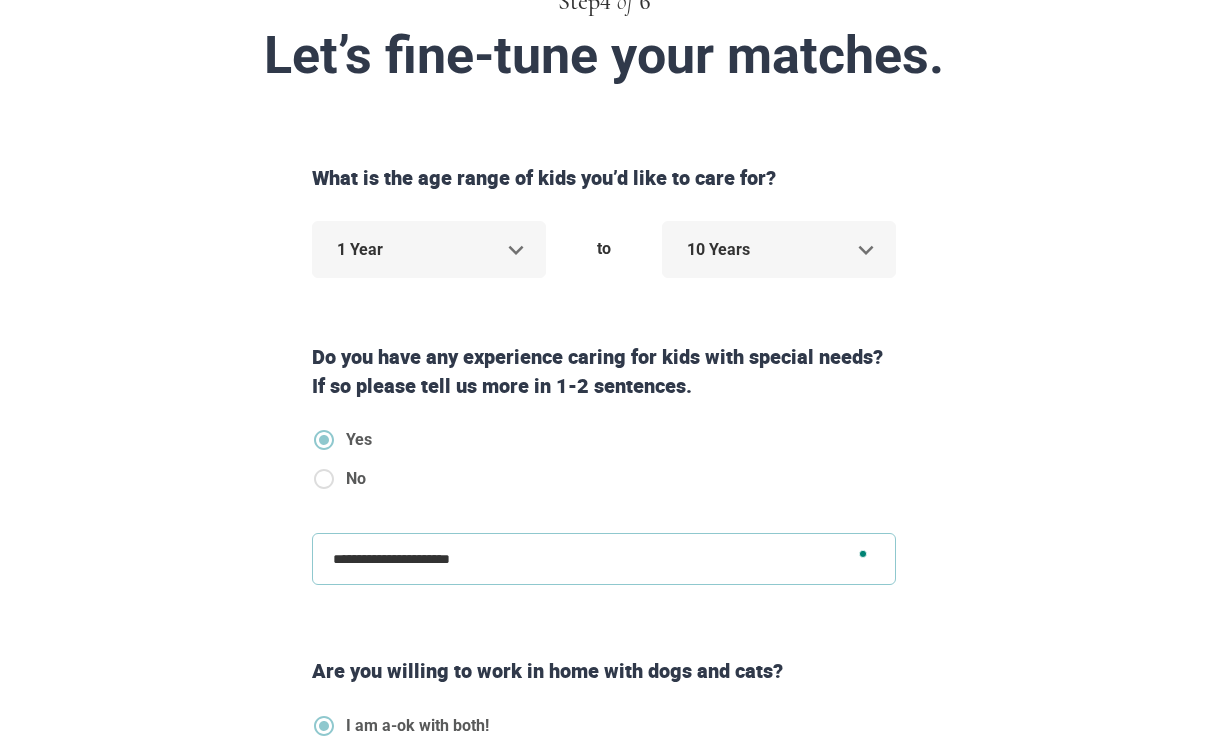type on "**********" 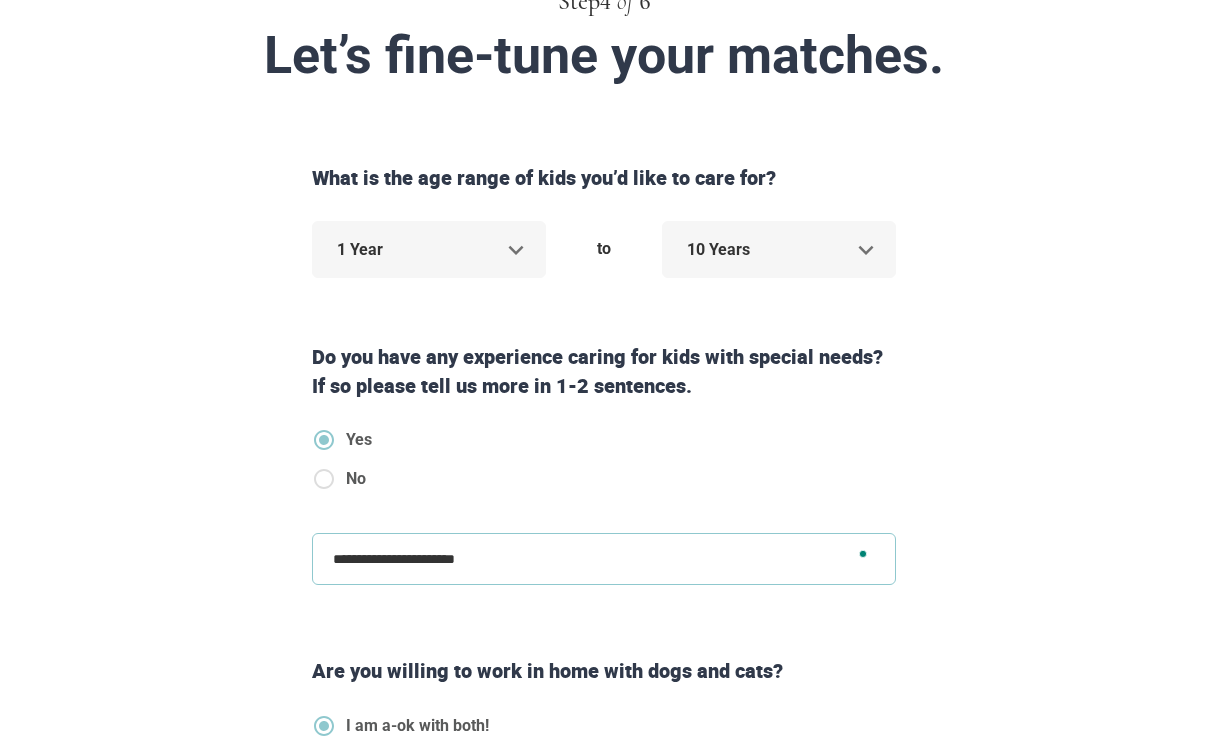 type on "**********" 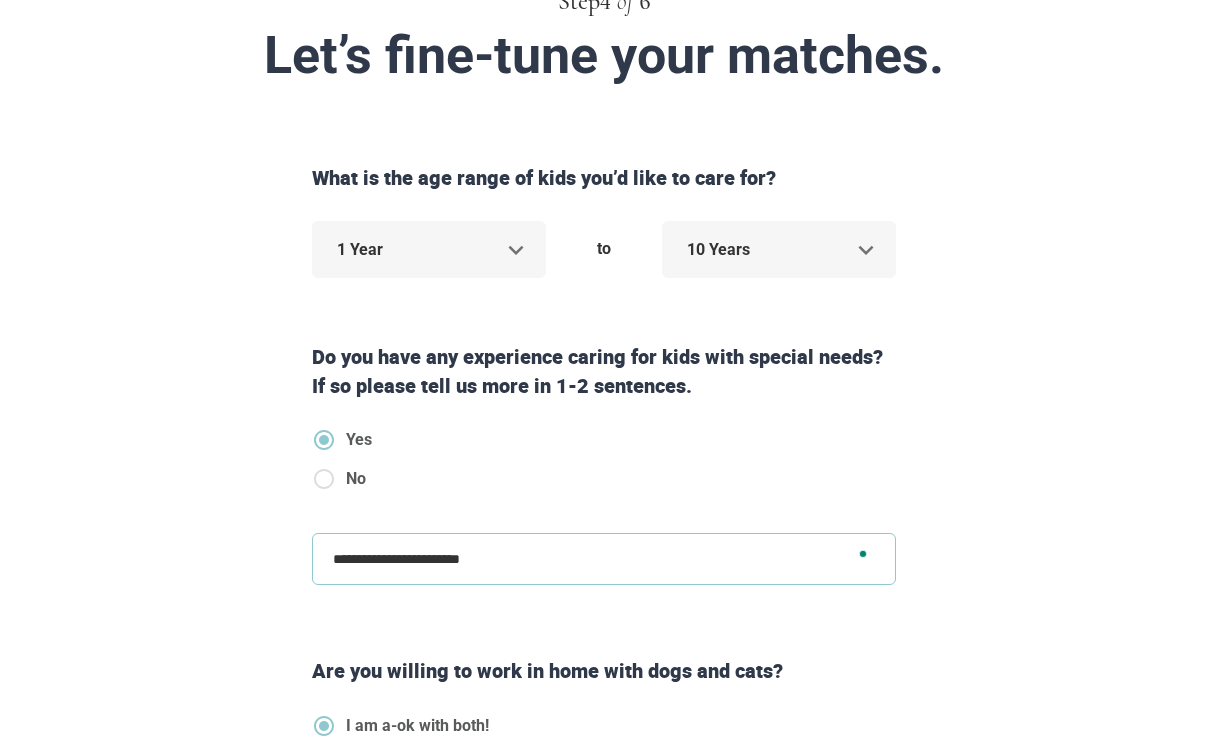 type on "**********" 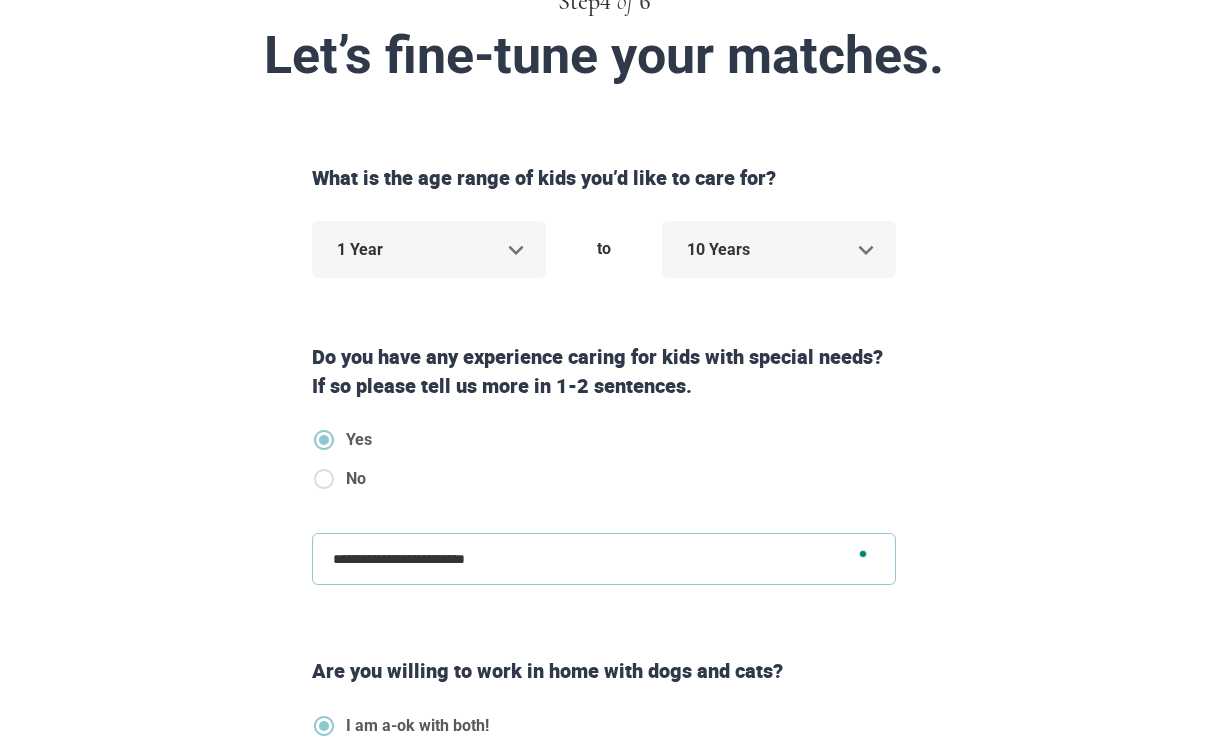 type on "**********" 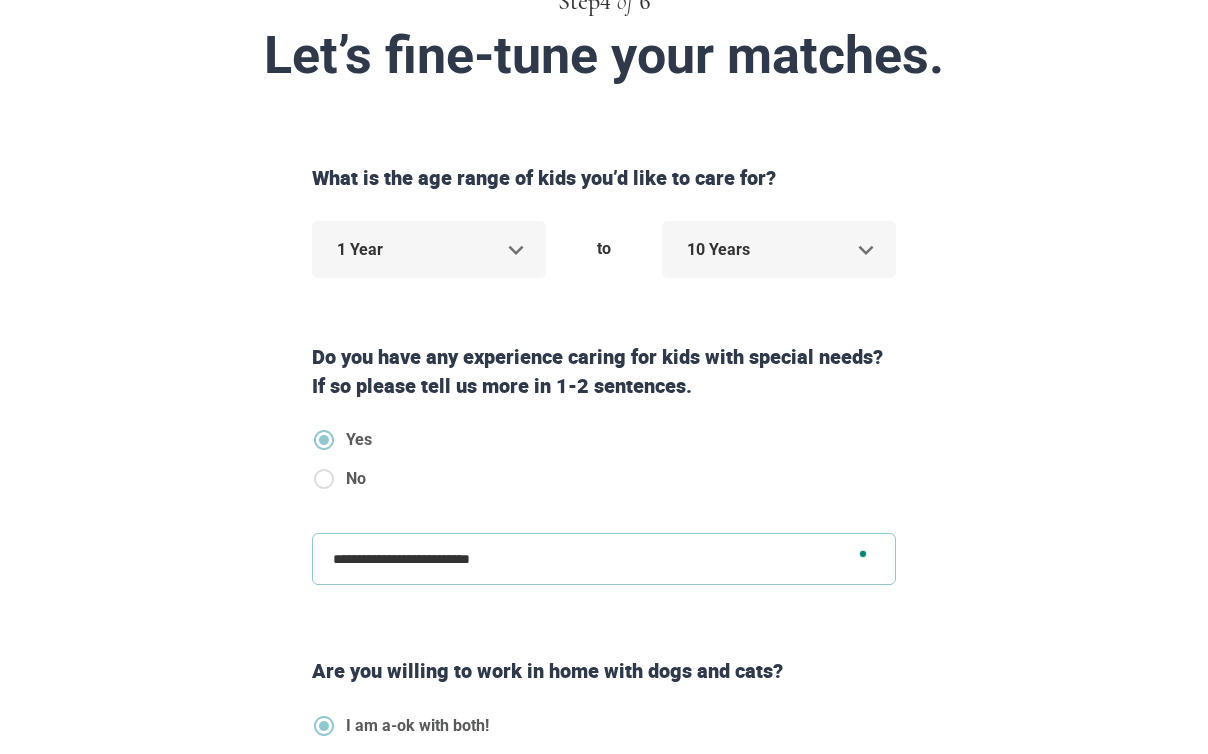 type on "**********" 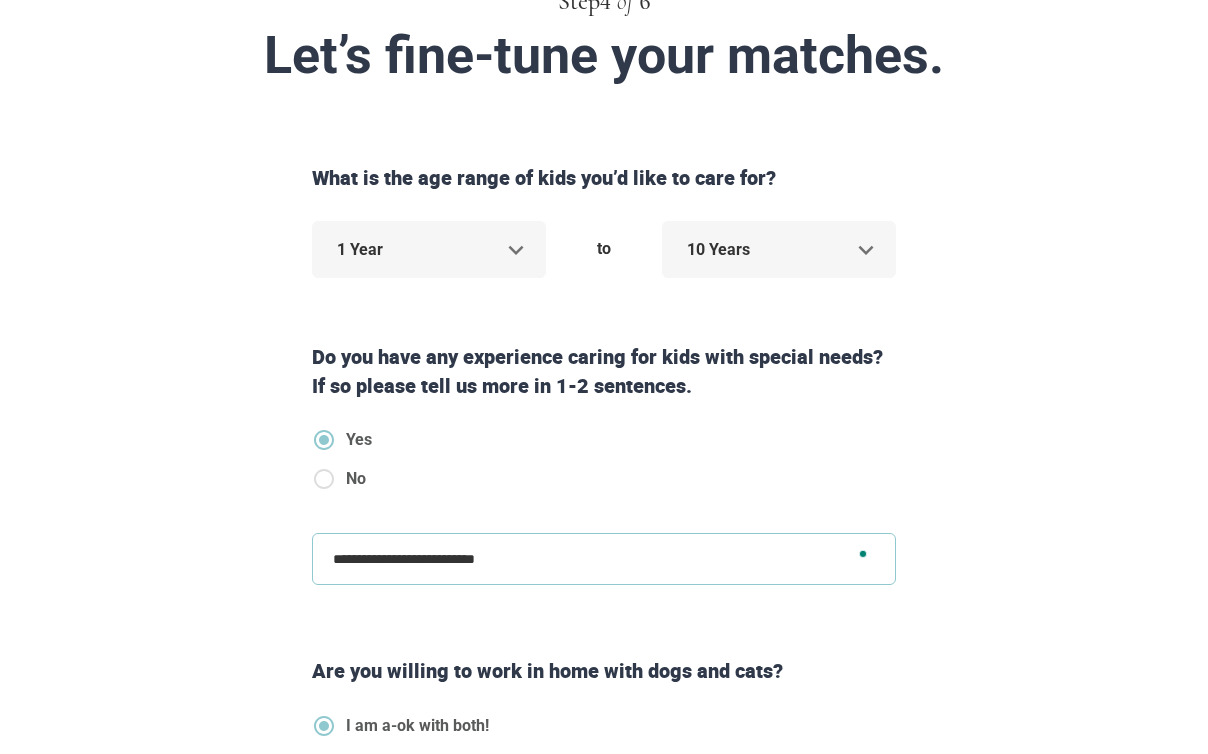 type on "**********" 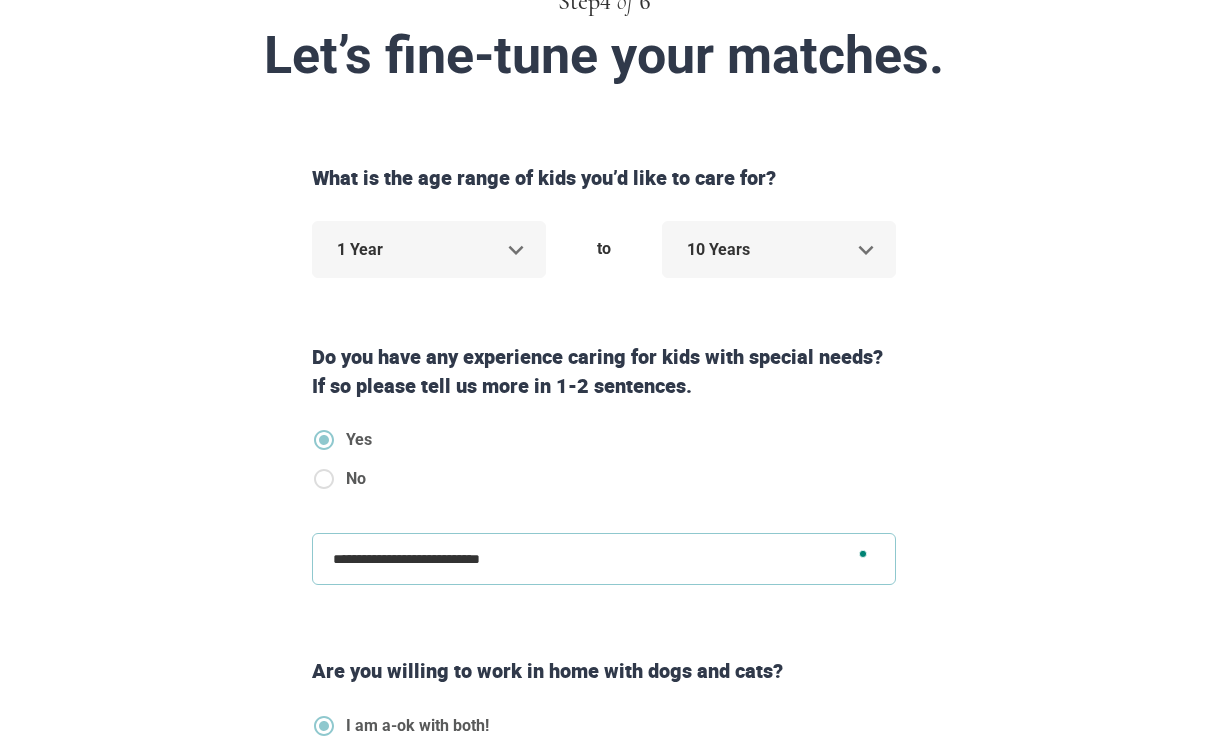 type on "**********" 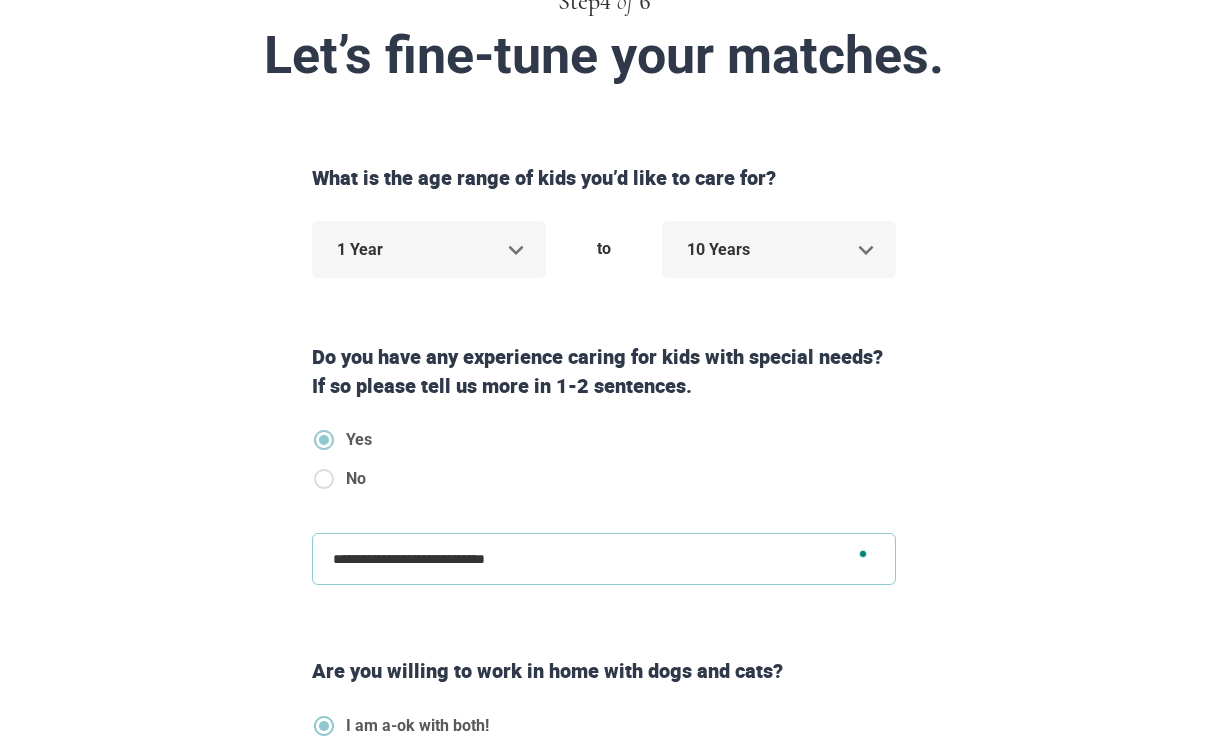 type on "**********" 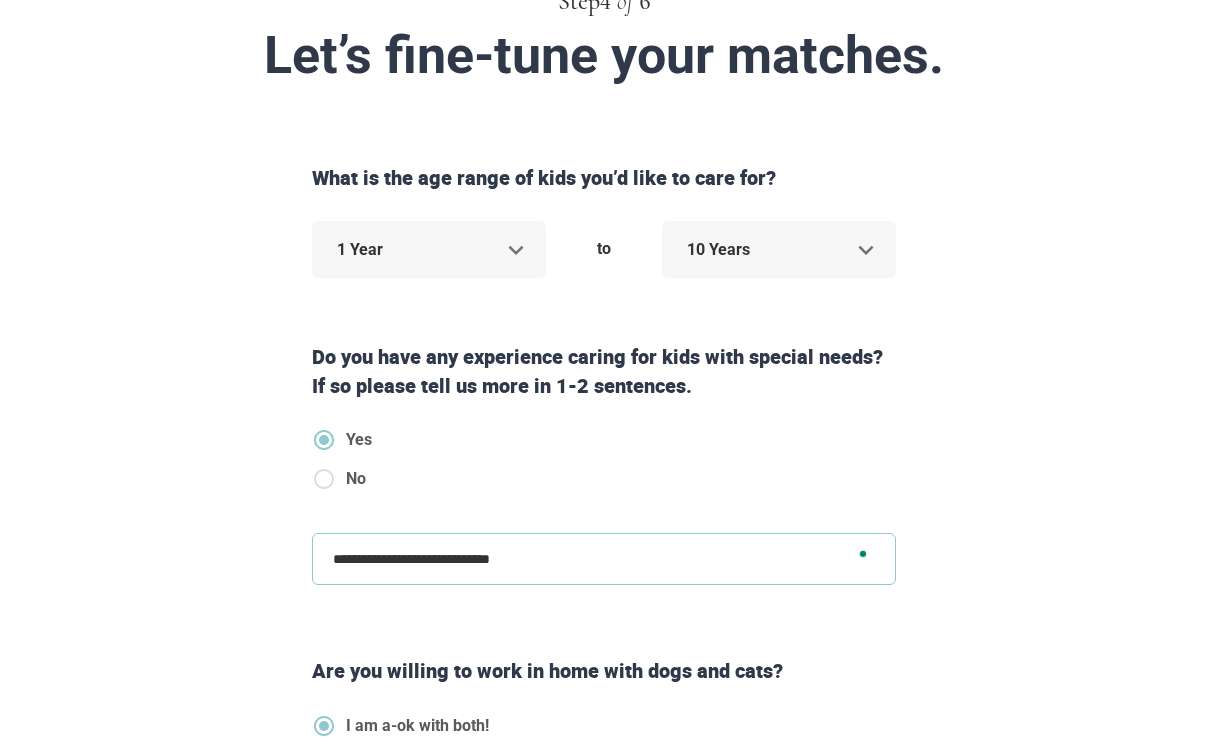 type on "**********" 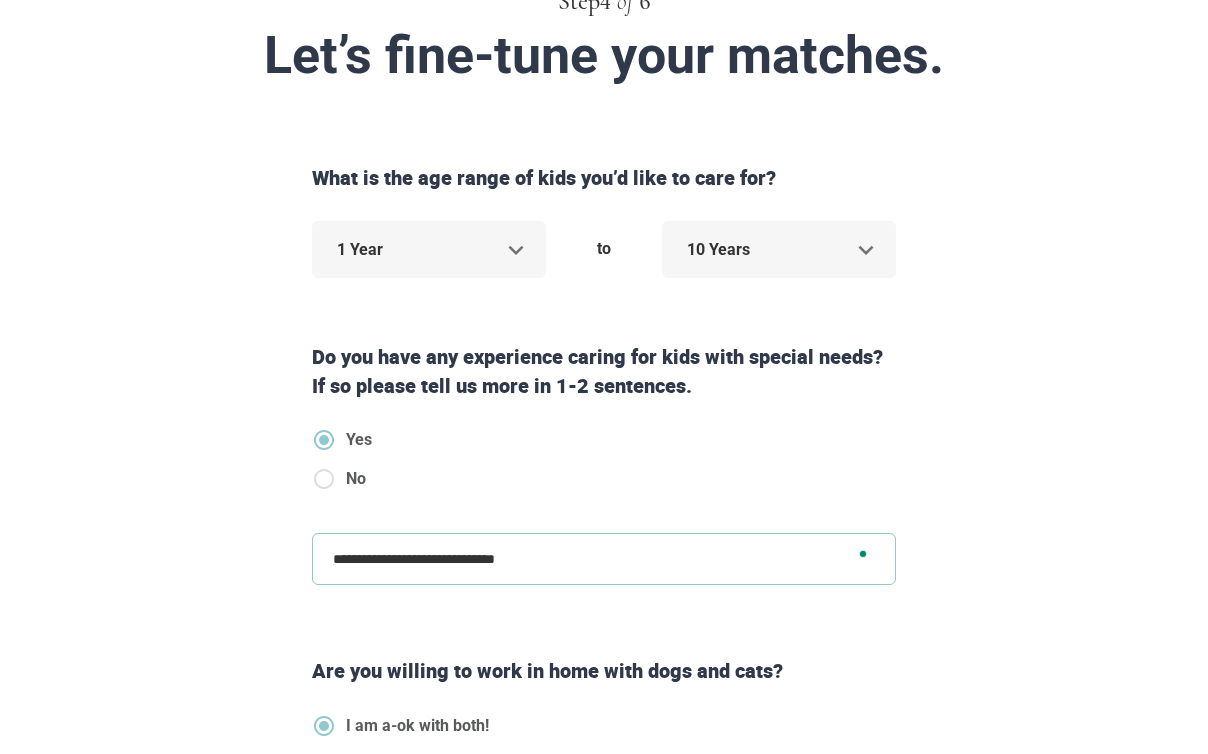 type on "**********" 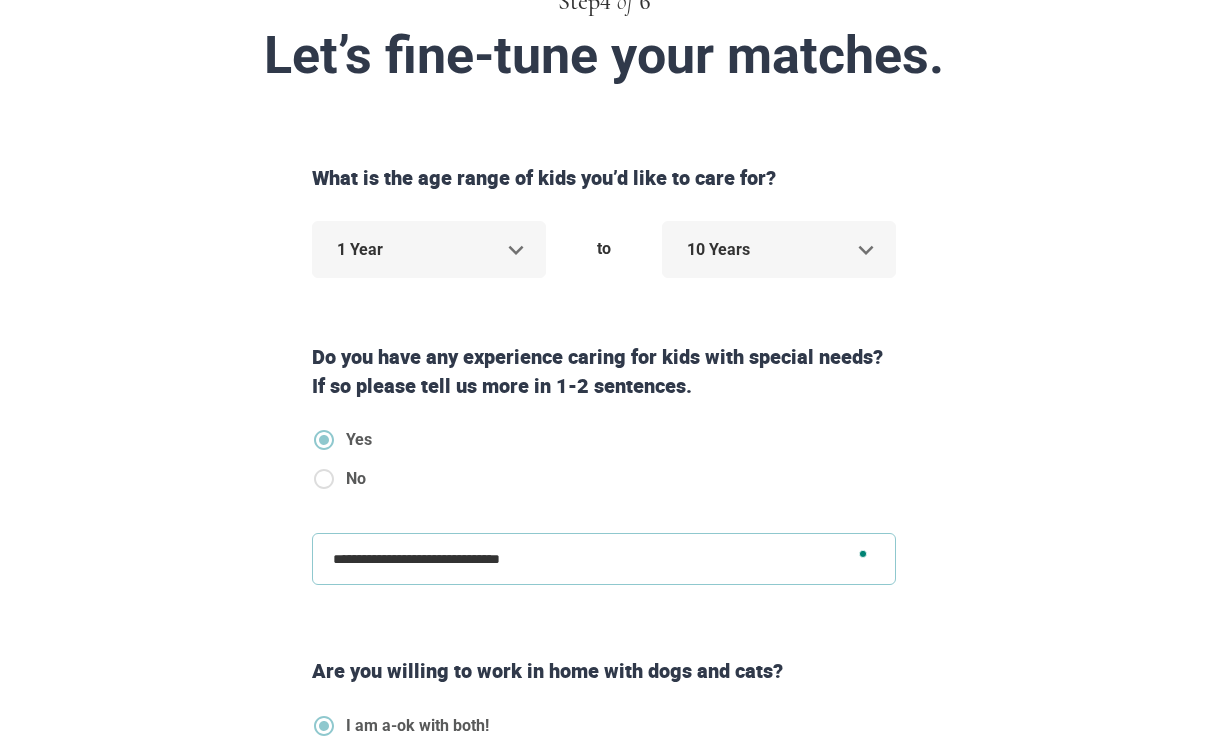 type on "**********" 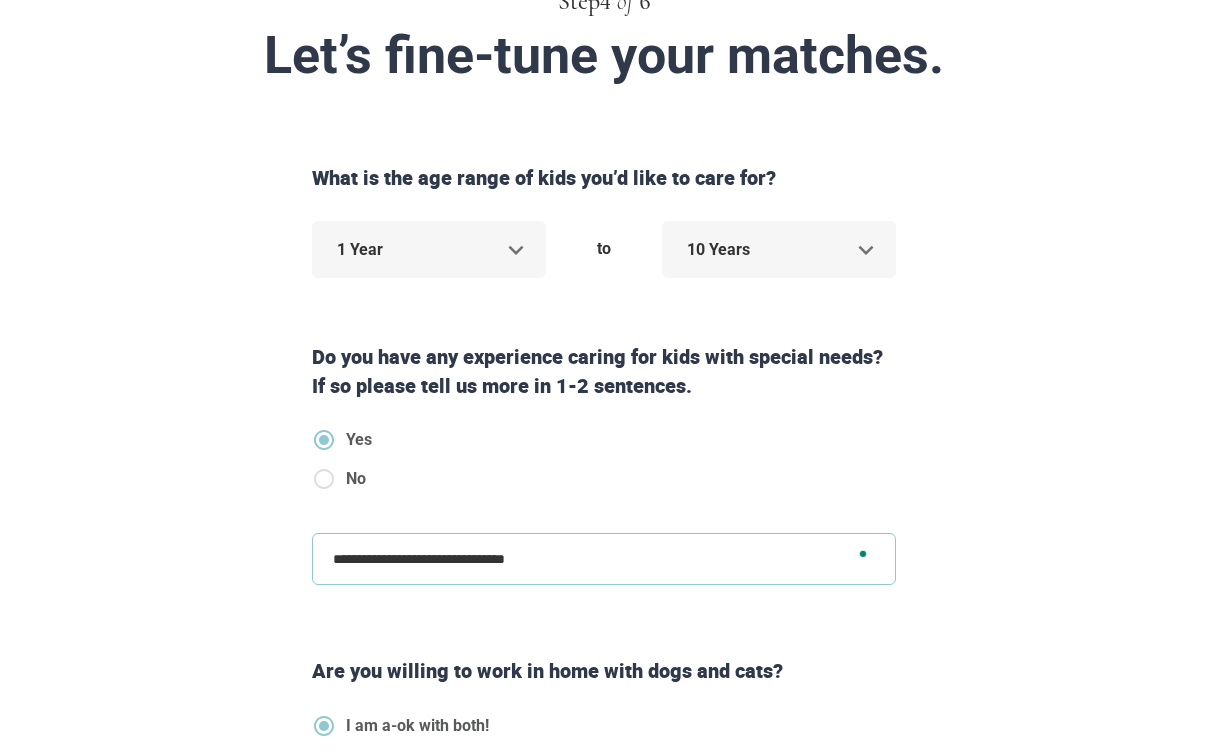 type on "**********" 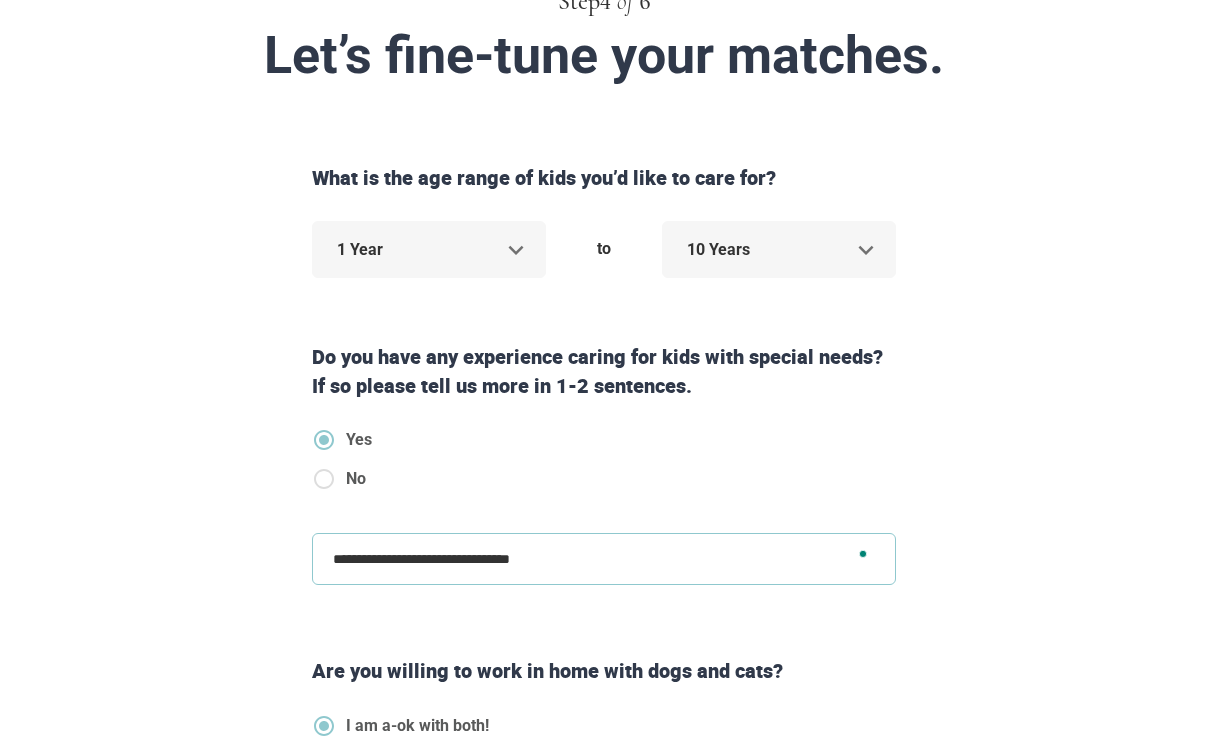 type on "**********" 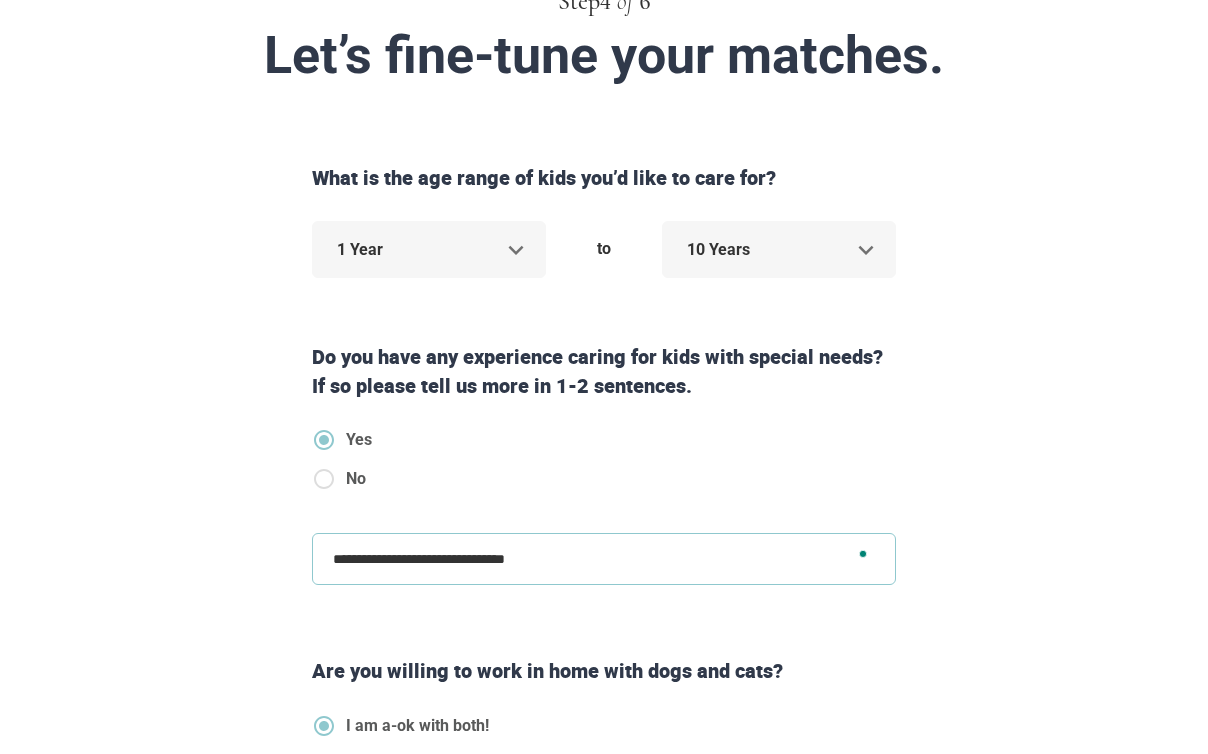 type on "**********" 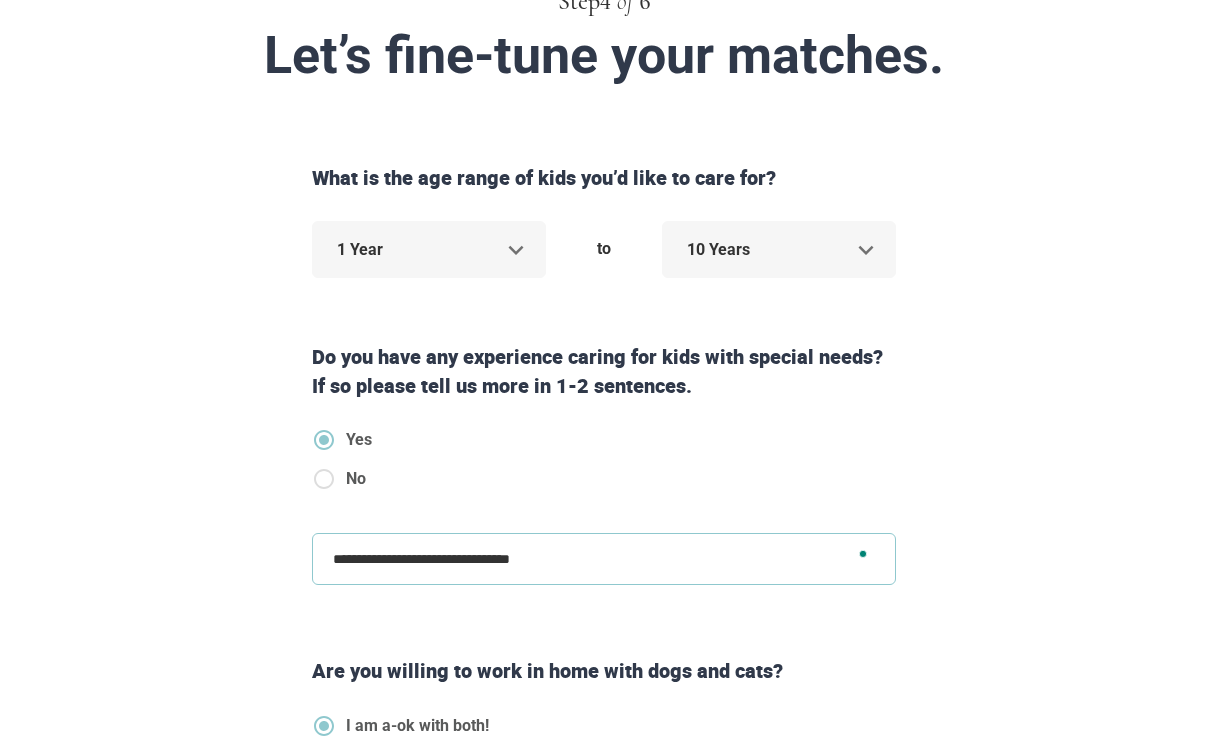 type on "**********" 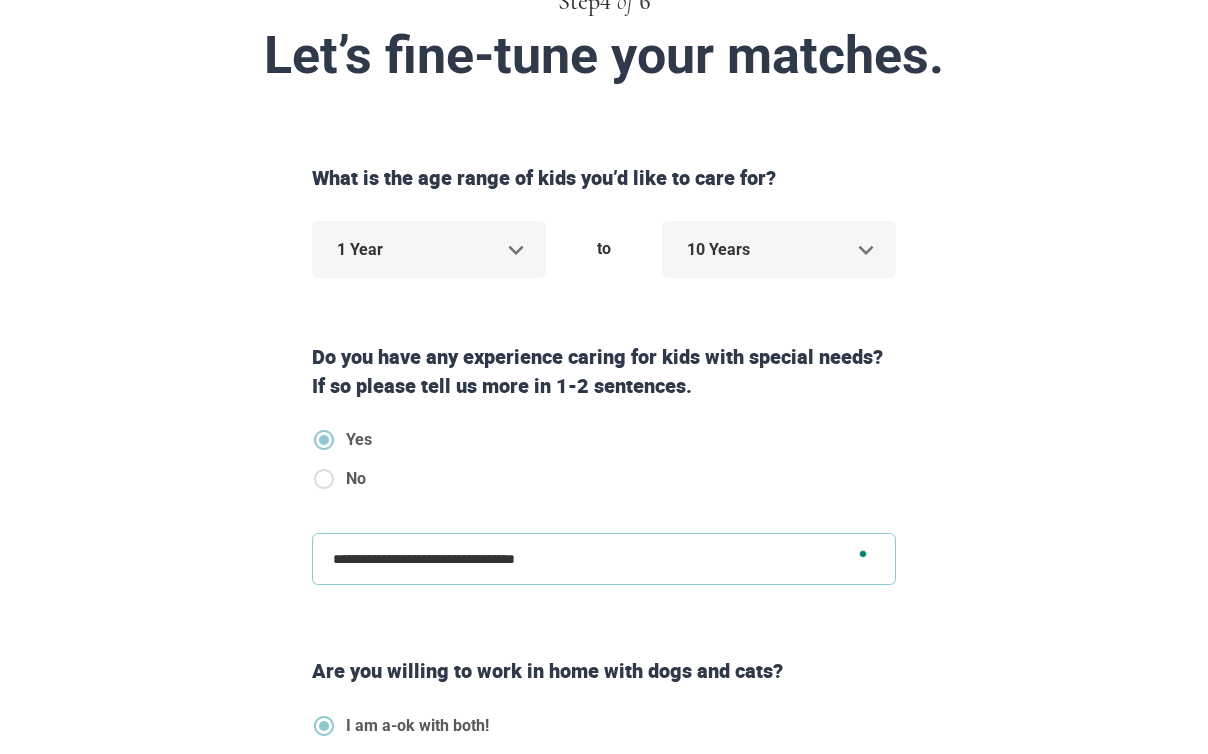 type on "**********" 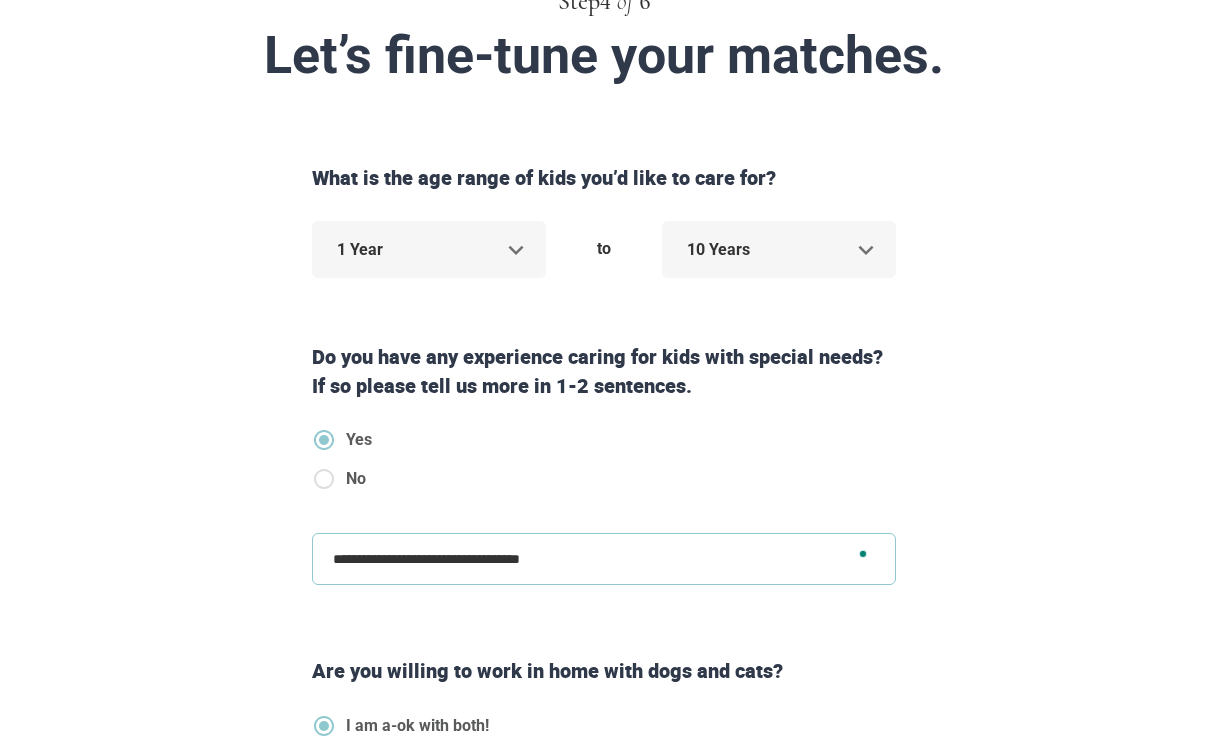 type on "**********" 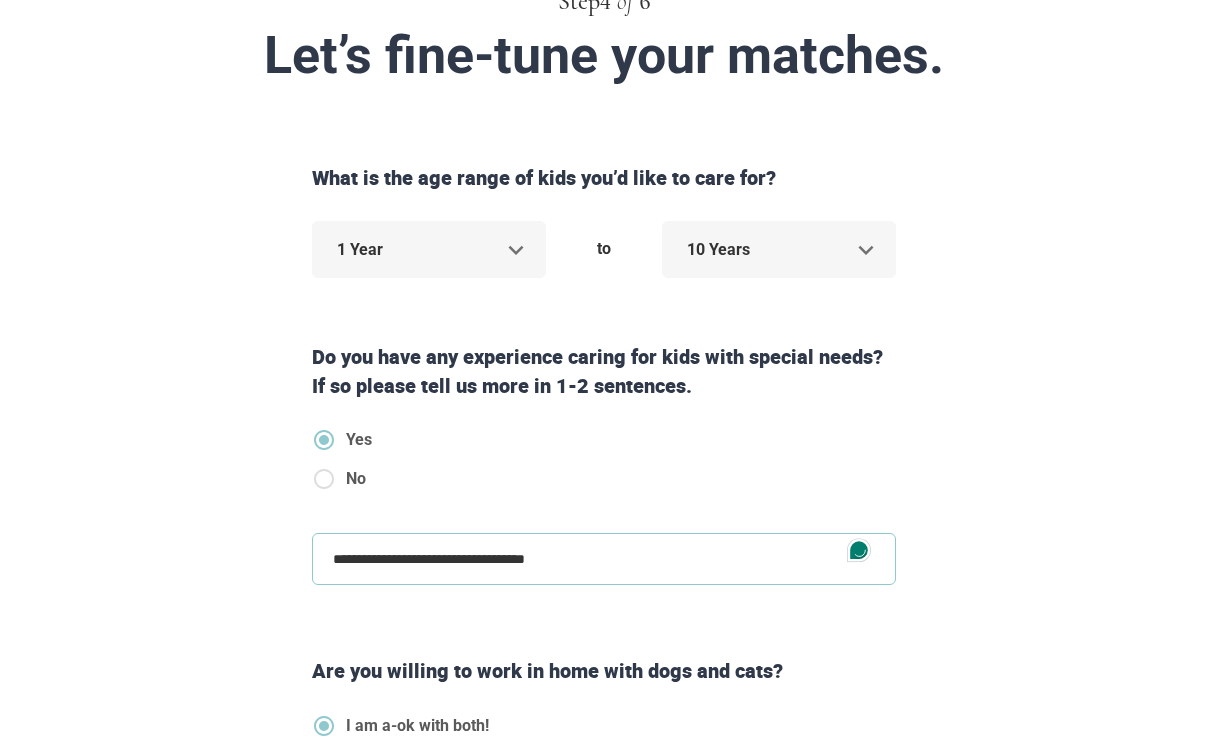 type on "**********" 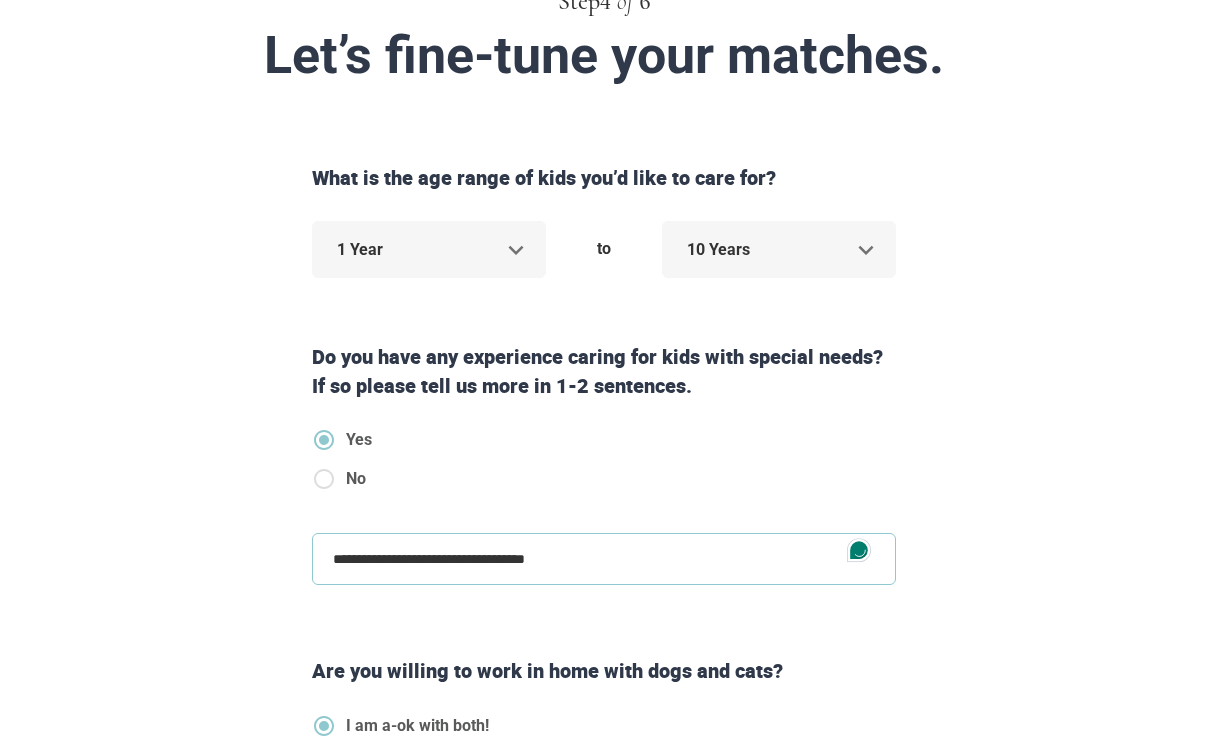type on "*" 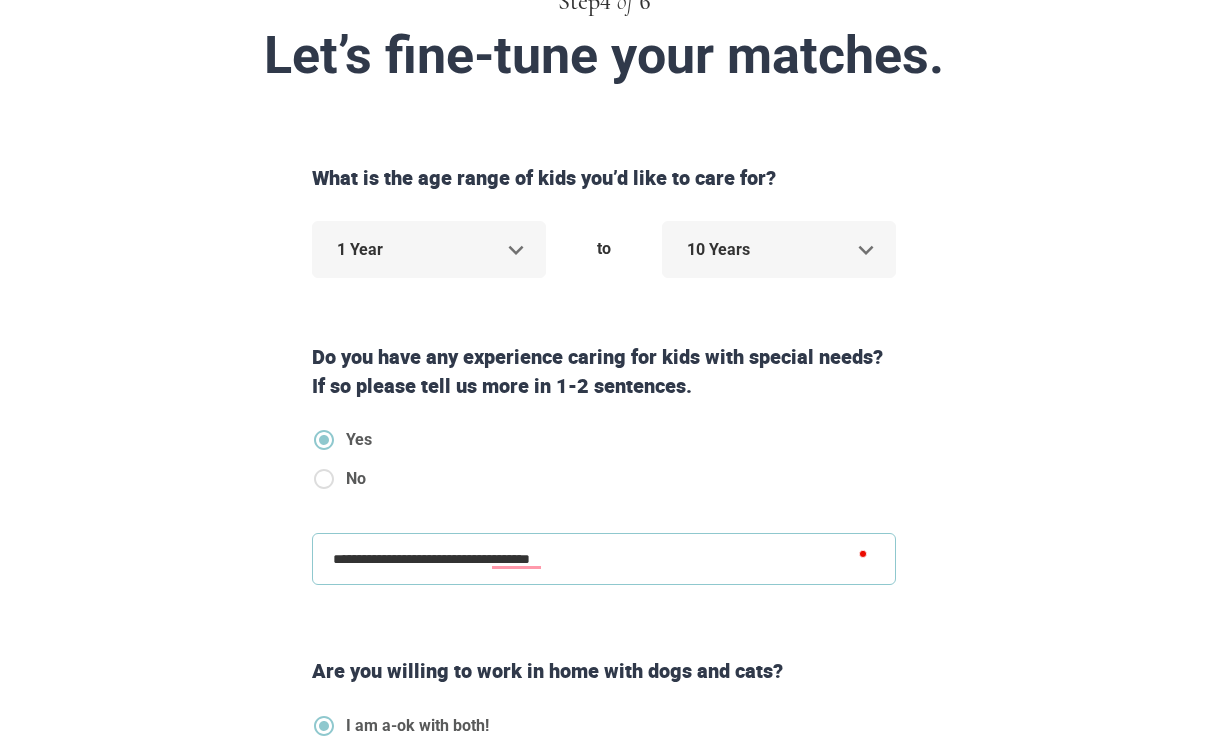 type on "**********" 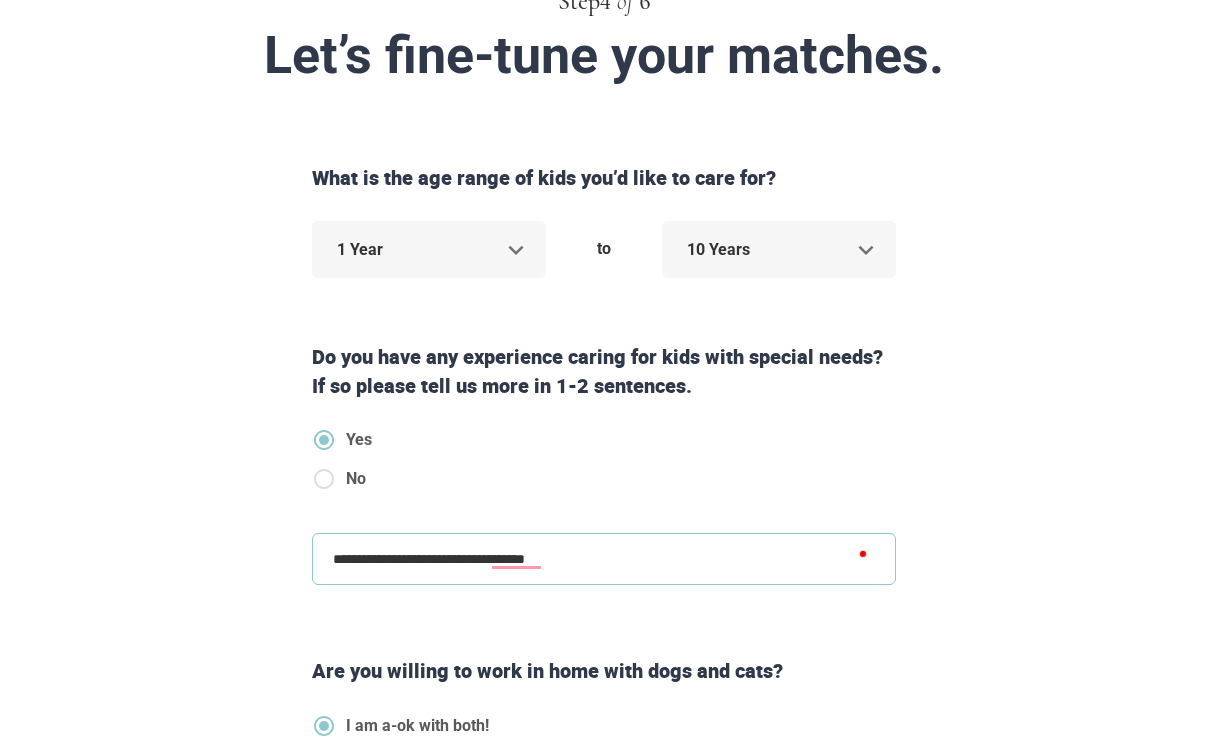 type on "**********" 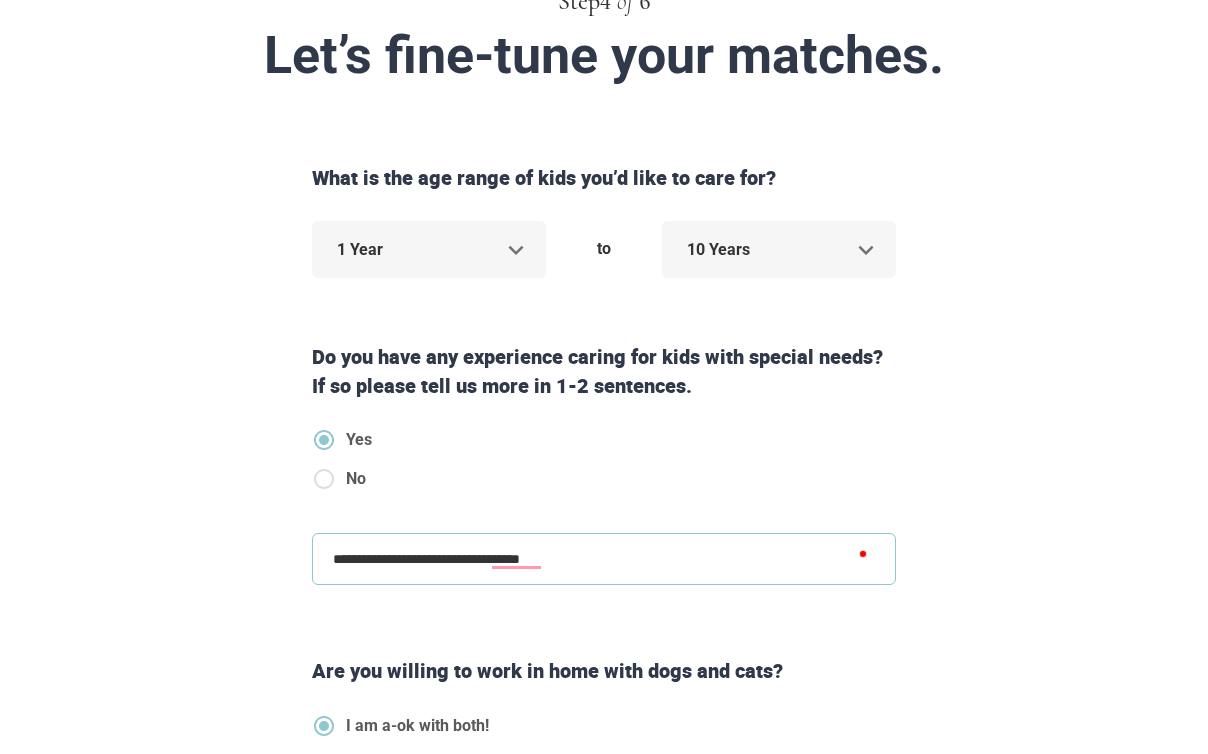 type on "**********" 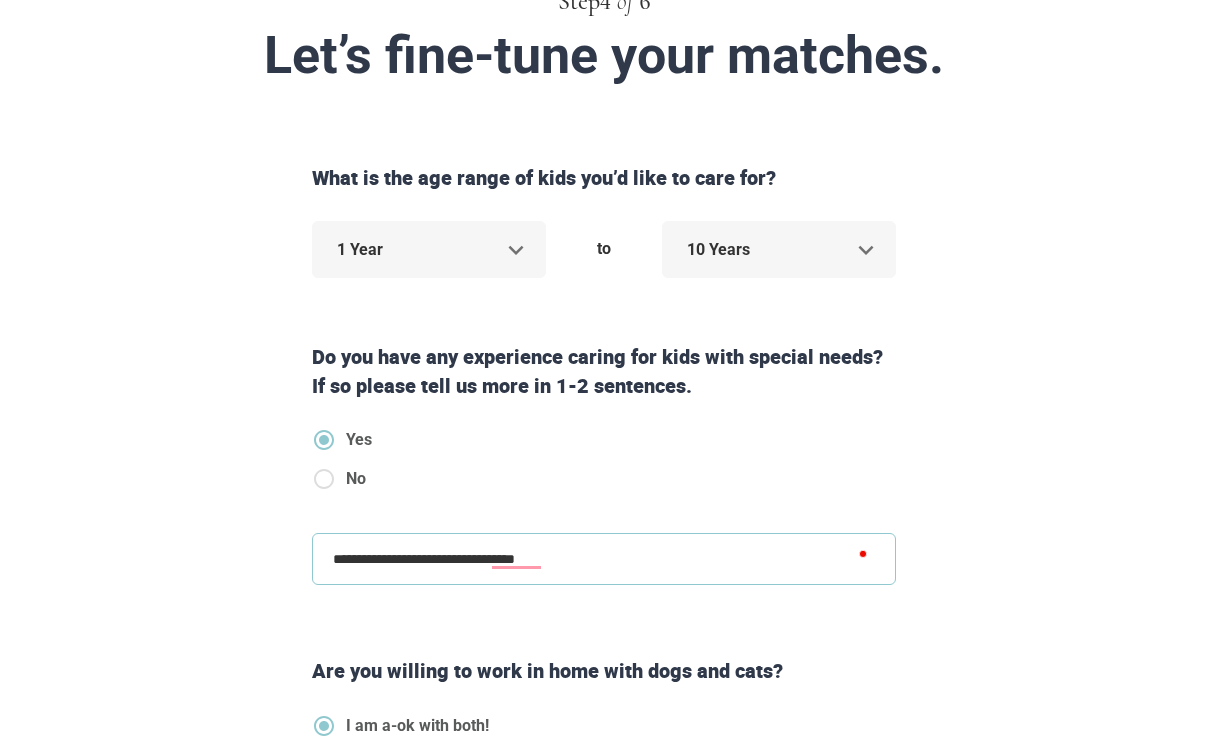 type on "**********" 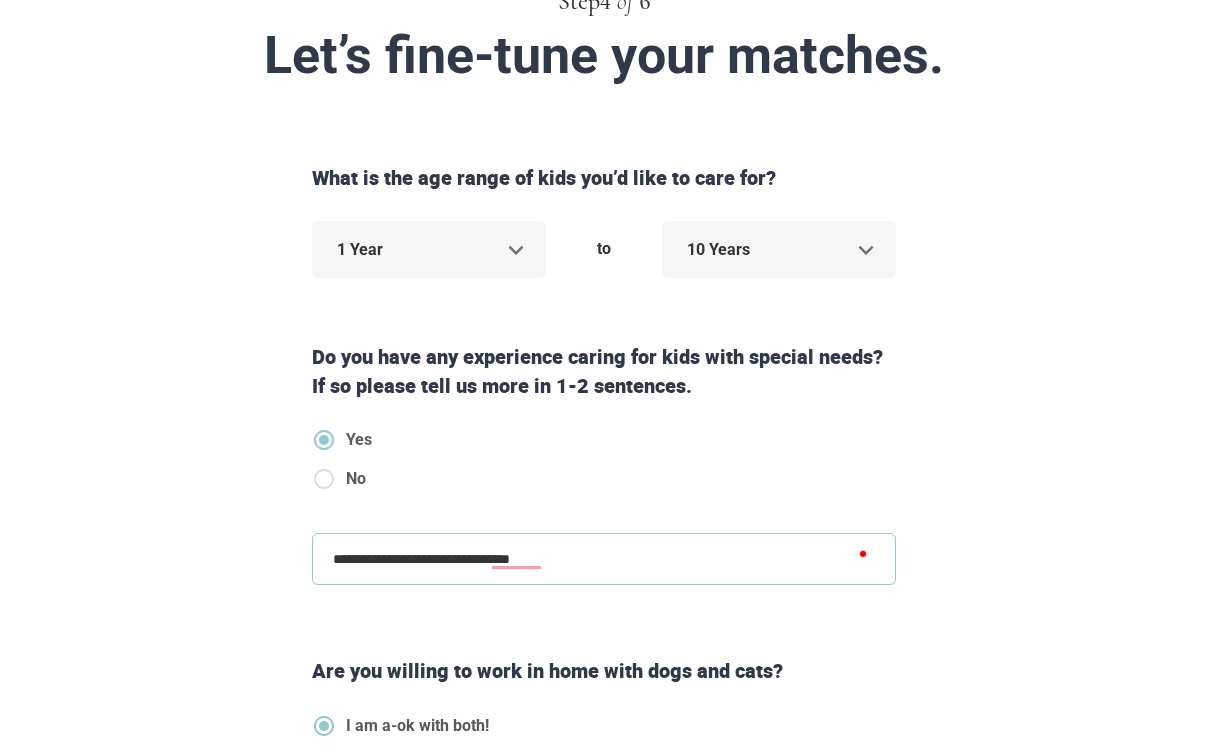 type on "**********" 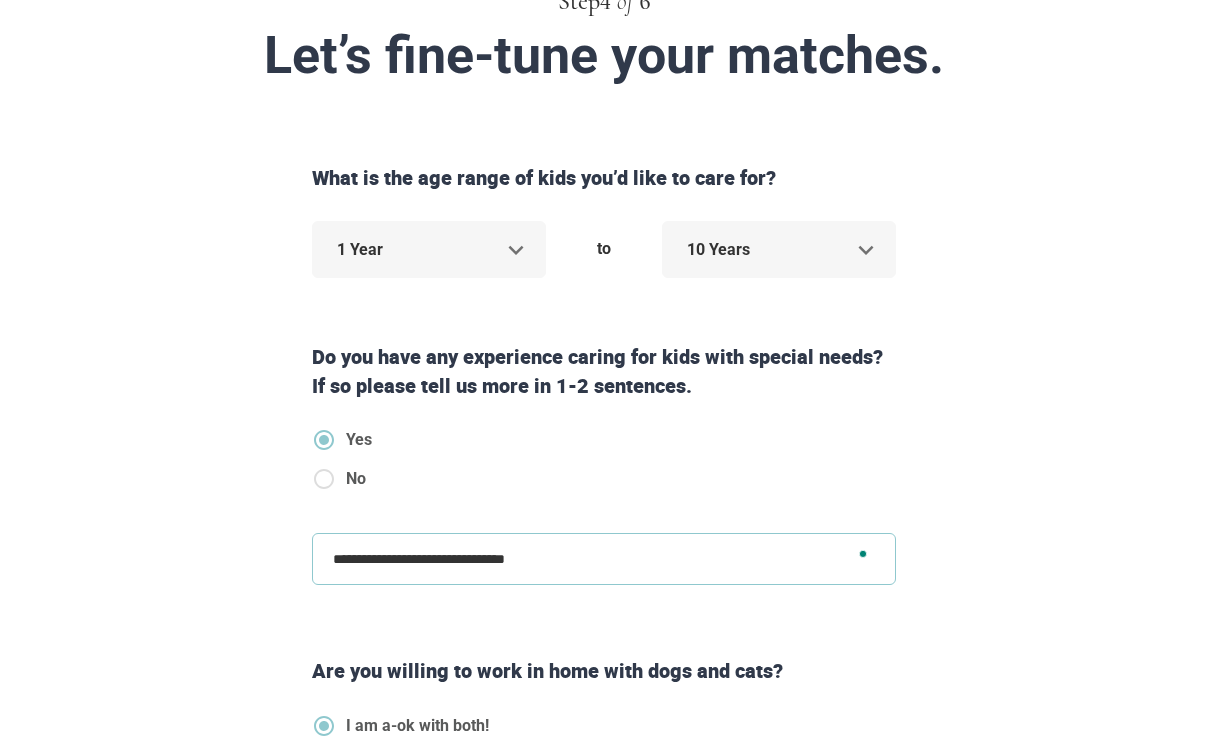type on "**********" 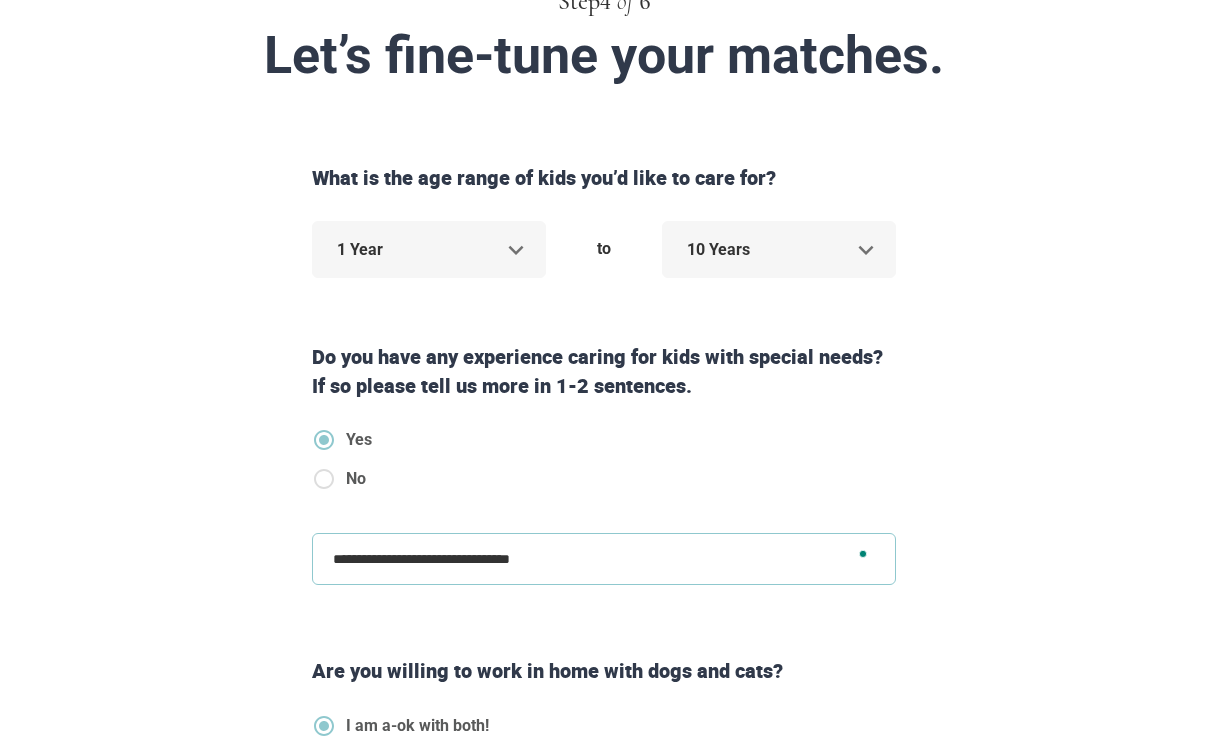 type on "**********" 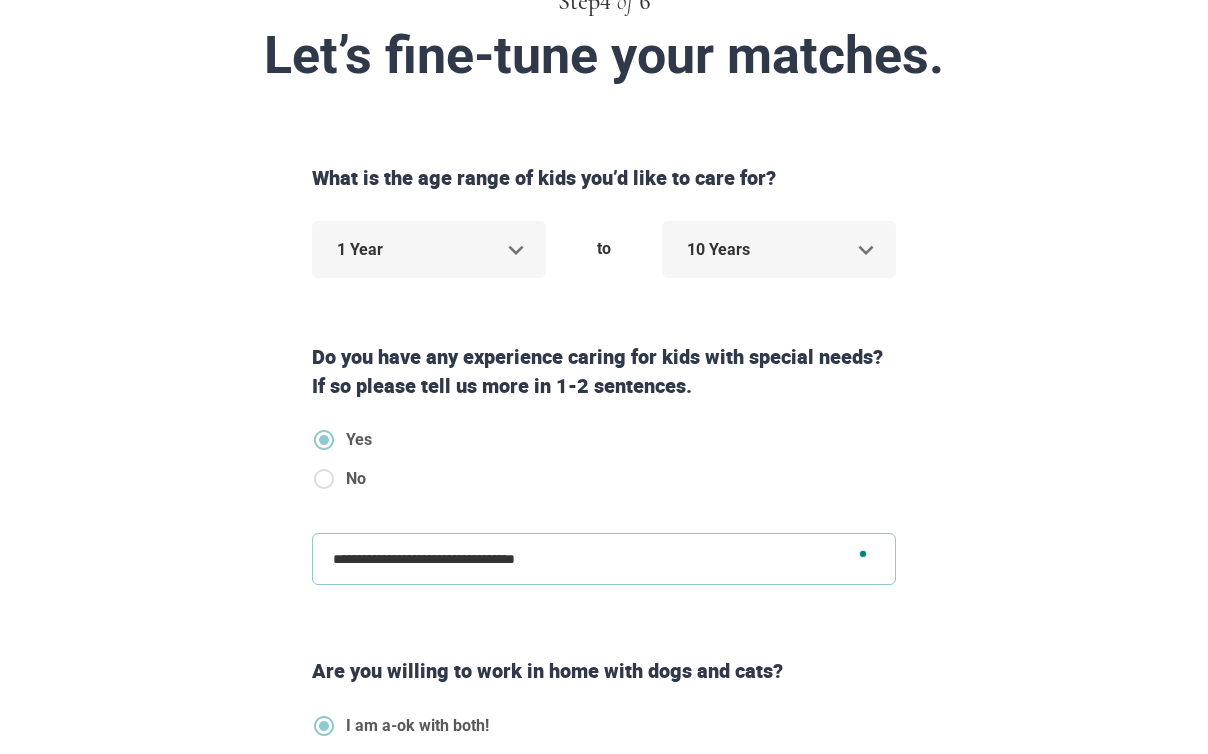 type on "**********" 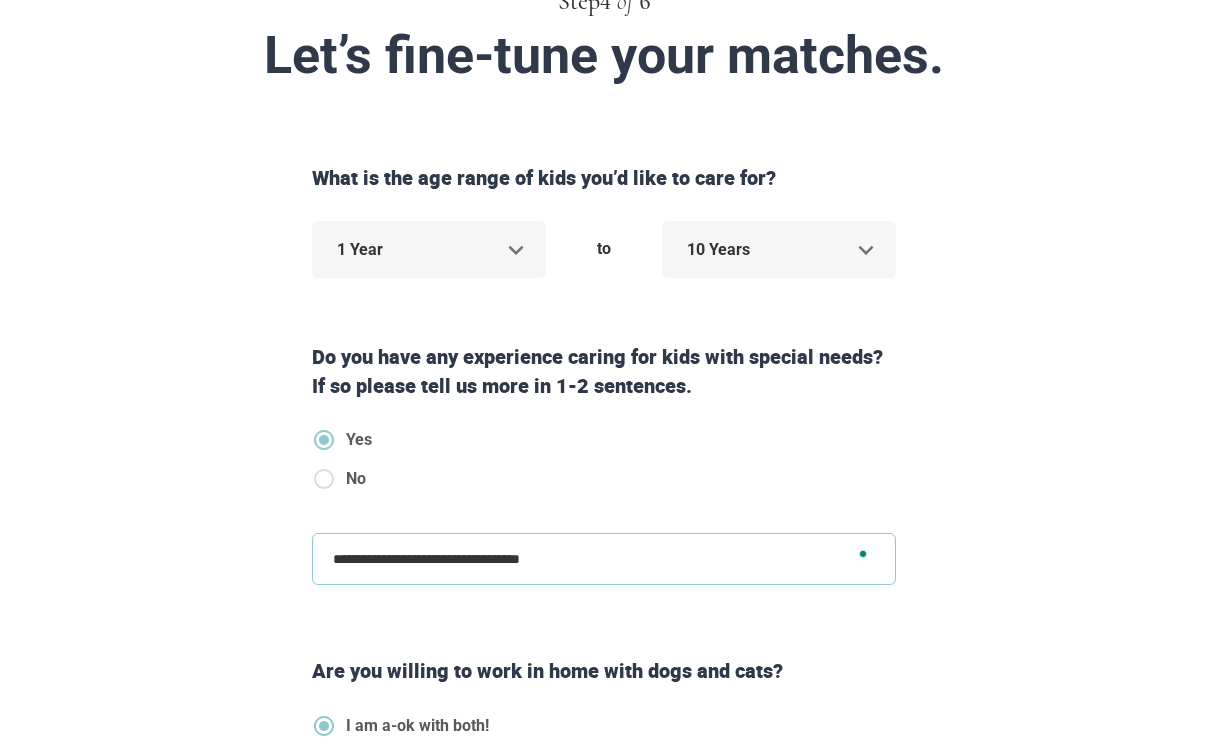 type on "**********" 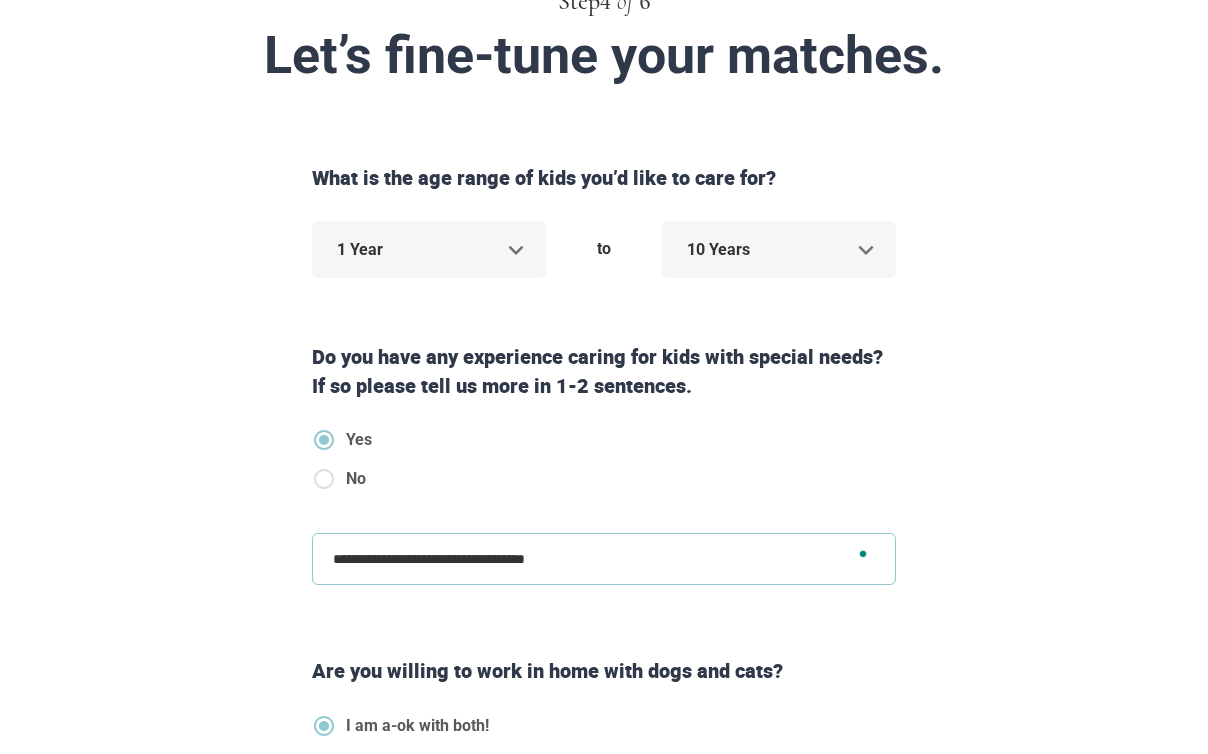 type on "**********" 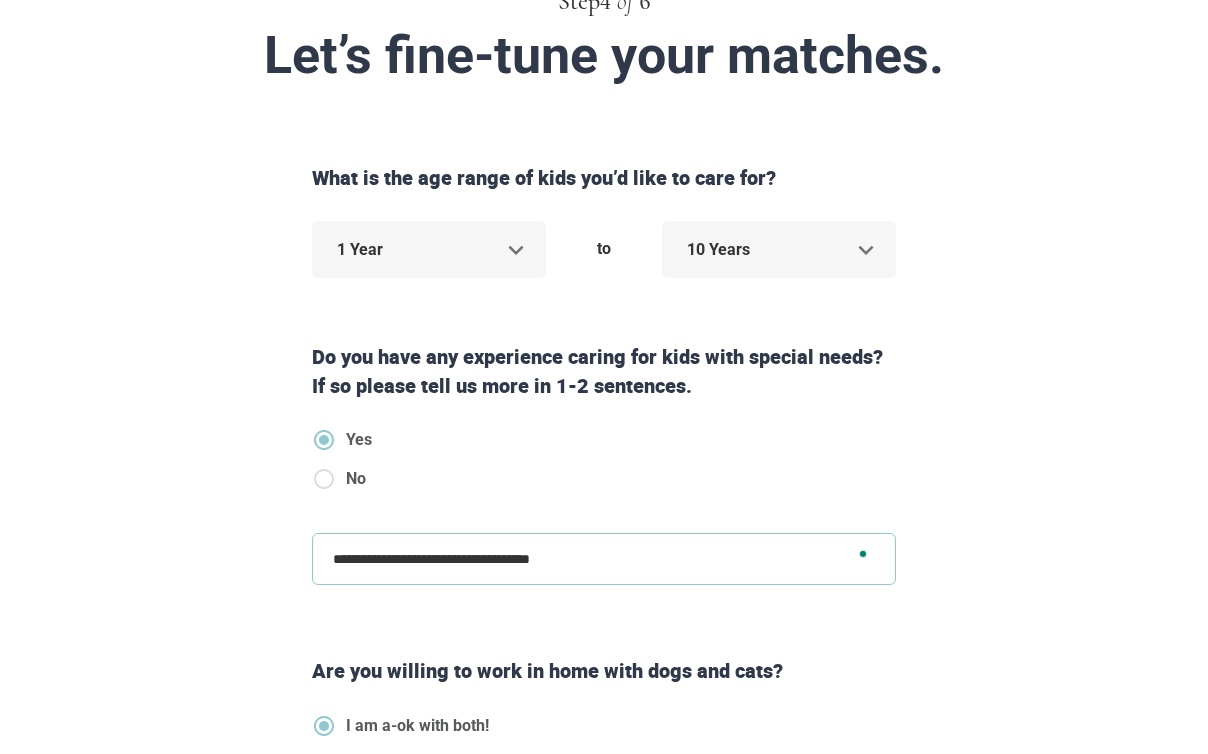 type on "**********" 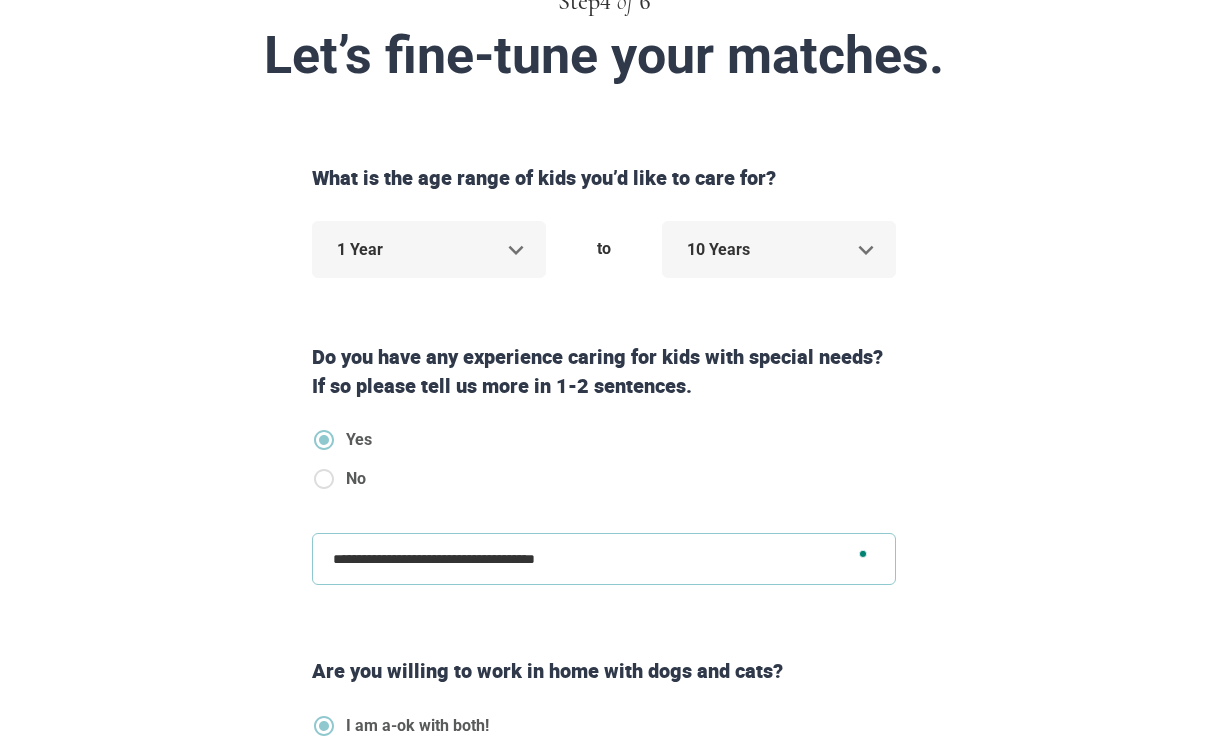 type on "**********" 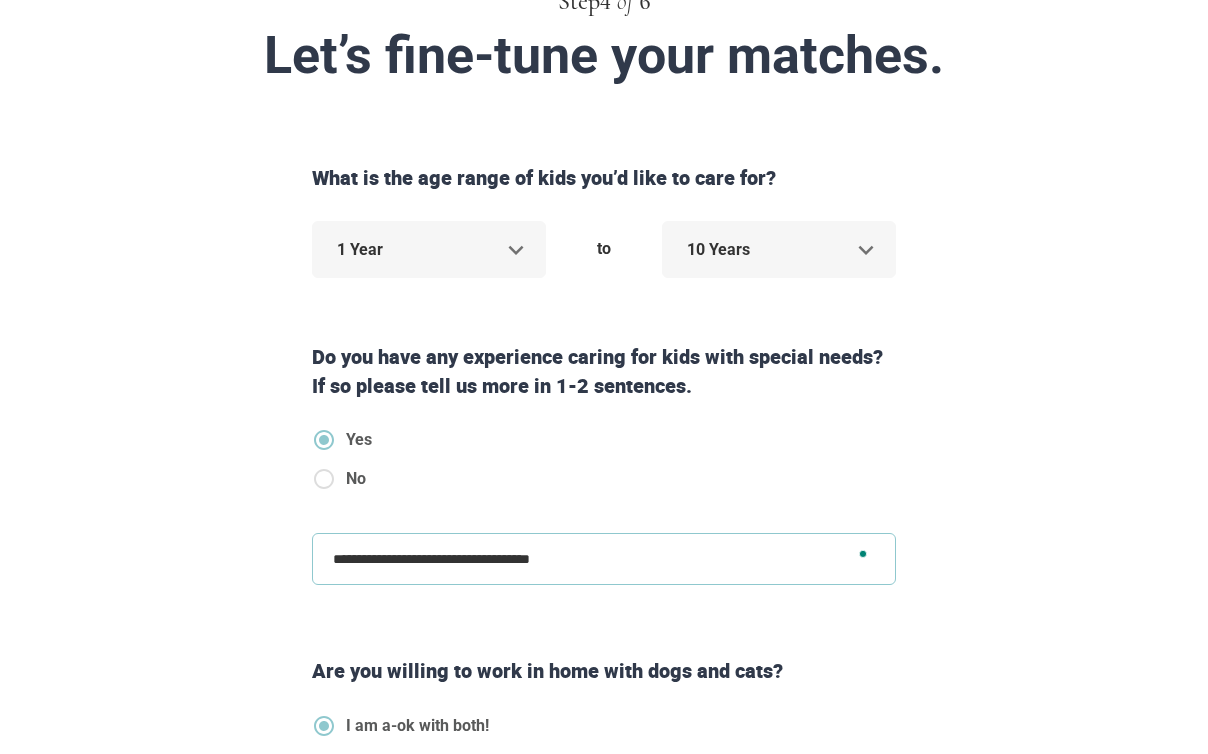 type on "**********" 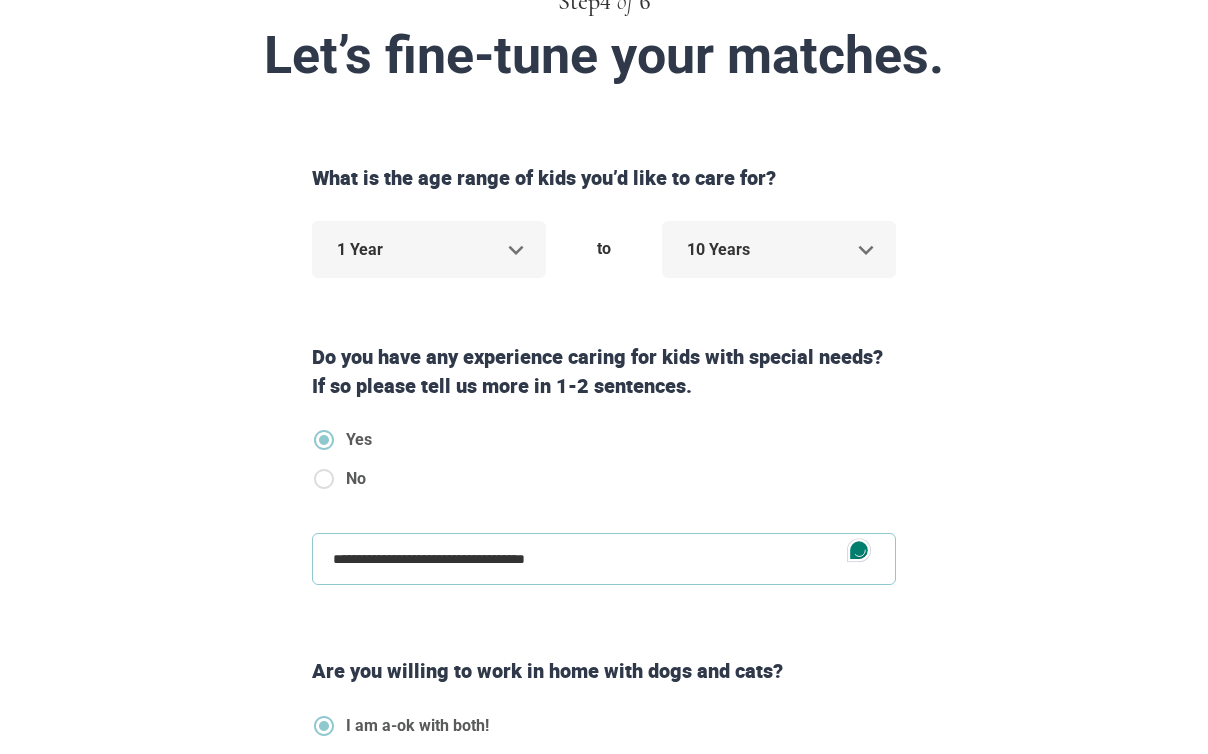 type on "**********" 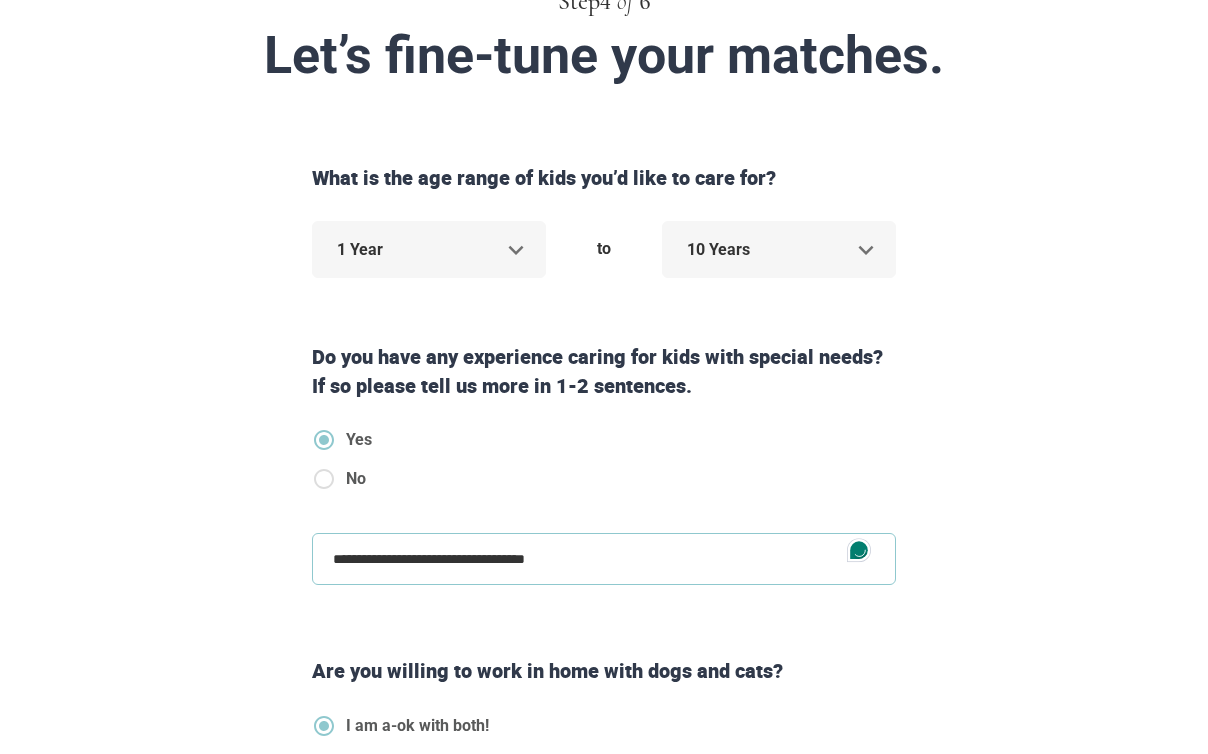type on "*" 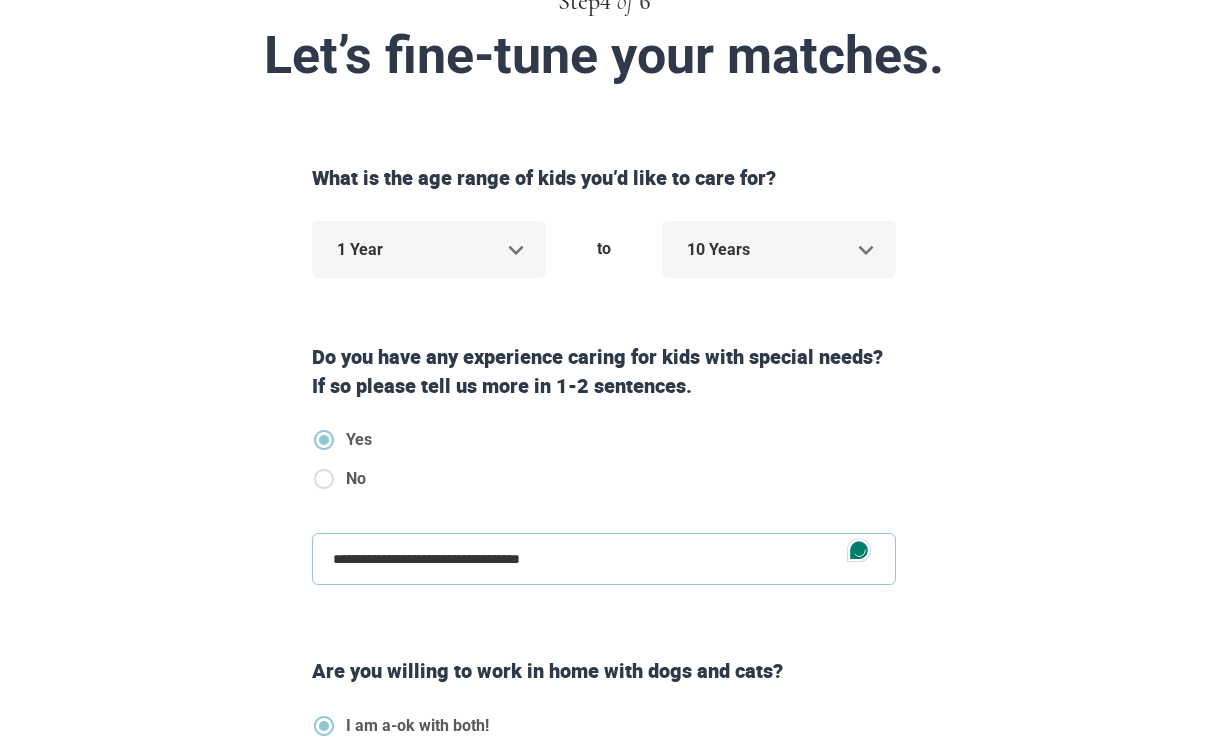 type on "**********" 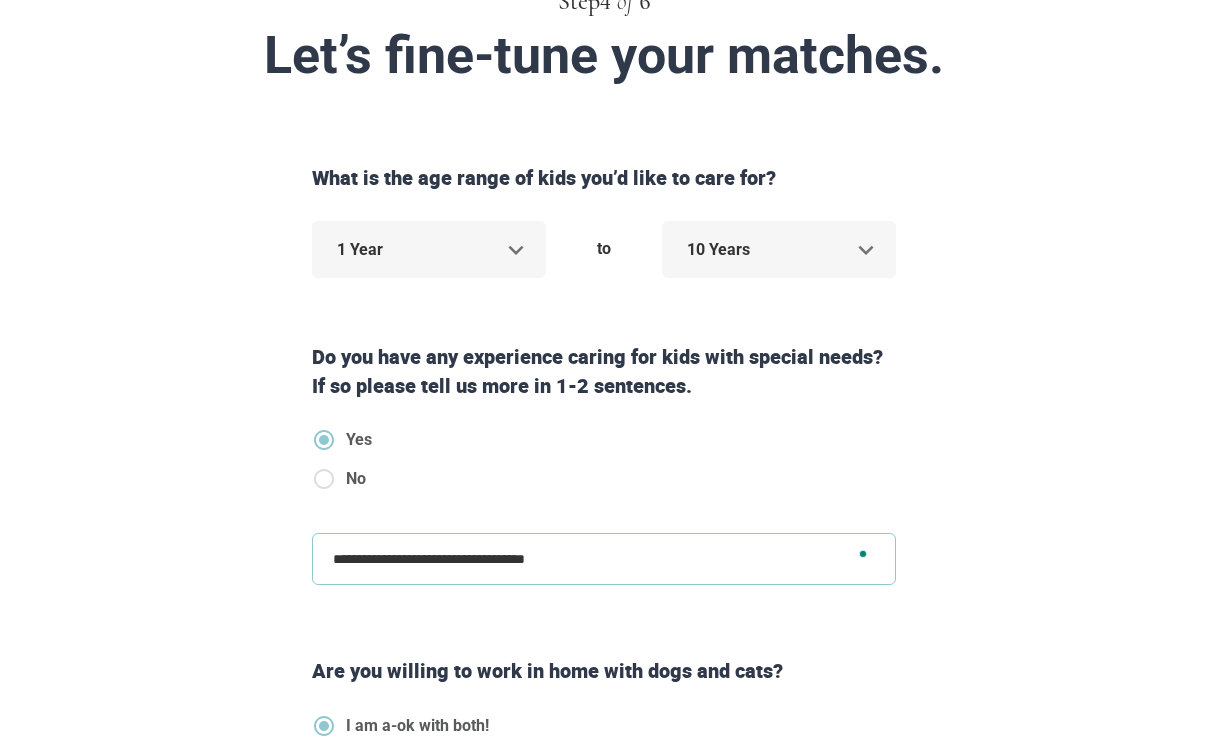 type on "**********" 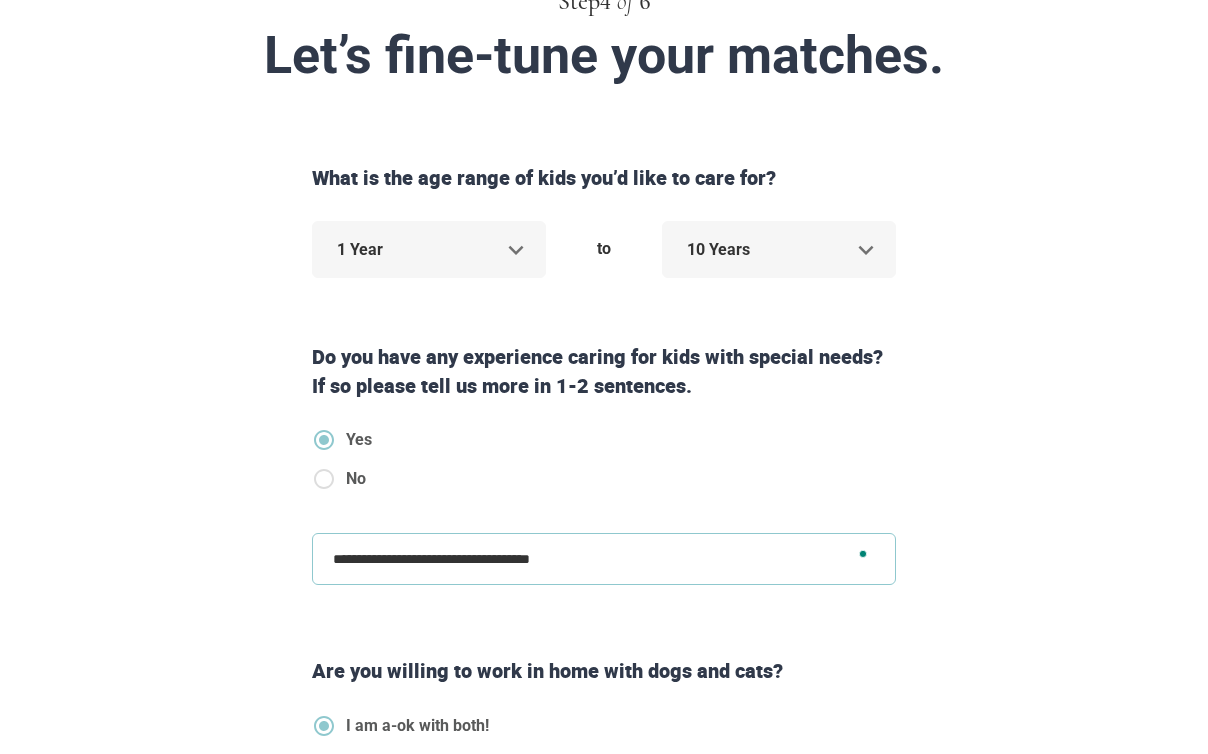 type on "**********" 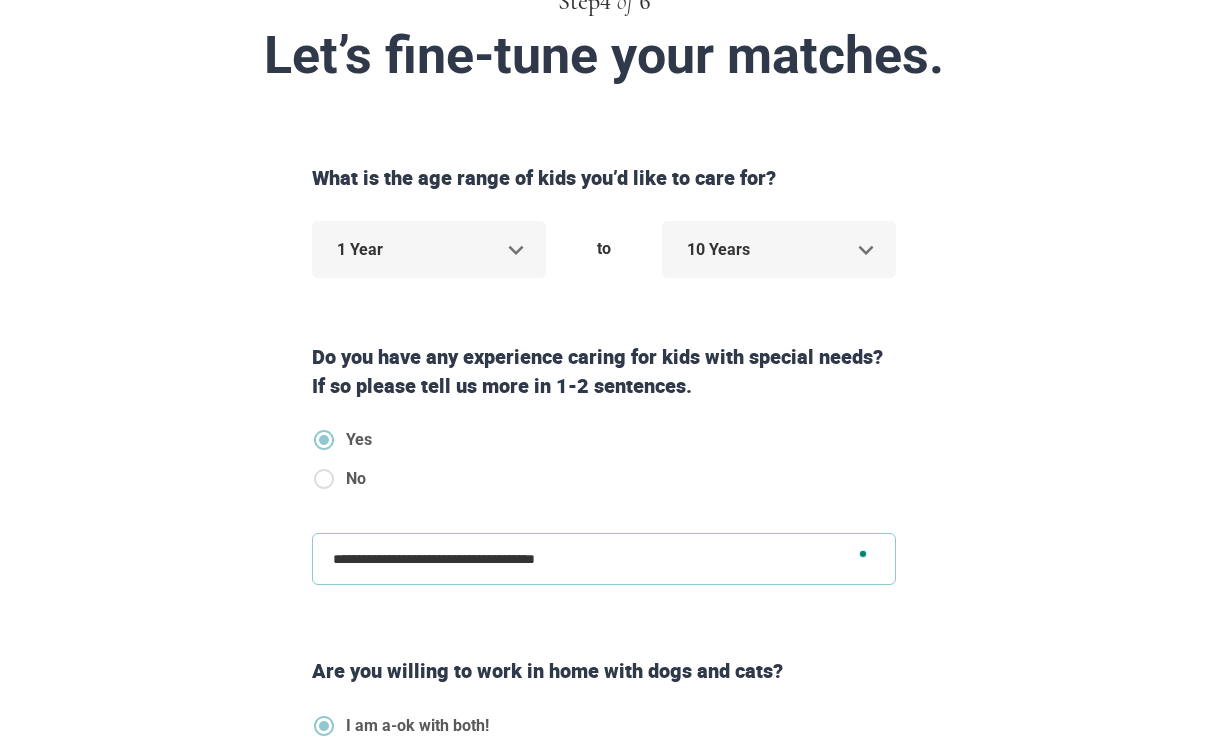 type on "**********" 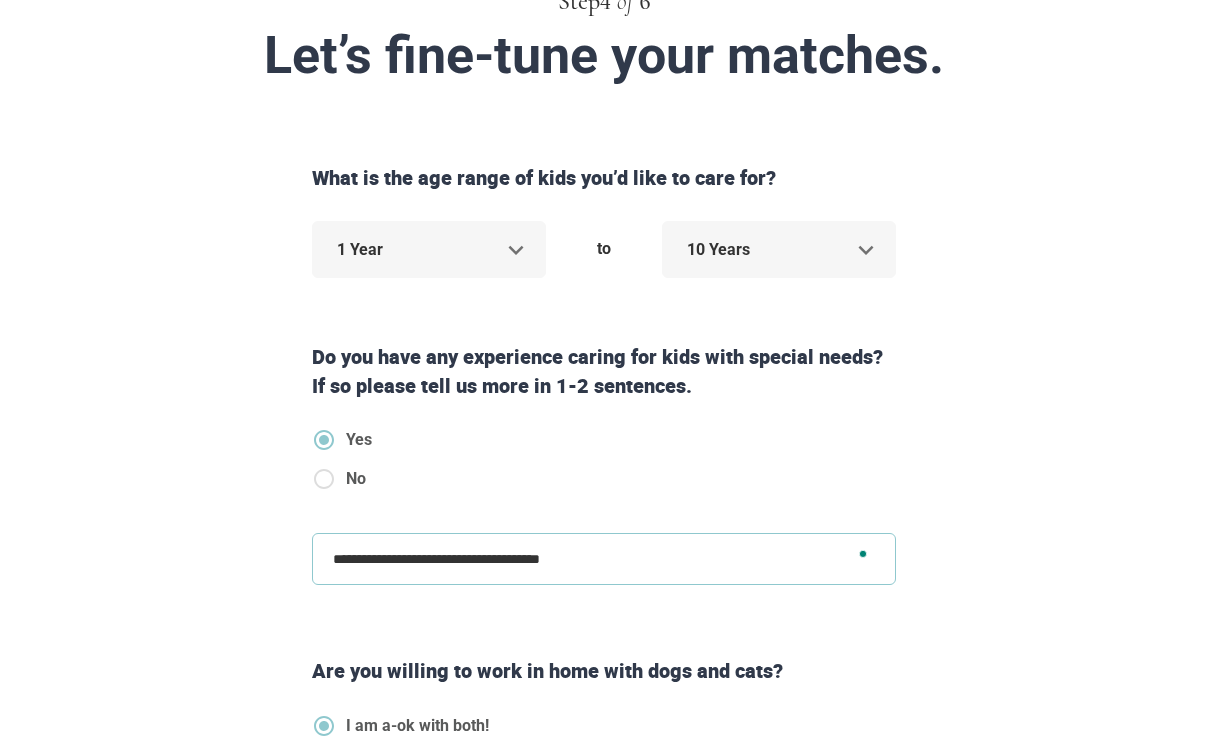 type on "**********" 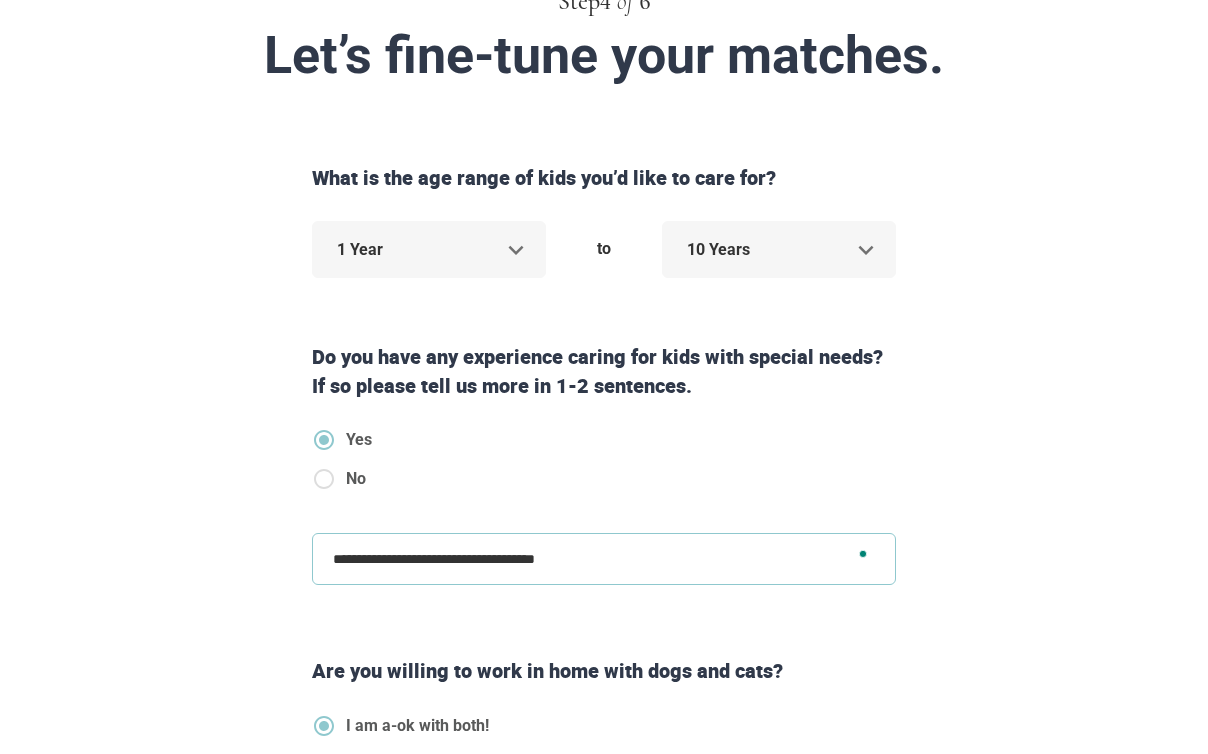 type on "**********" 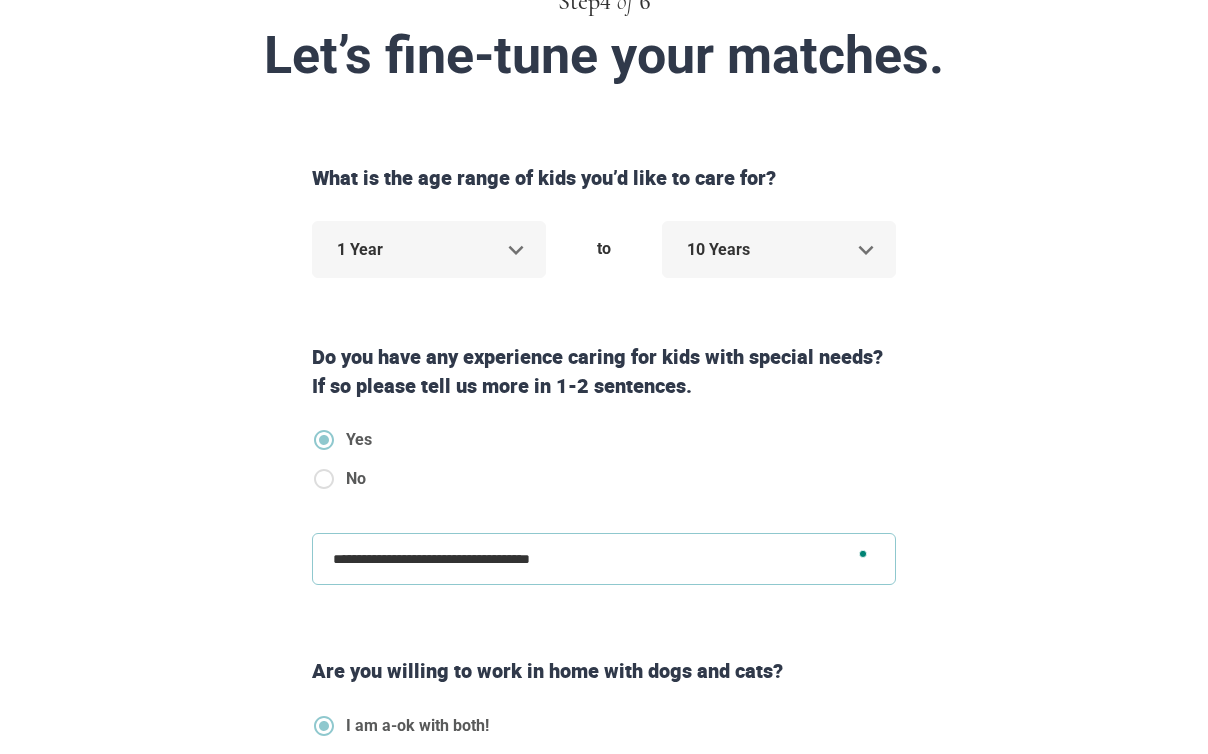type on "**********" 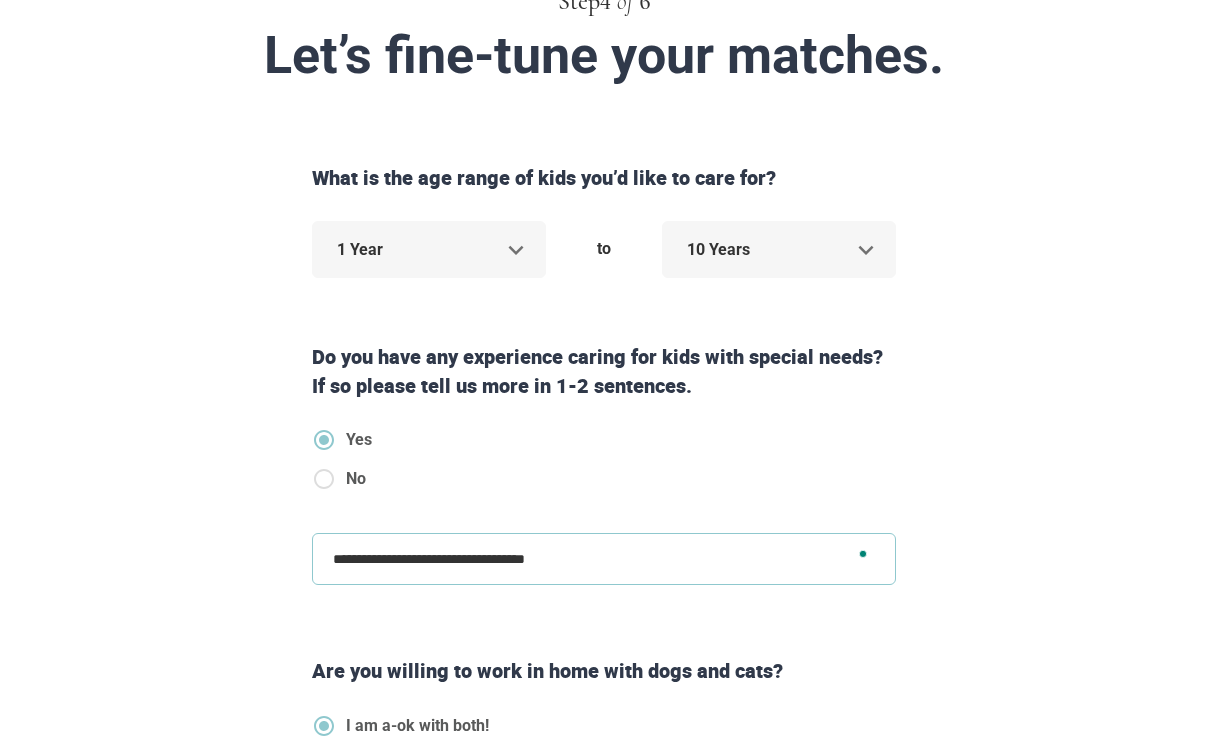 type on "**********" 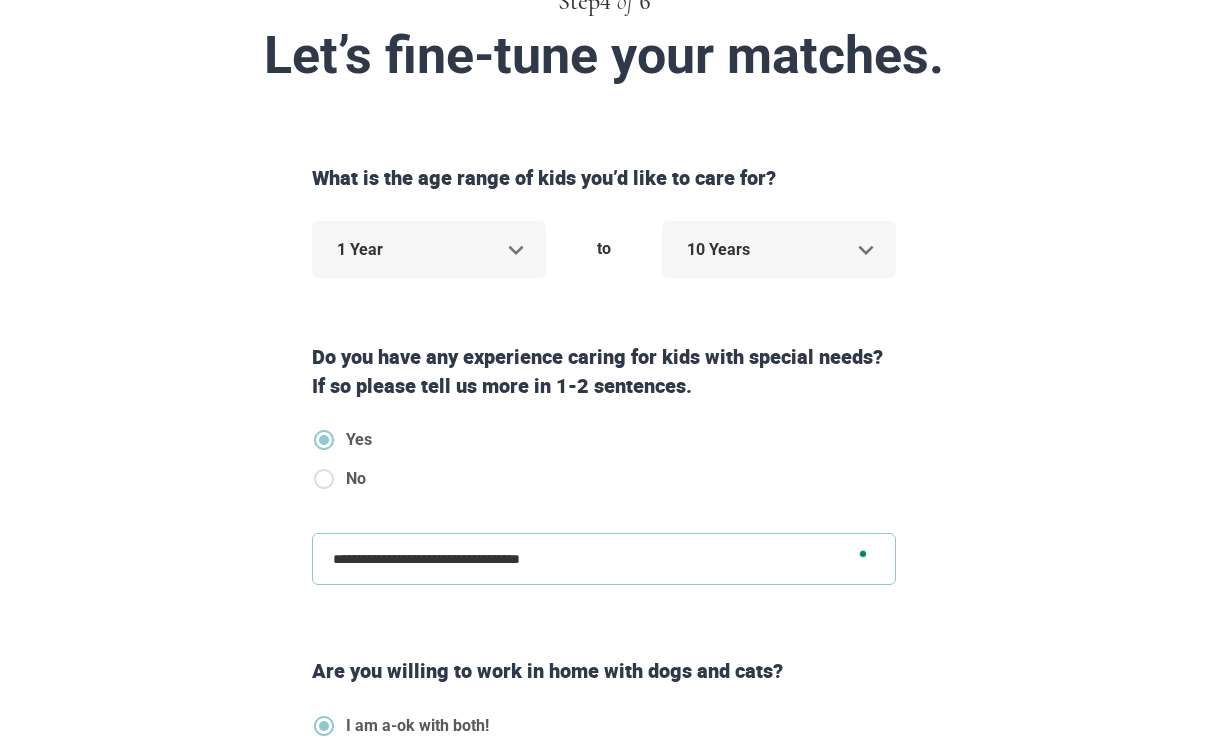 type on "**********" 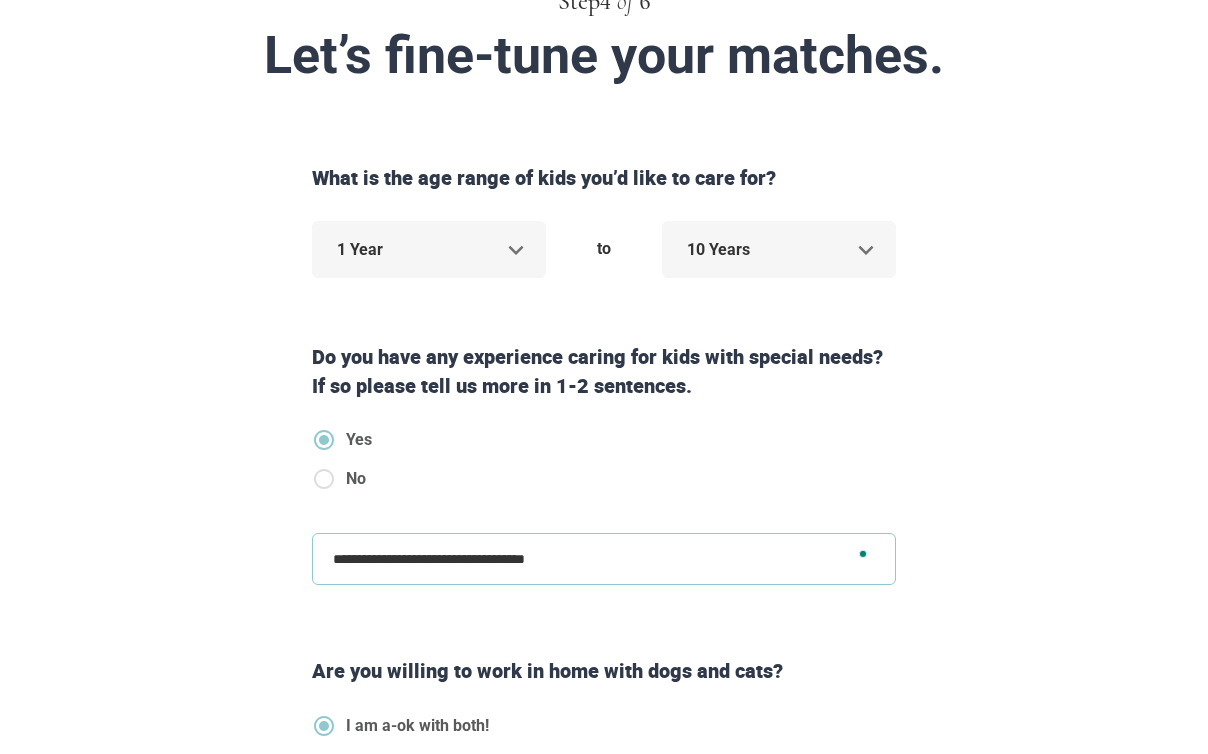 type on "**********" 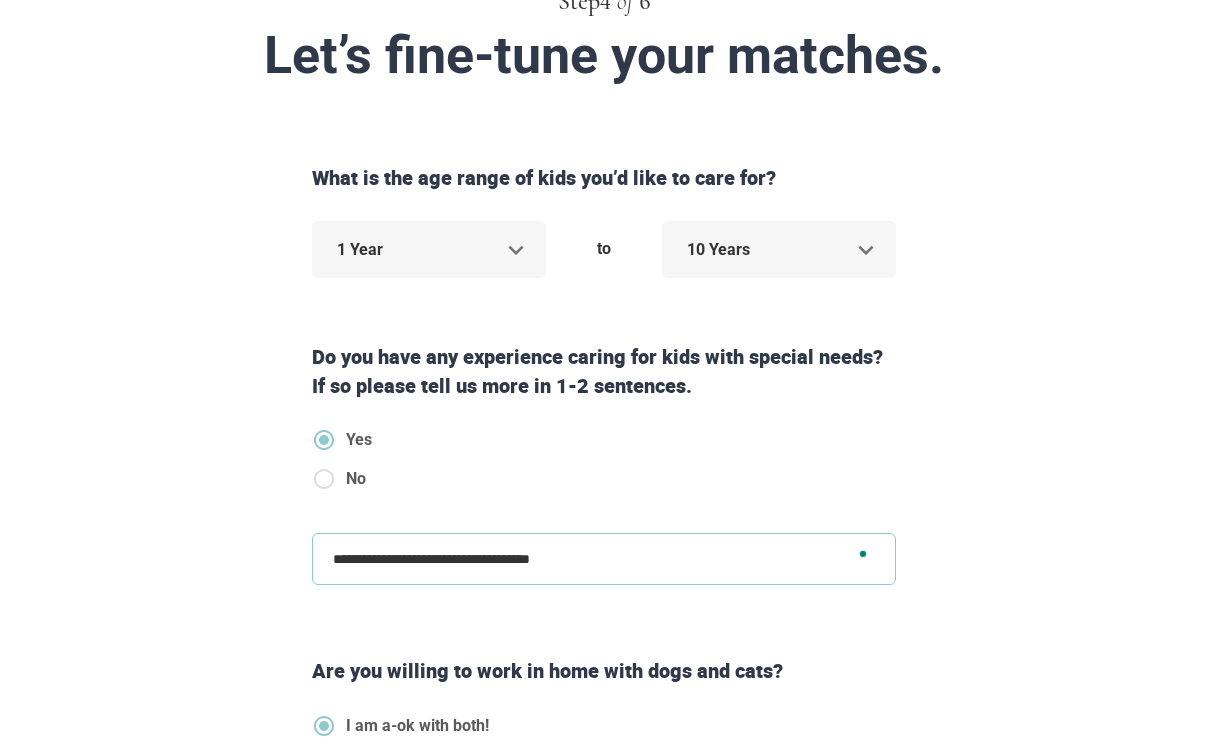 type on "**********" 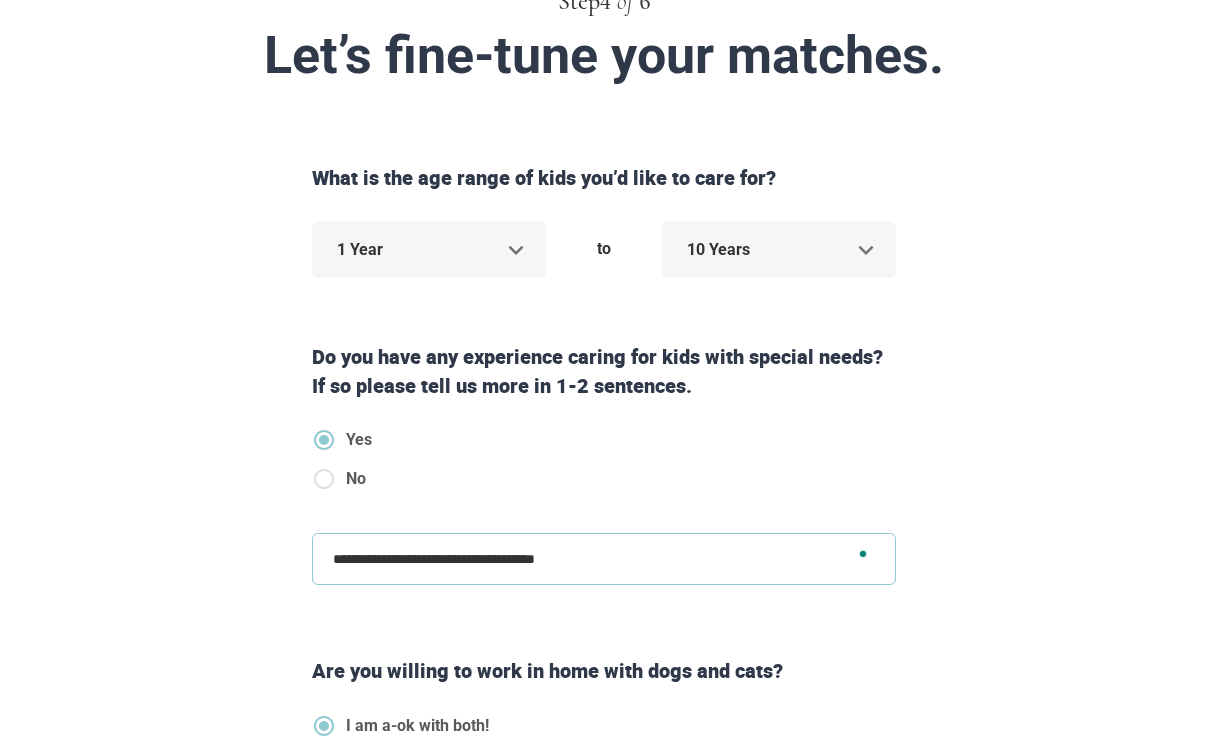 type on "**********" 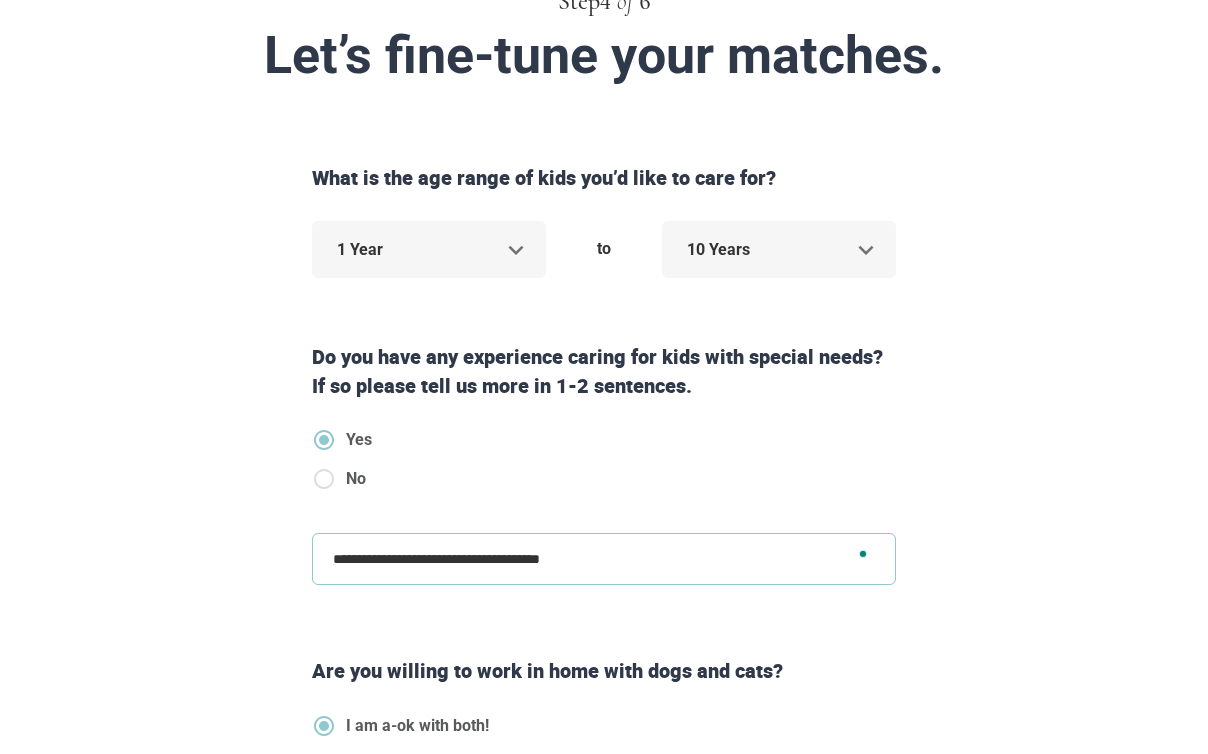 type on "**********" 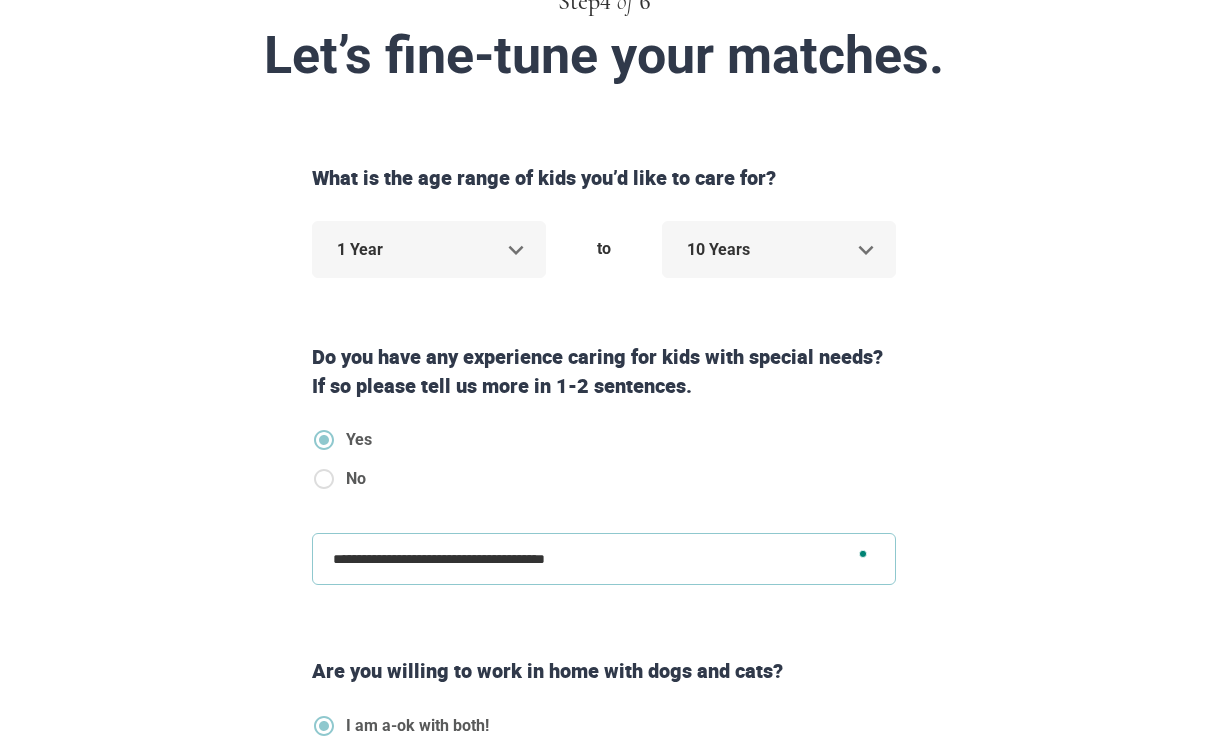 type on "**********" 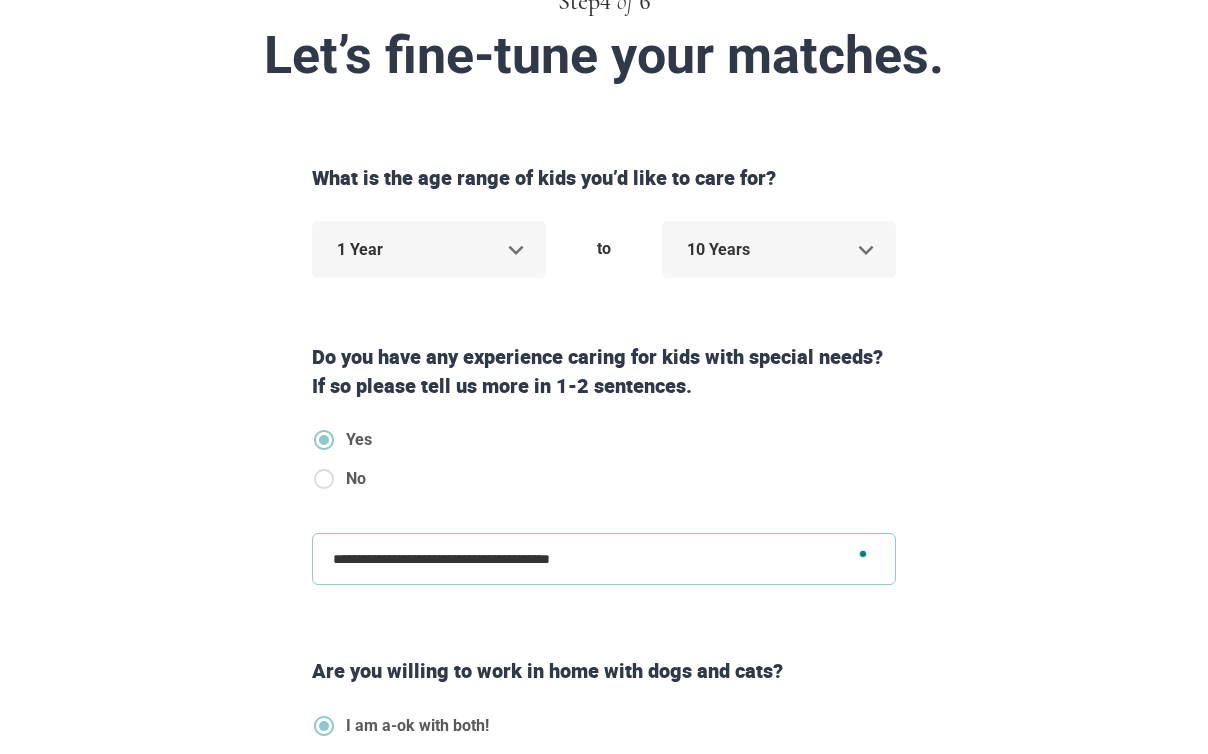 type on "**********" 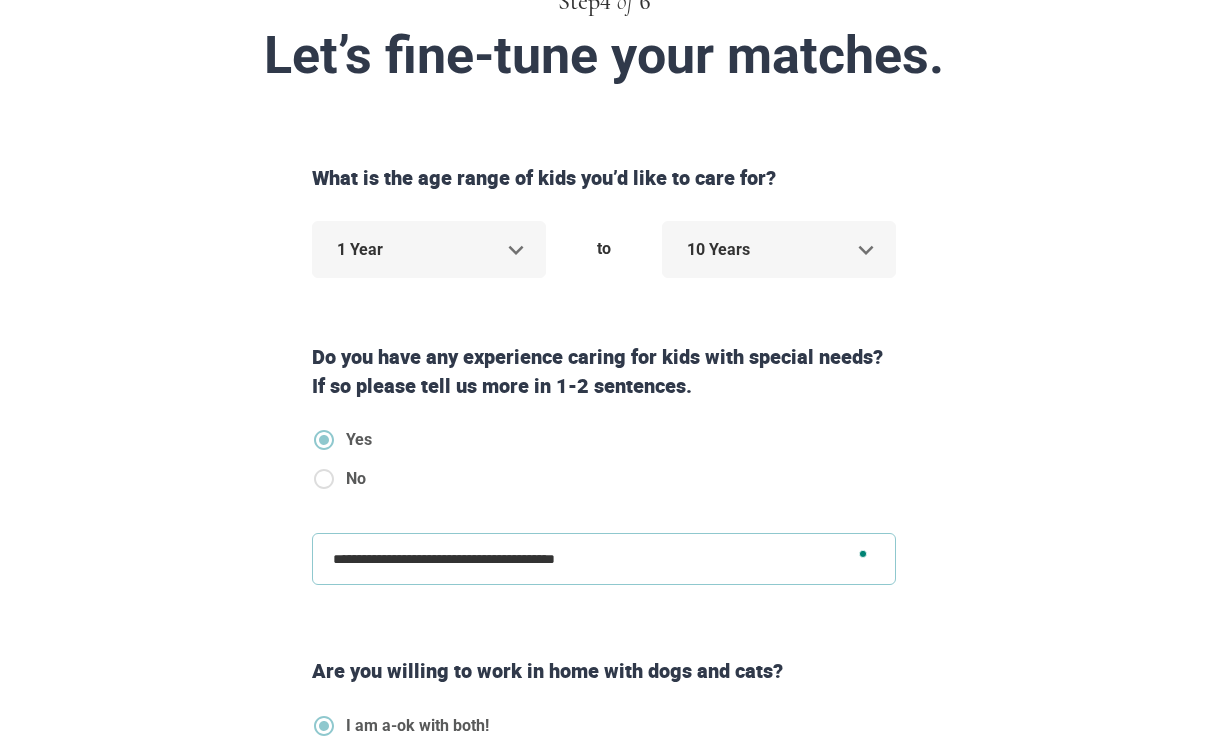 type on "**********" 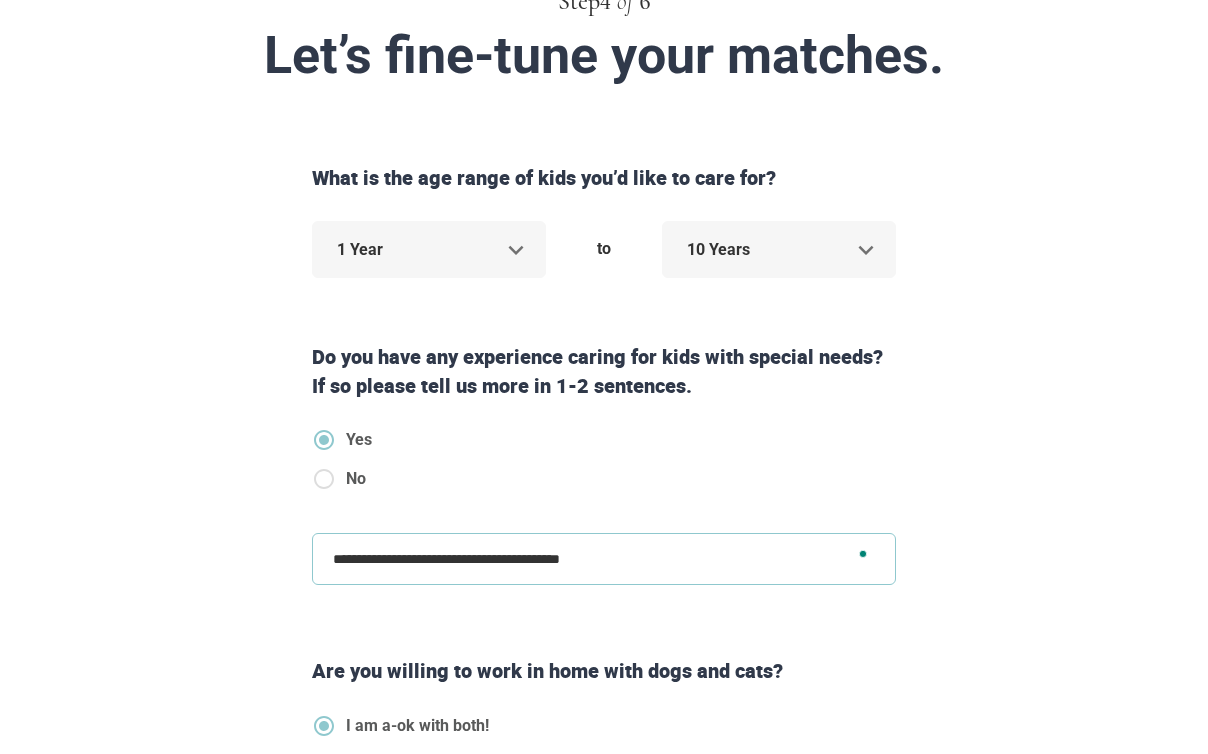 type on "**********" 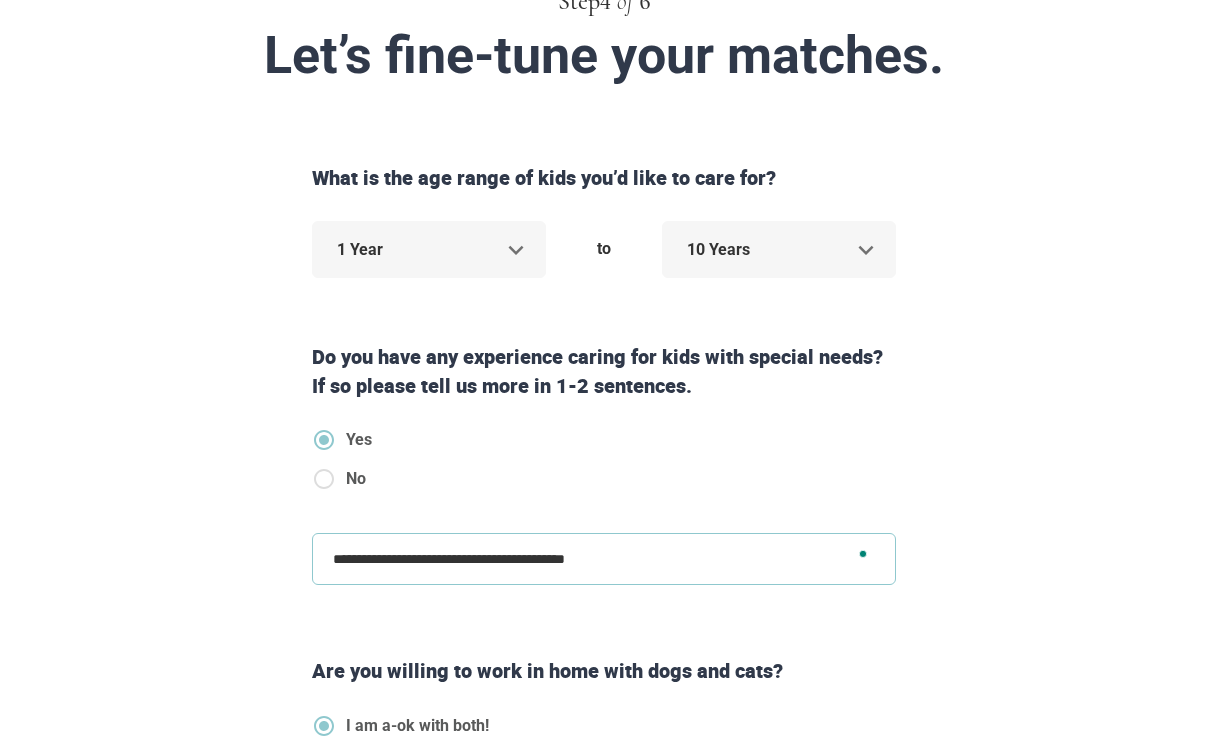 type on "**********" 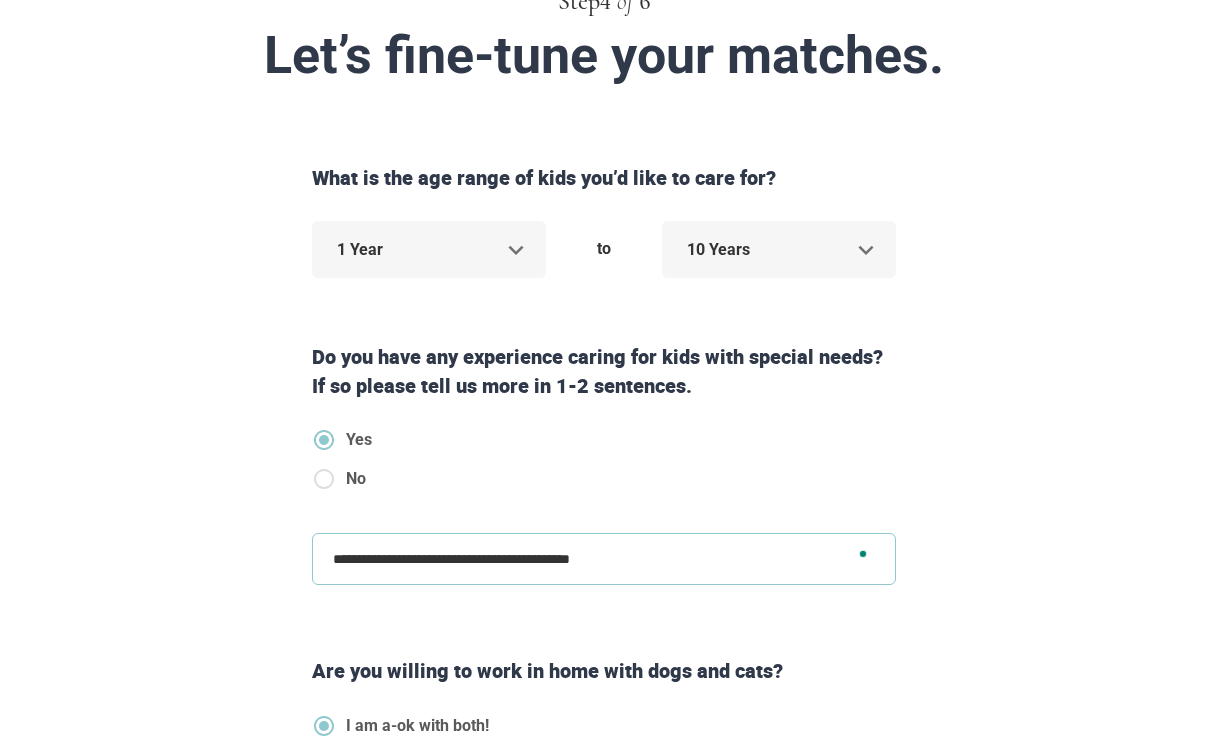 type on "**********" 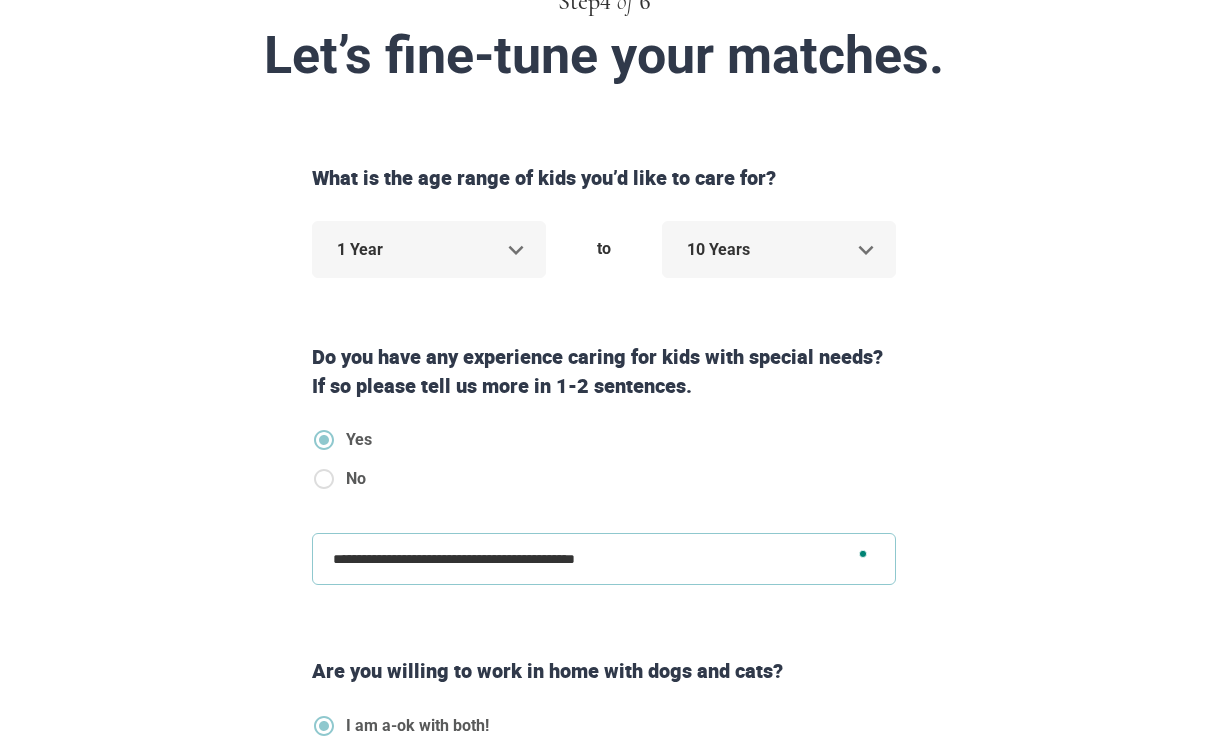 type on "**********" 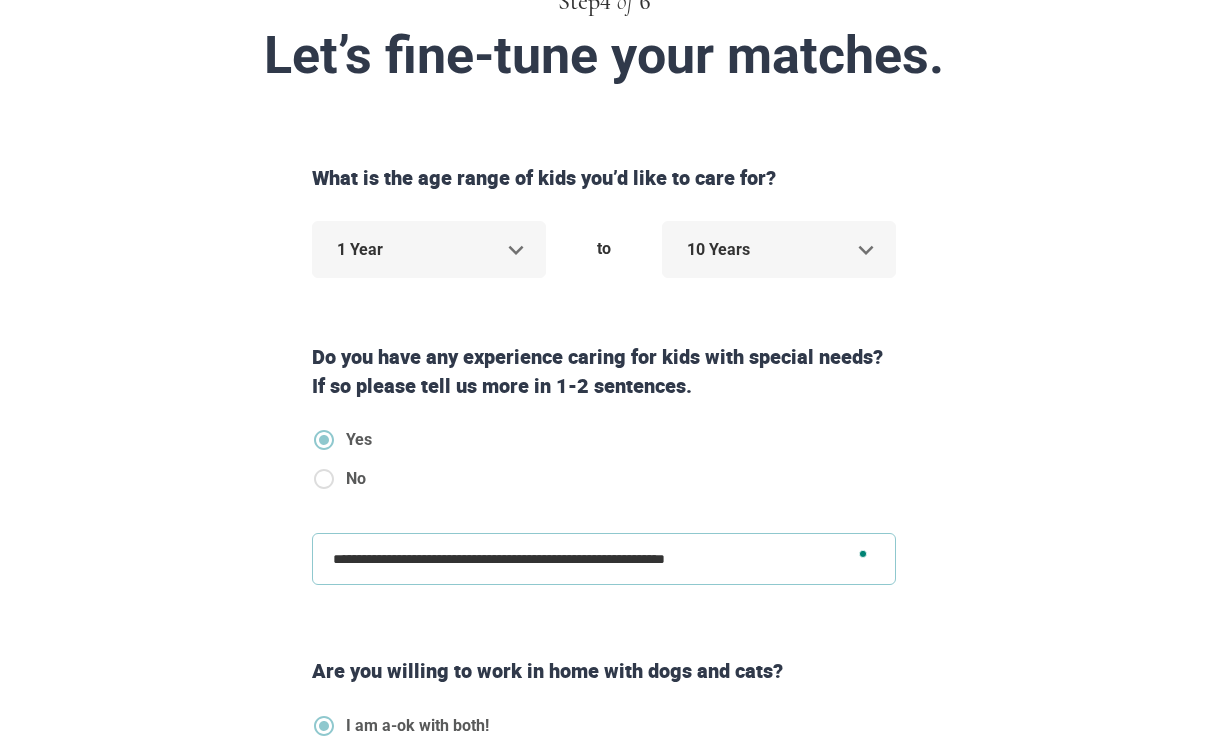 type on "**********" 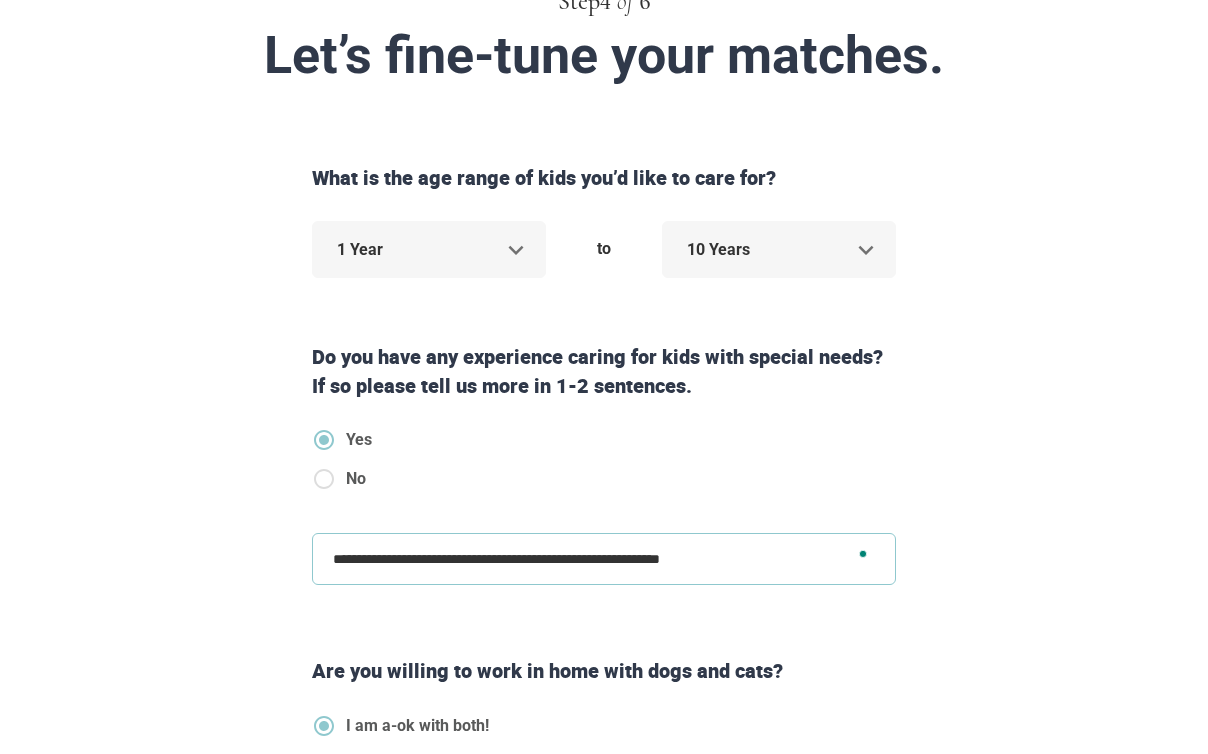 type on "**********" 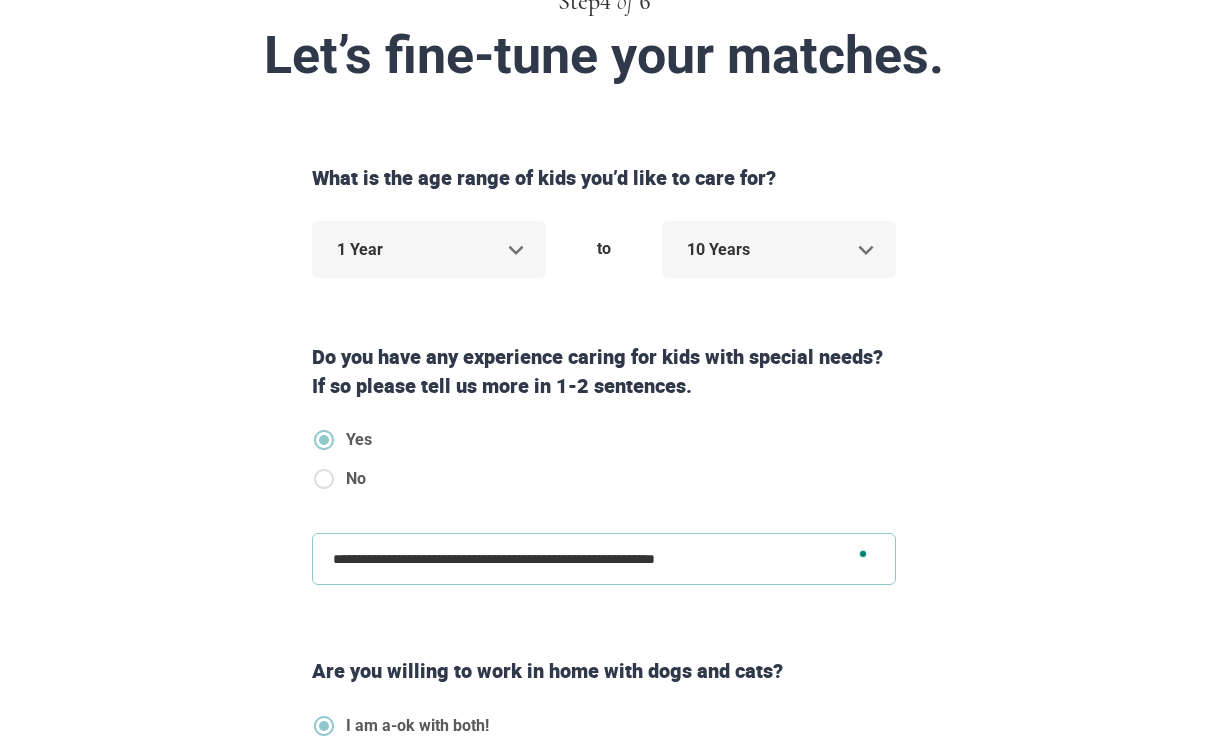 type on "**********" 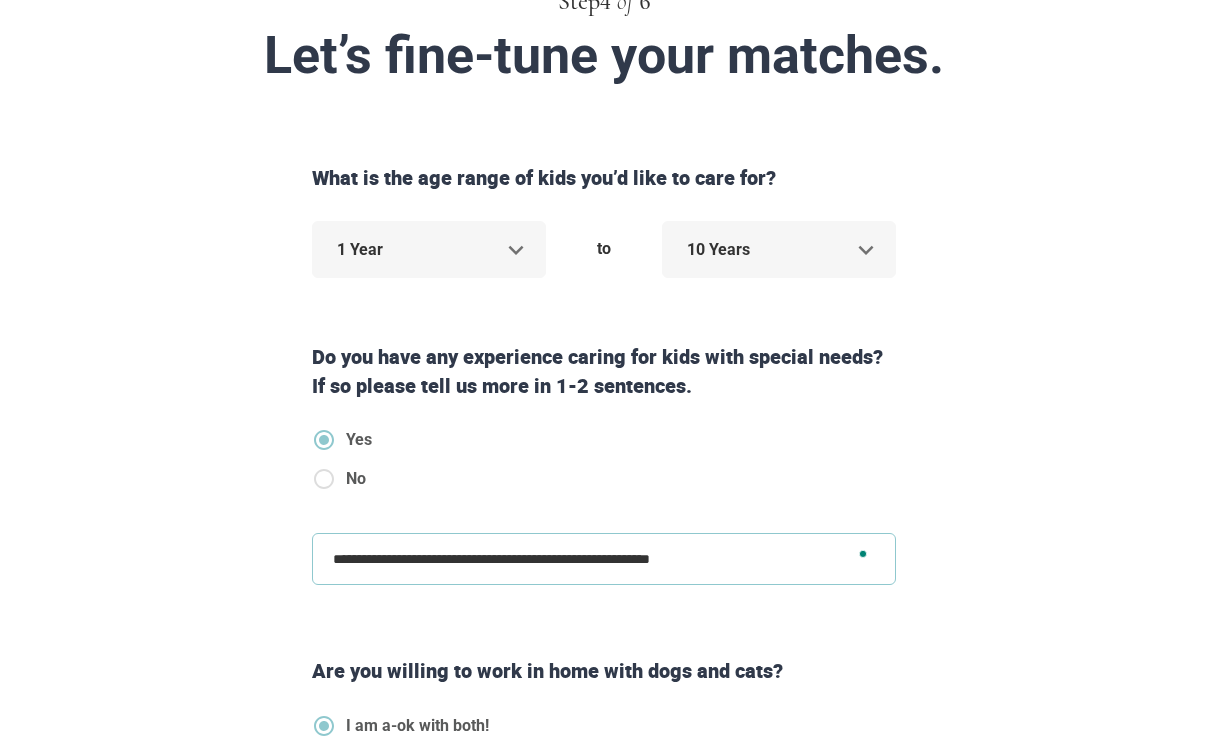 type on "**********" 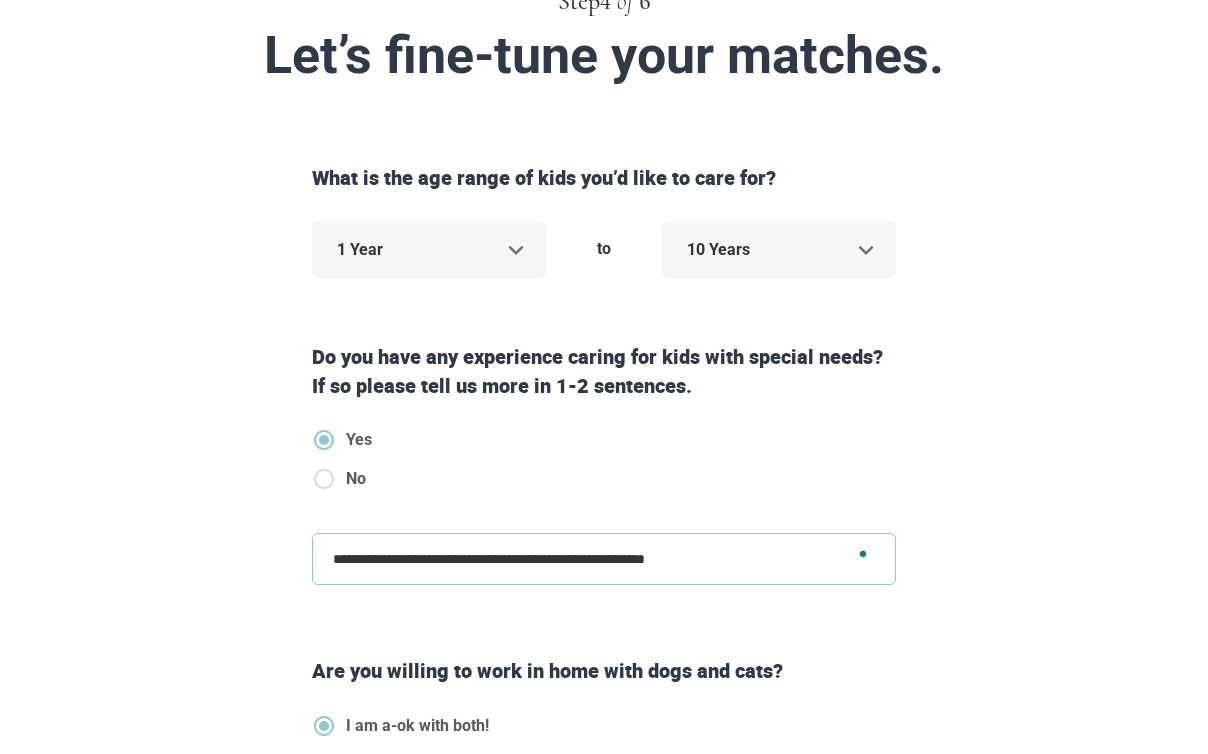 type on "**********" 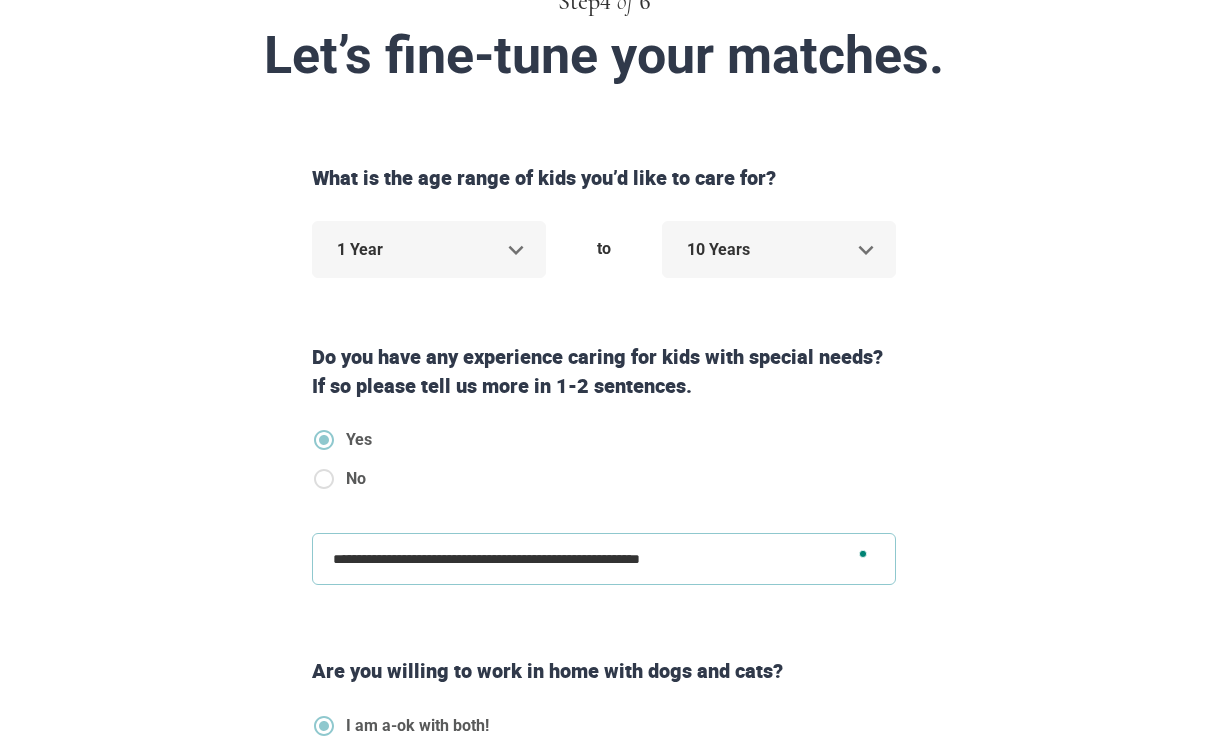 type on "**********" 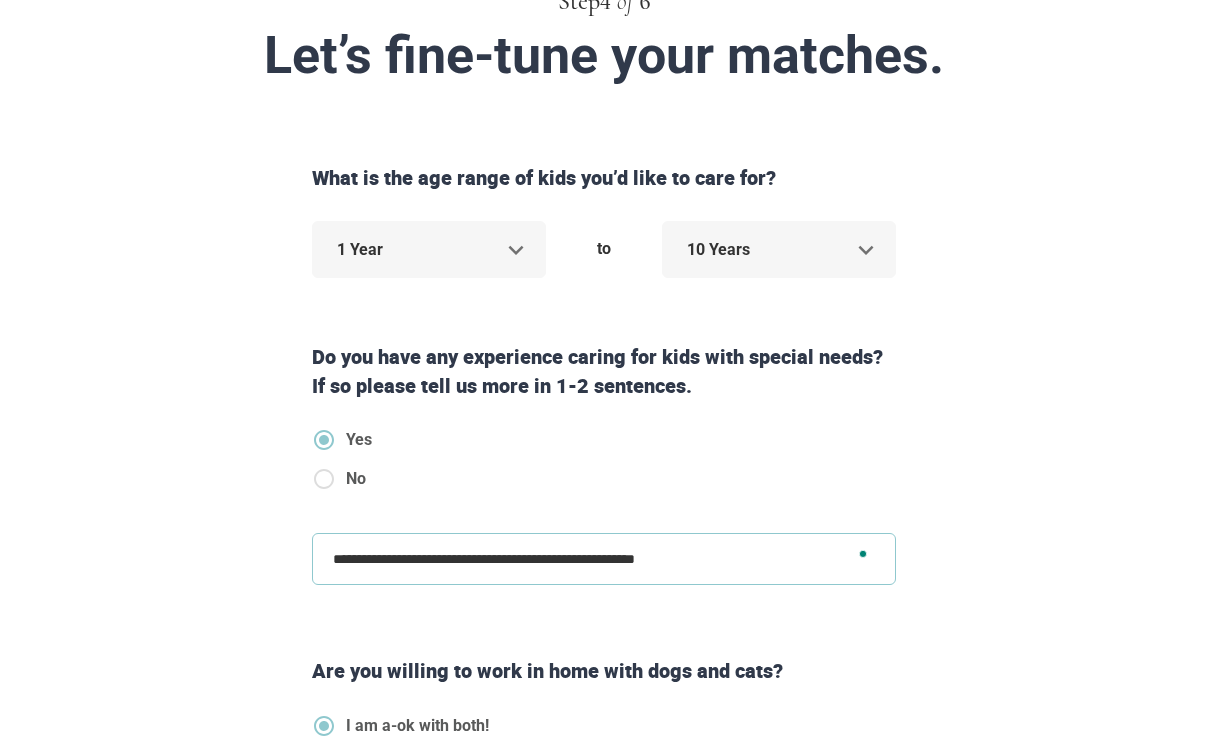 type on "**********" 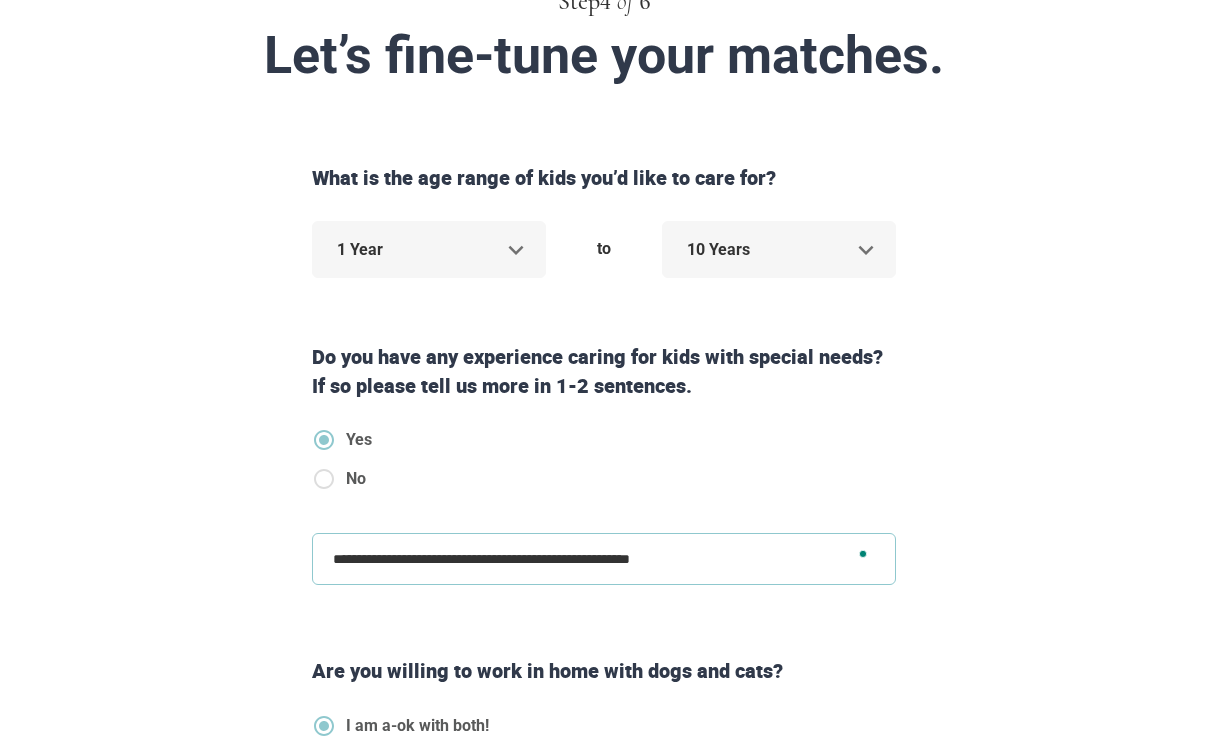 type on "**********" 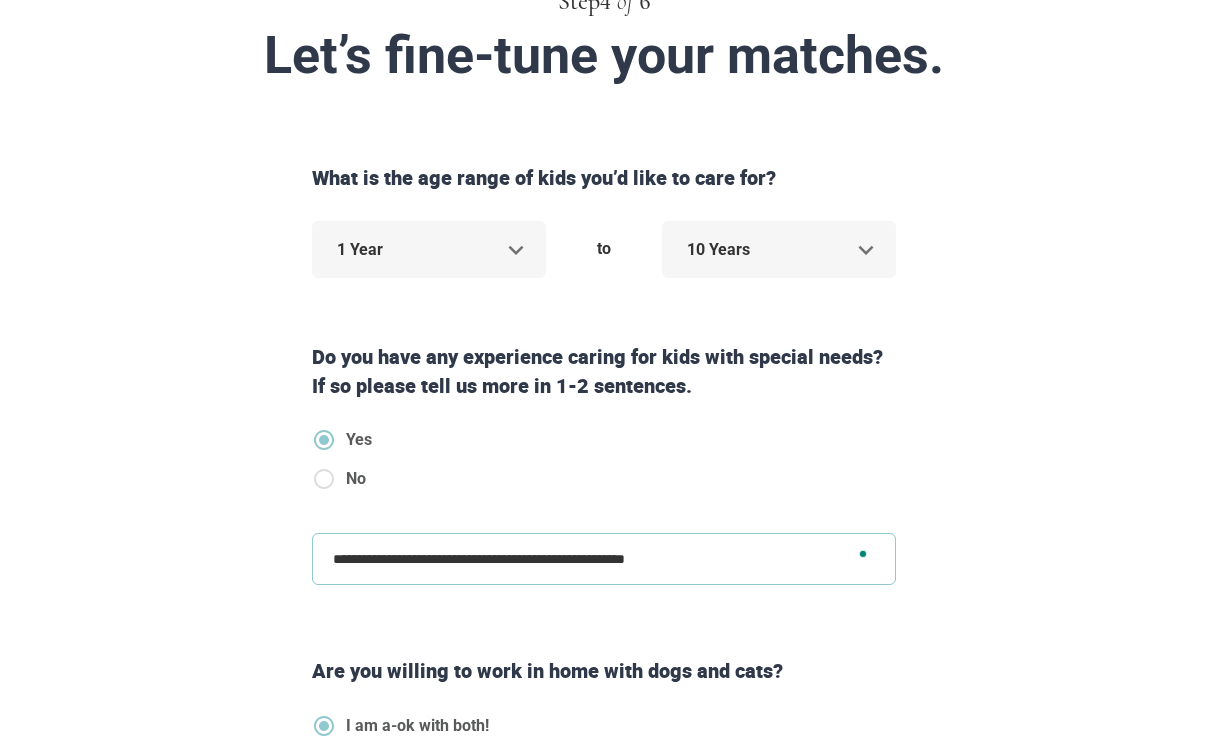 type on "**********" 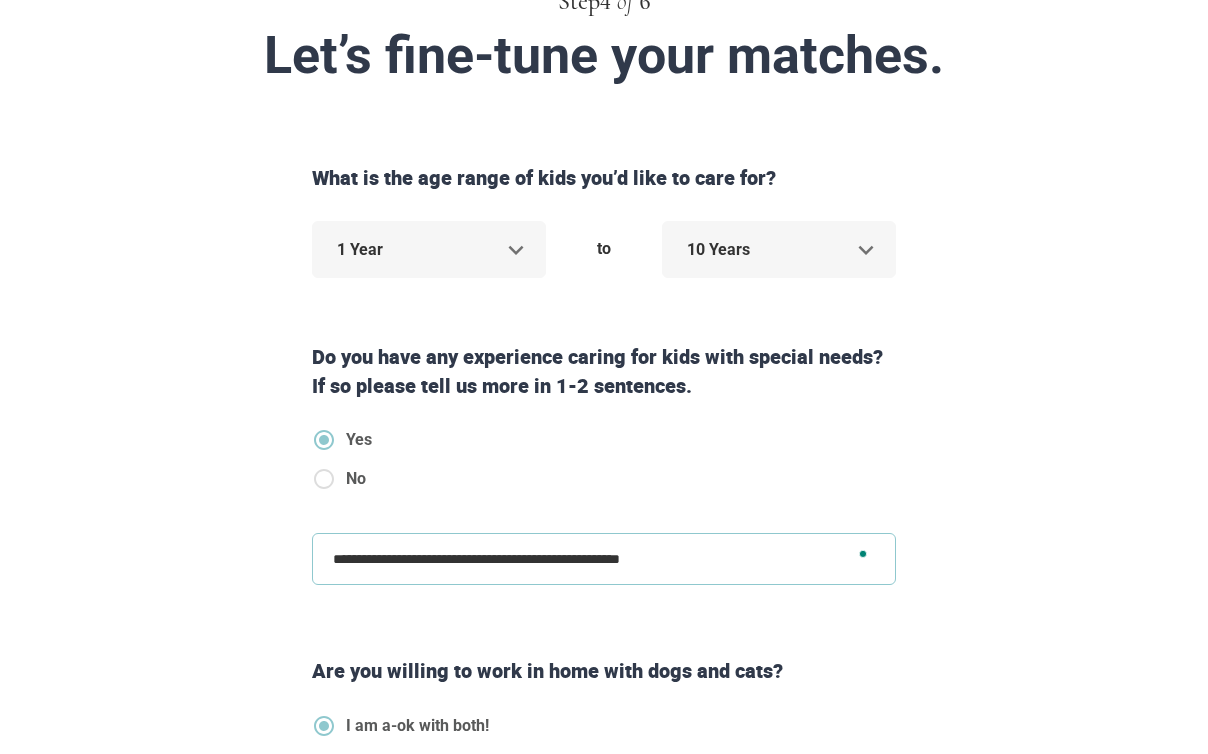 type on "**********" 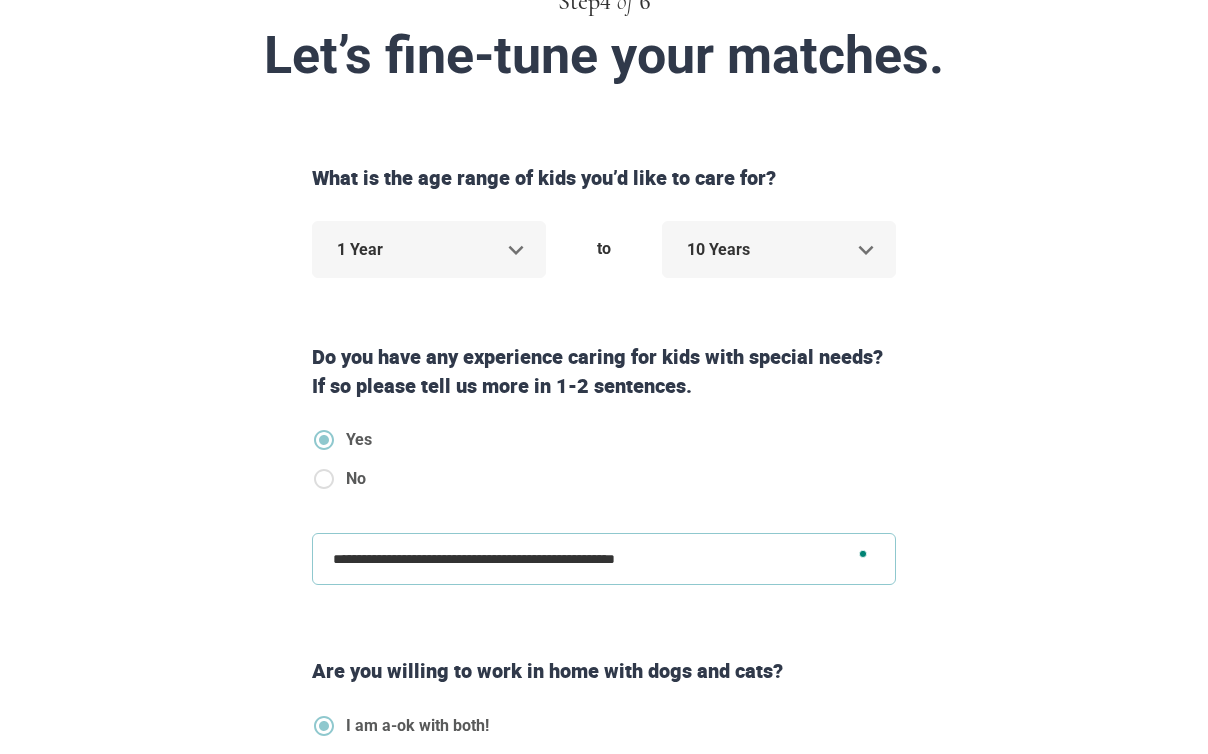 type on "**********" 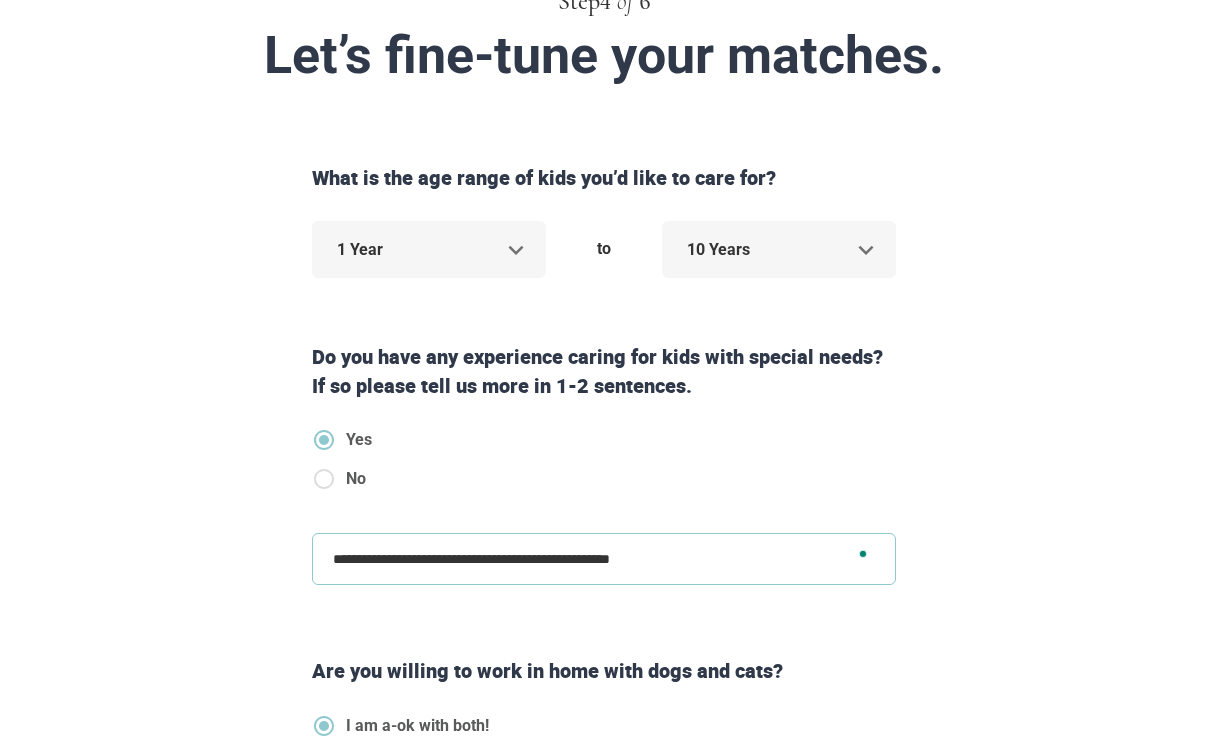 type on "**********" 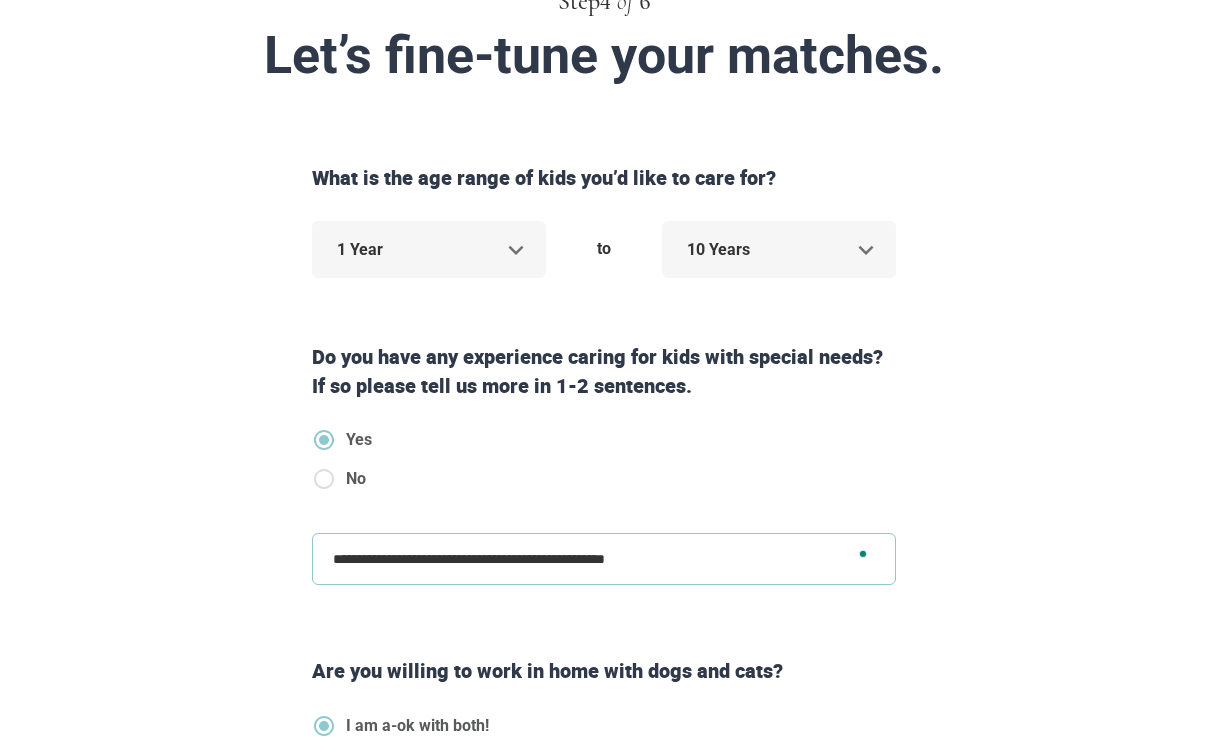 type on "**********" 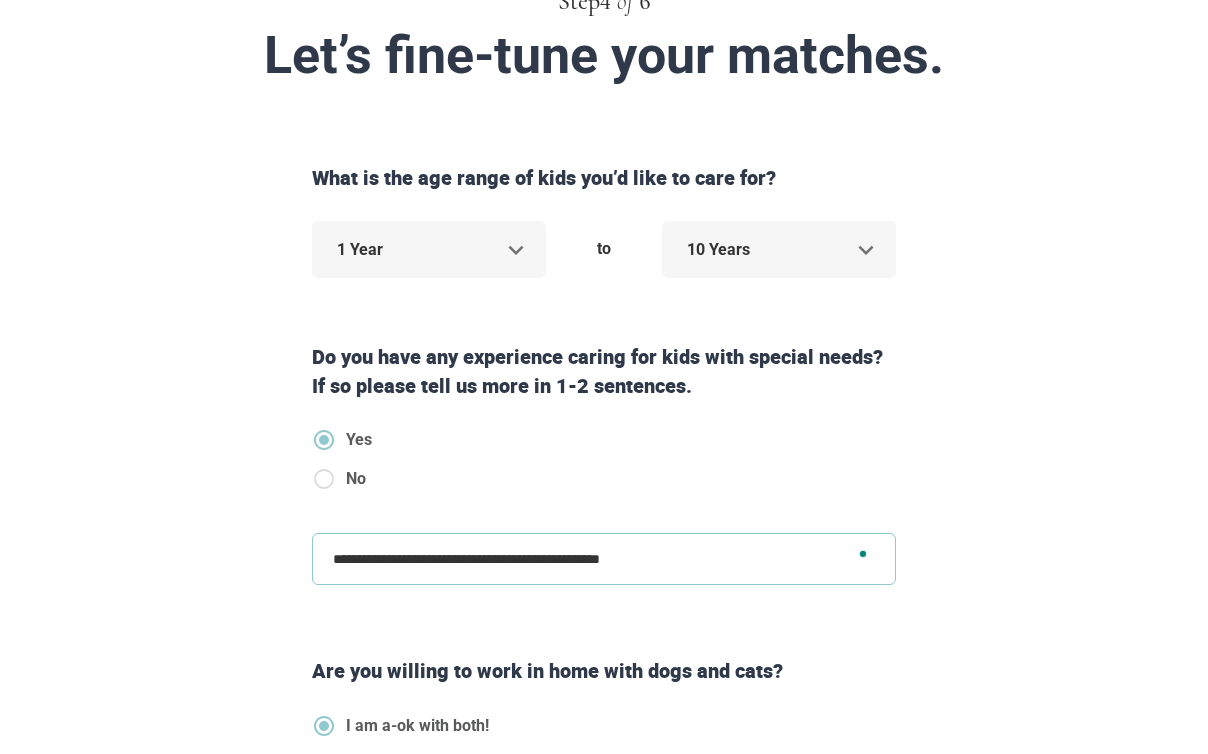 type on "**********" 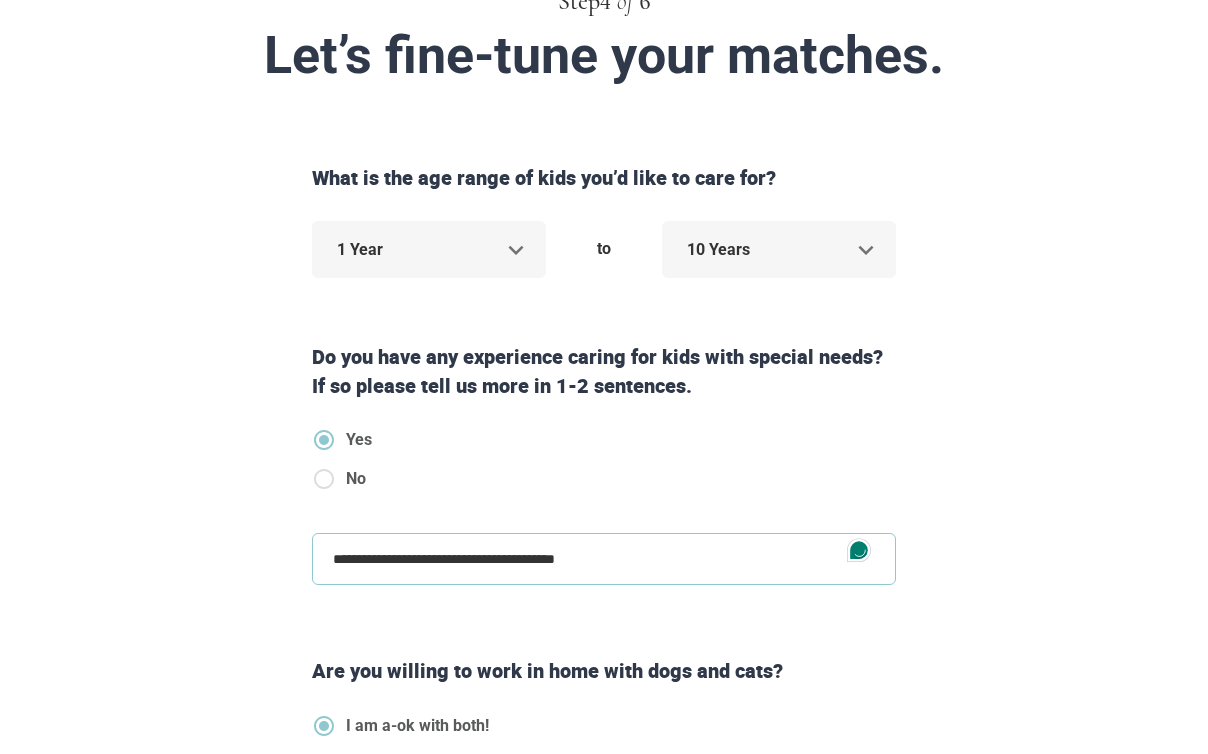 click on "**********" at bounding box center (604, 559) 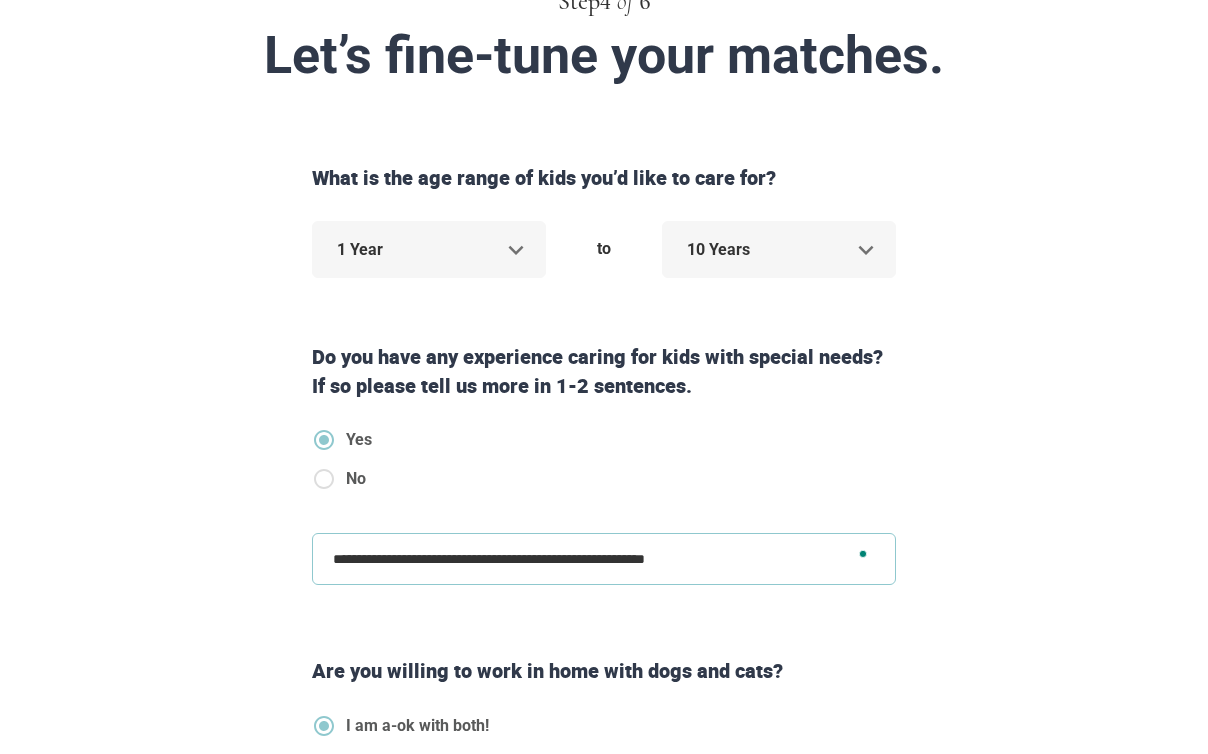 click on "**********" at bounding box center (604, 559) 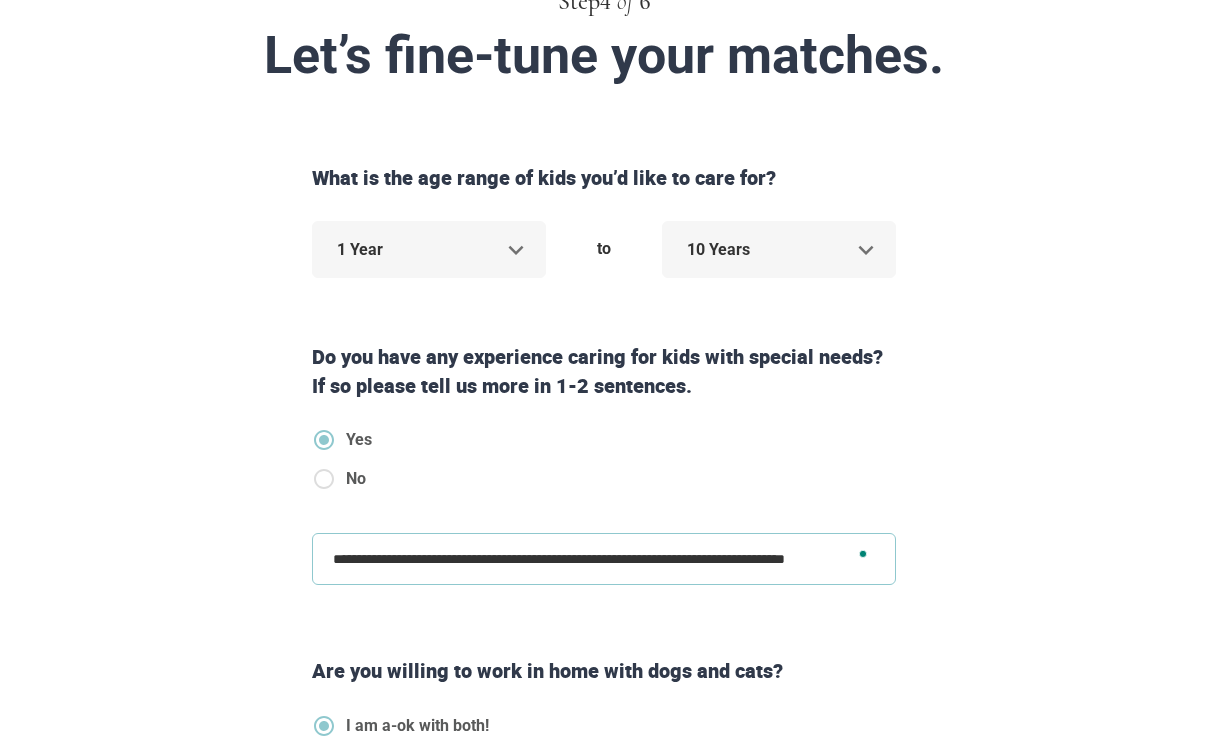 scroll, scrollTop: 3, scrollLeft: 0, axis: vertical 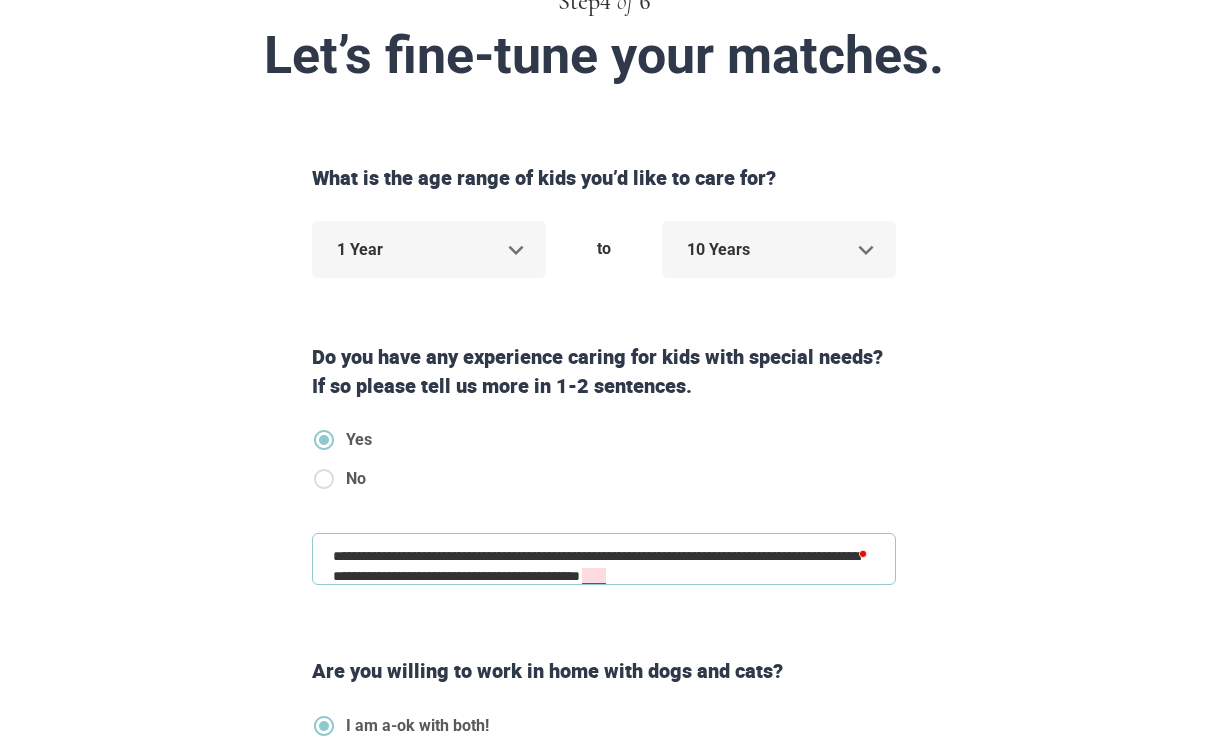 click on "**********" at bounding box center [604, 559] 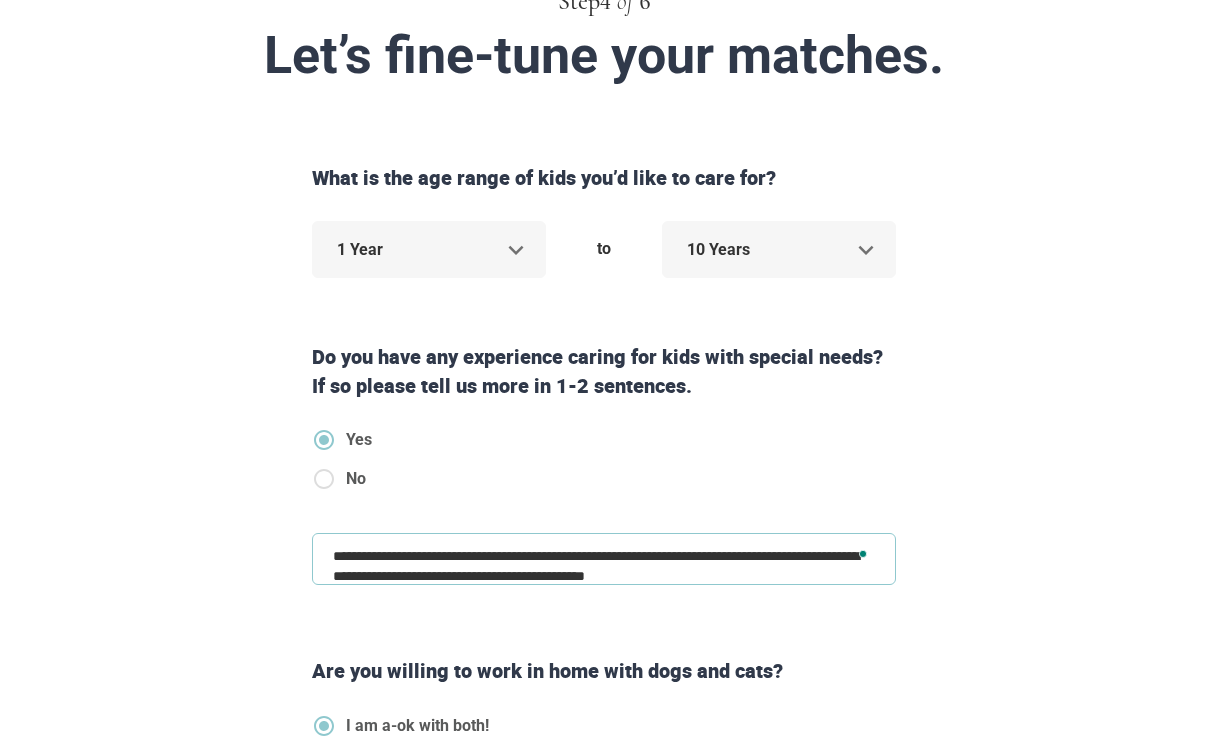 click on "**********" at bounding box center (604, 559) 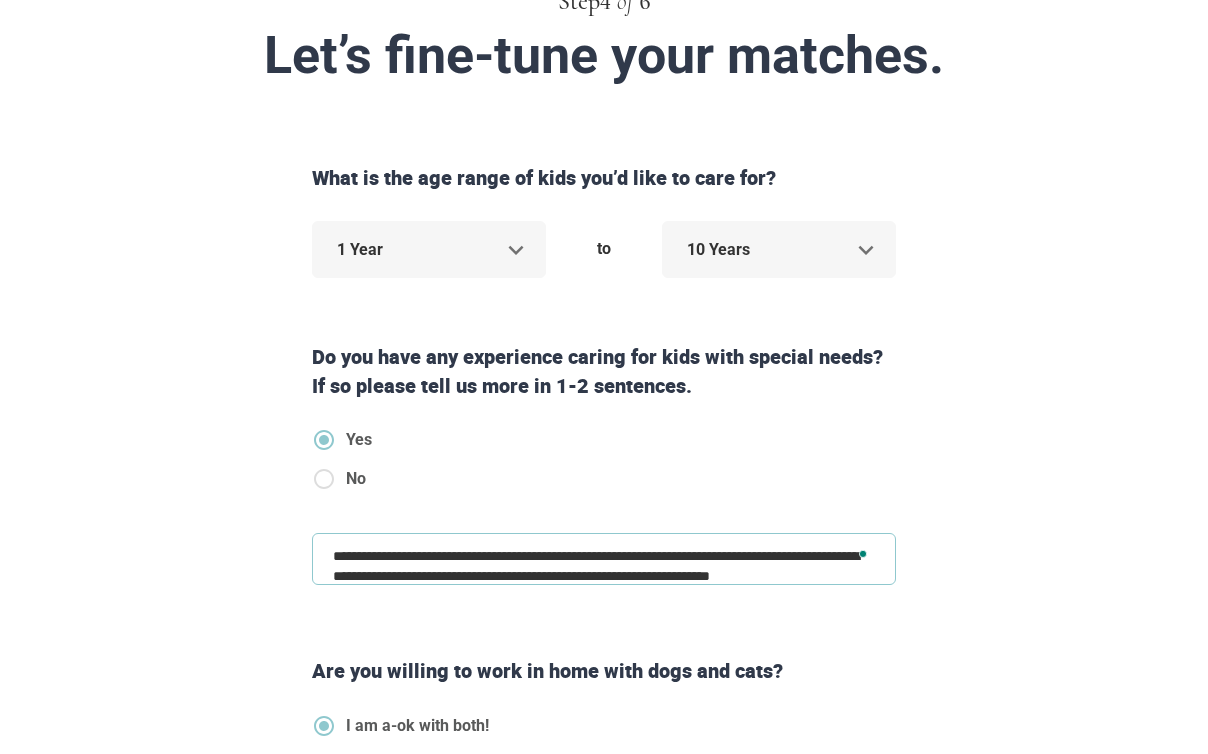 scroll, scrollTop: 38, scrollLeft: 0, axis: vertical 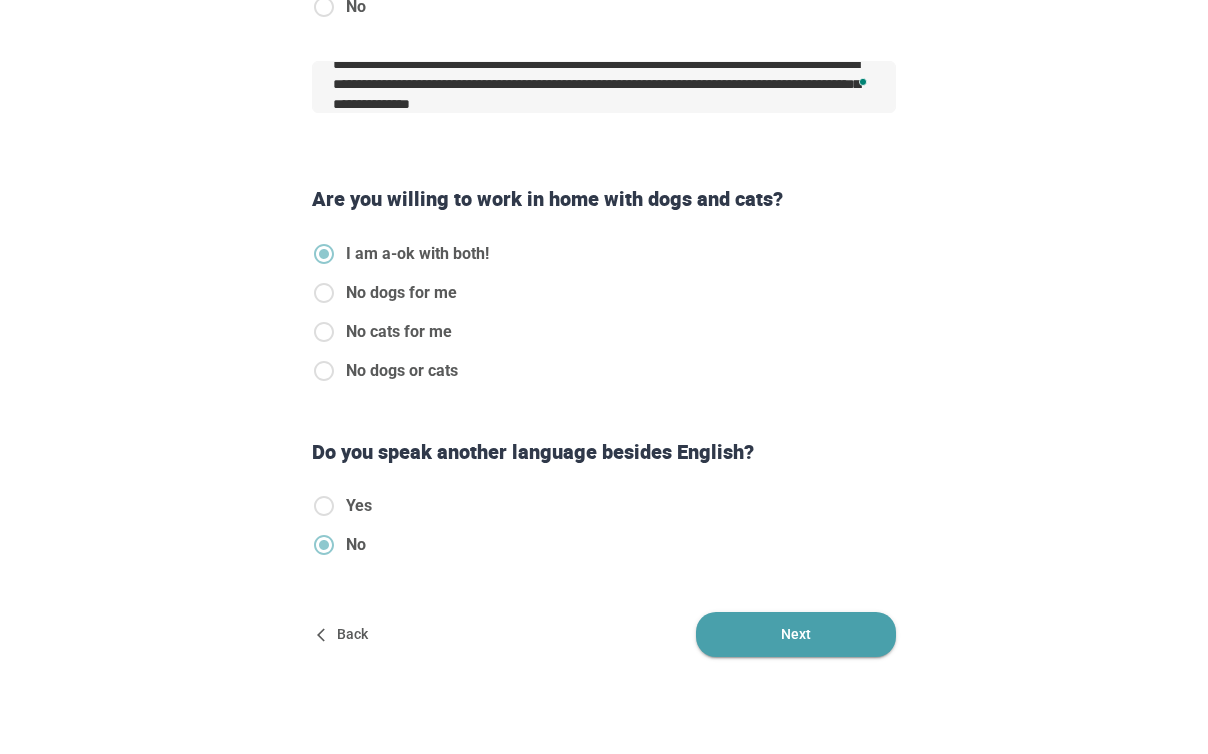 click on "Next" at bounding box center (796, 634) 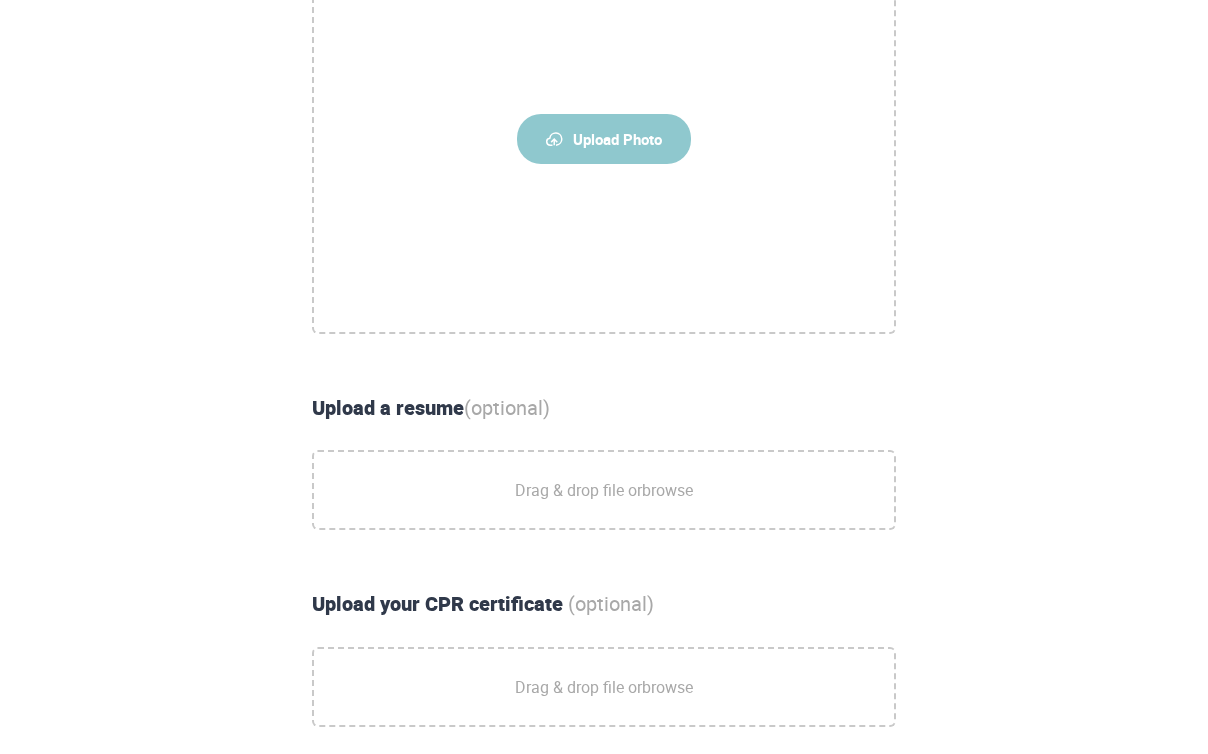 scroll, scrollTop: 518, scrollLeft: 0, axis: vertical 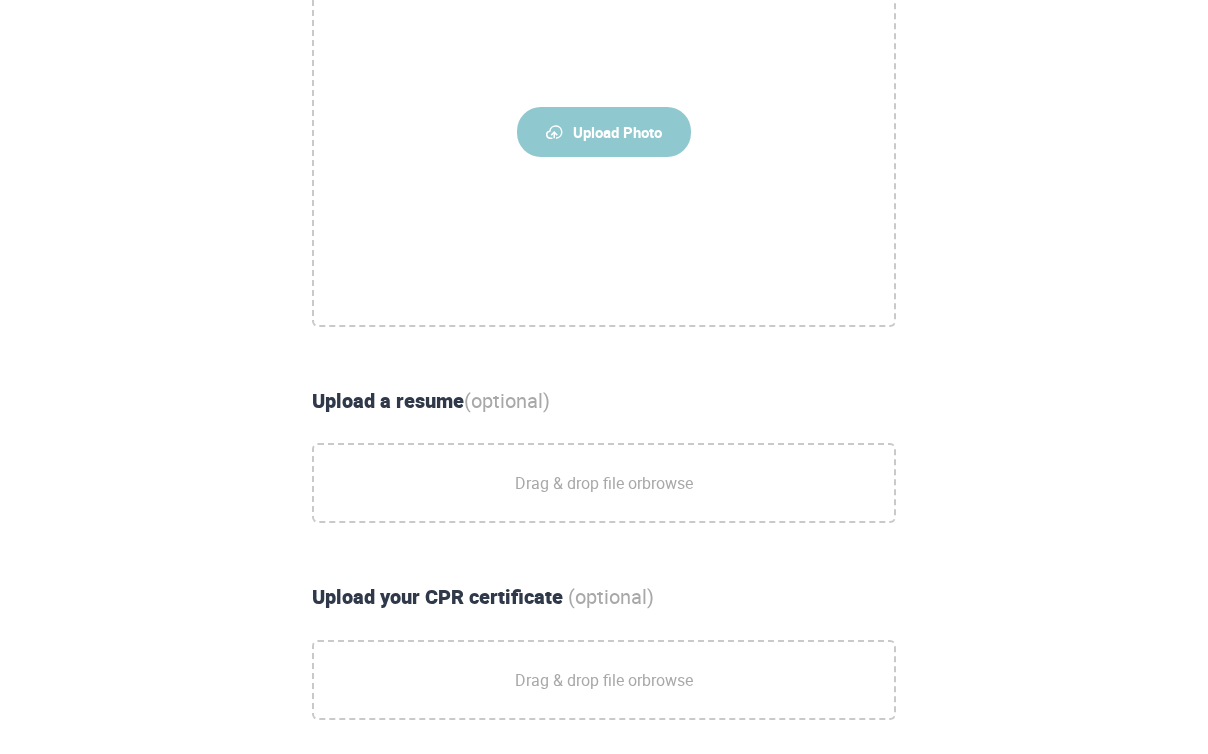 click on "Drag & drop file or  browse" at bounding box center (604, 483) 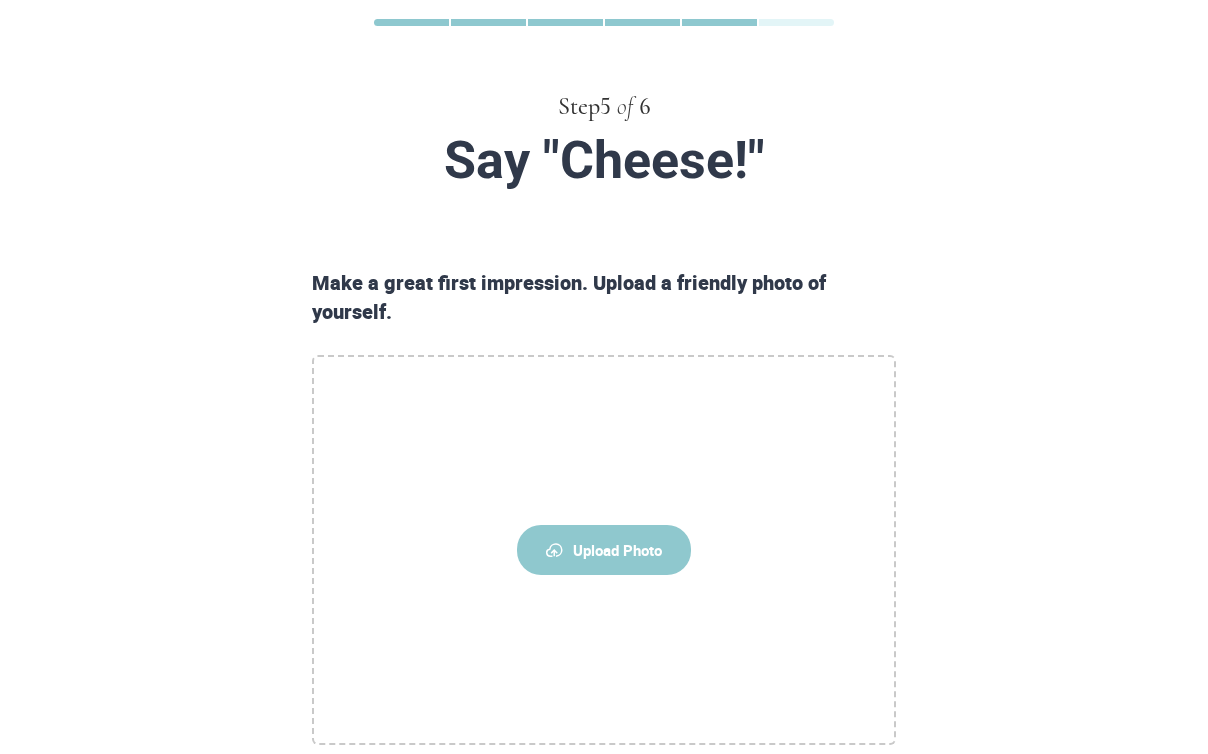 scroll, scrollTop: 90, scrollLeft: 0, axis: vertical 